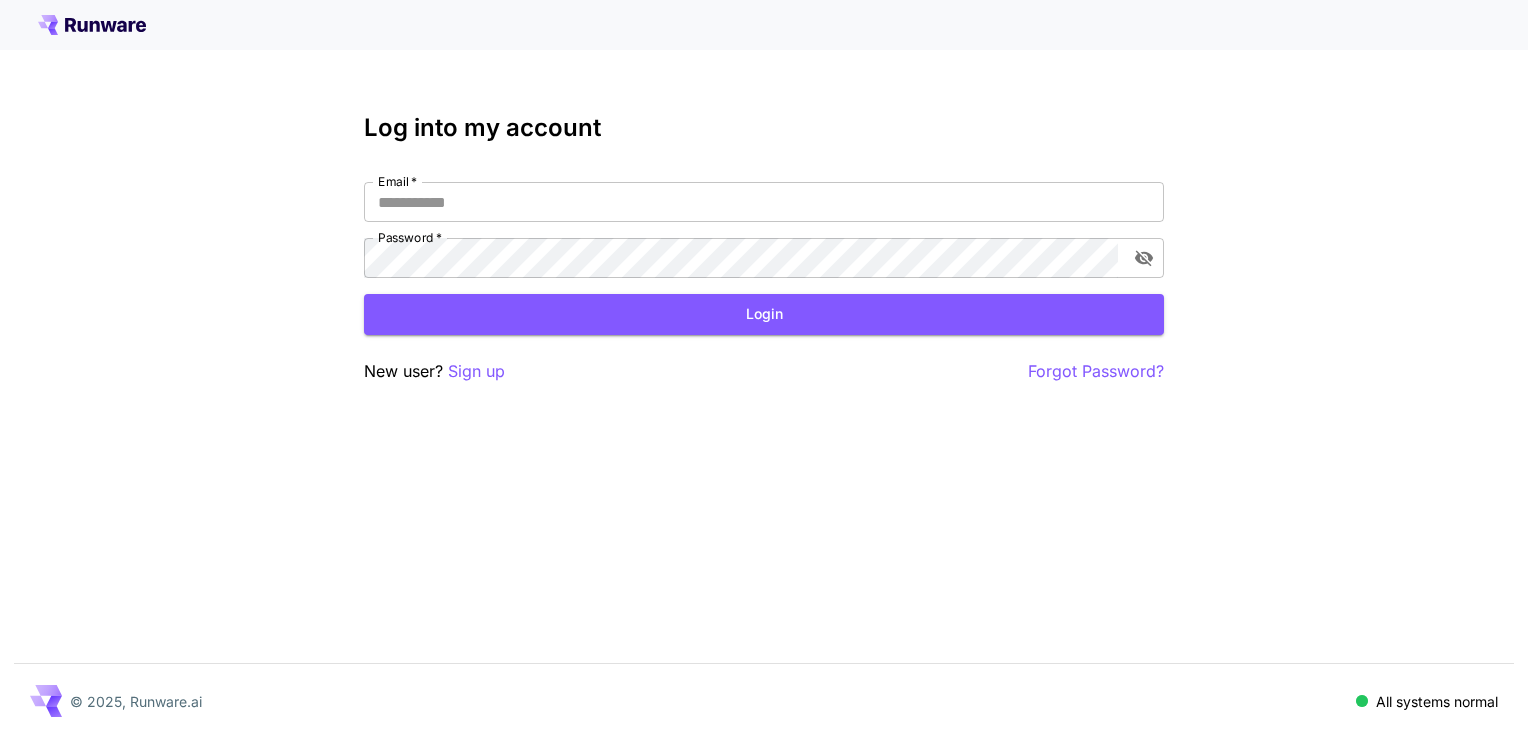 scroll, scrollTop: 0, scrollLeft: 0, axis: both 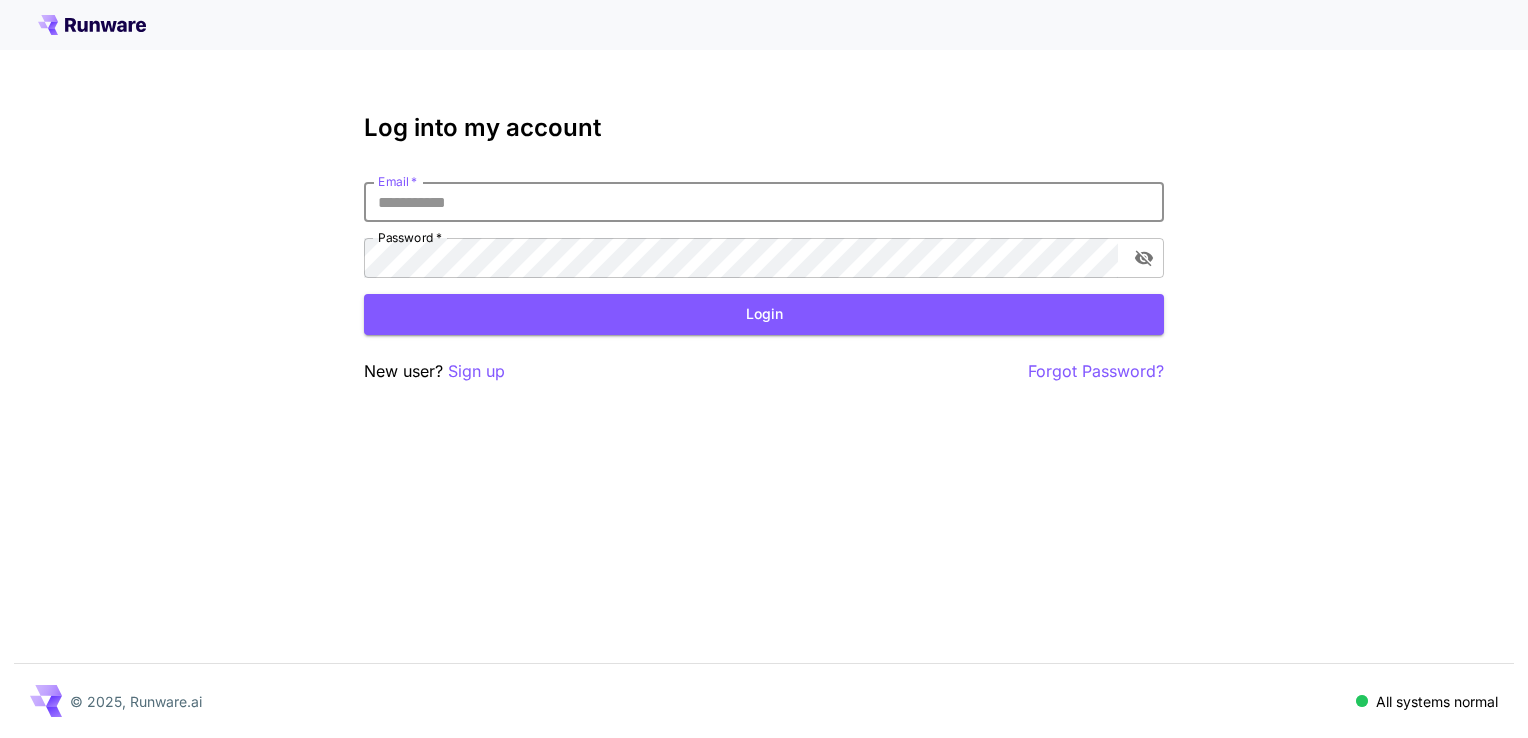 click on "Email   *" at bounding box center [764, 202] 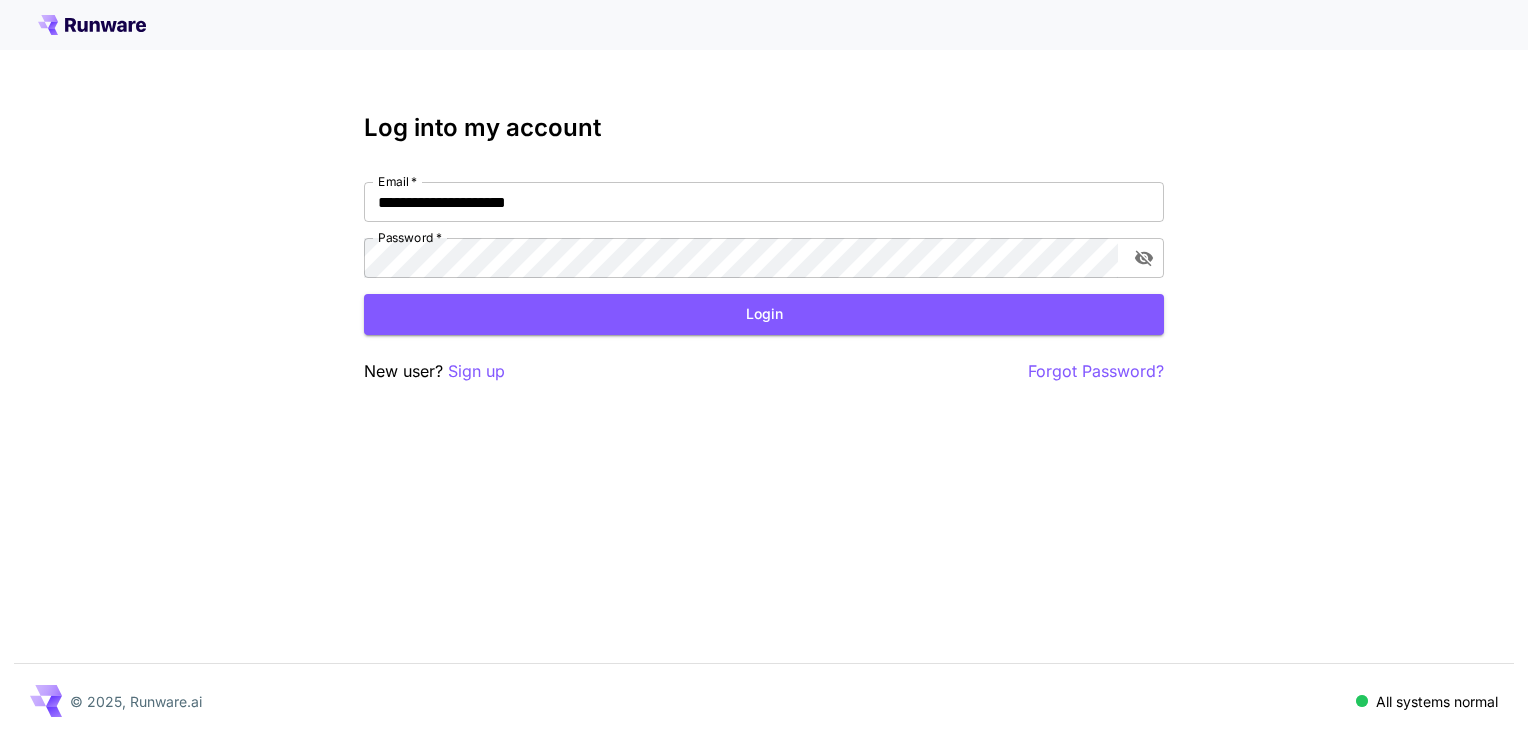 click at bounding box center [764, 25] 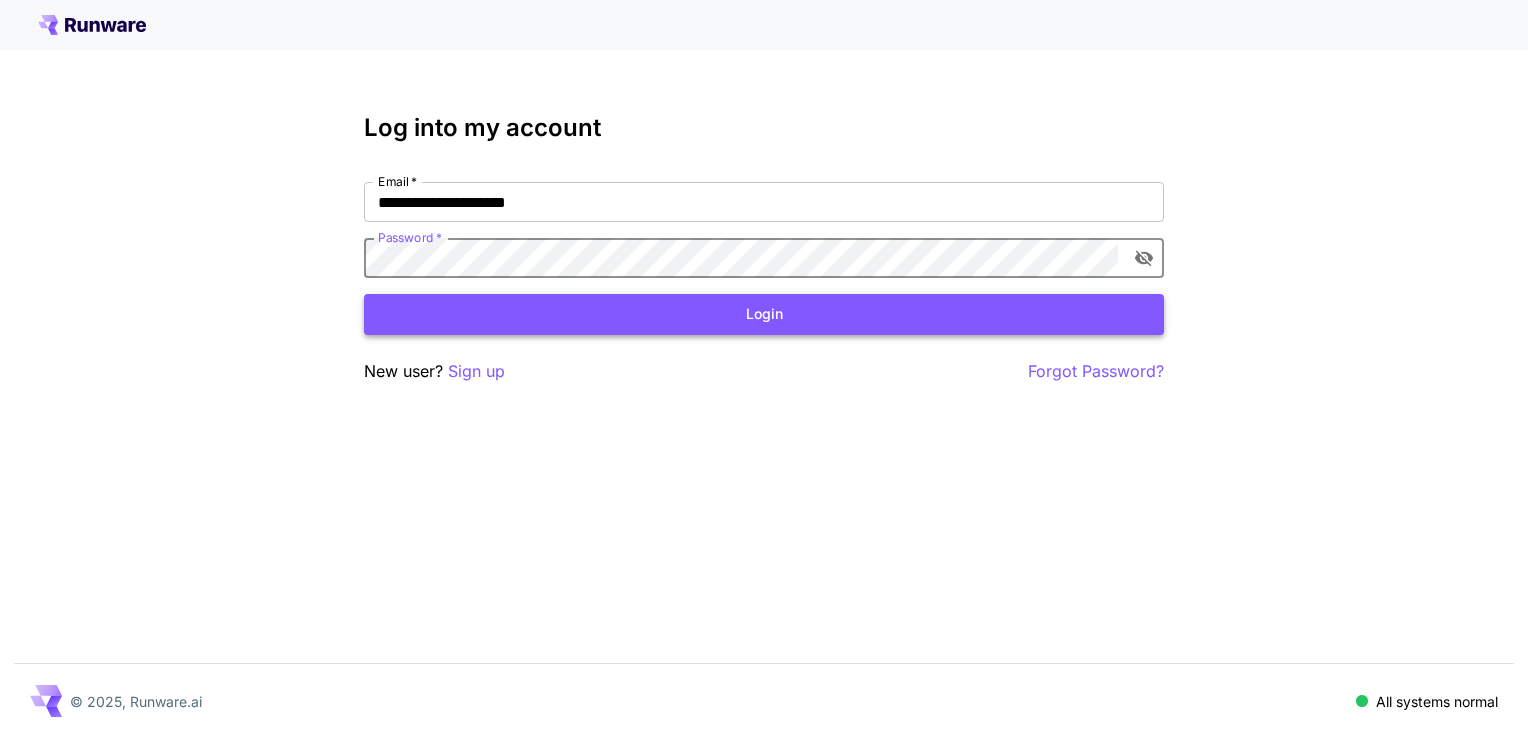 click on "Login" at bounding box center [764, 314] 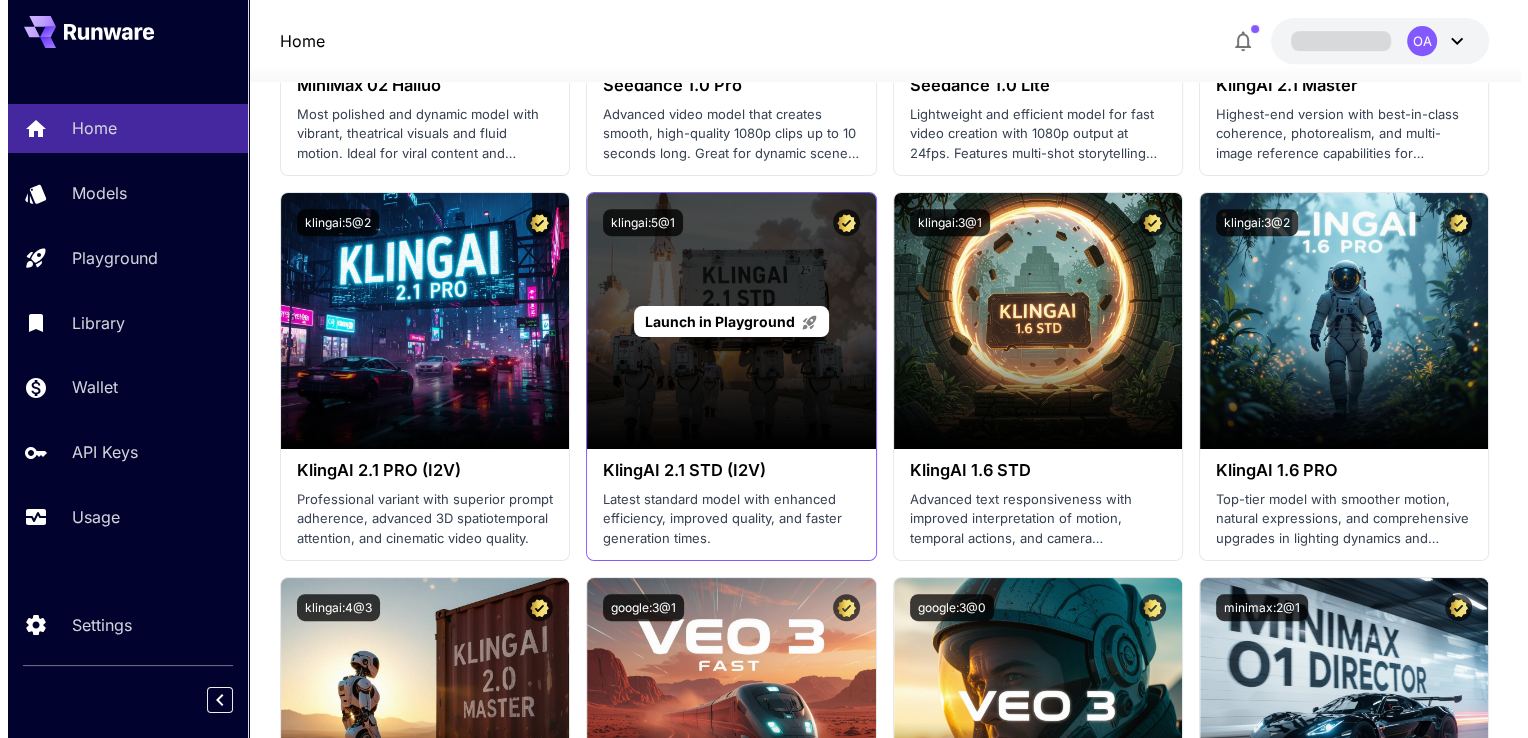 scroll, scrollTop: 900, scrollLeft: 0, axis: vertical 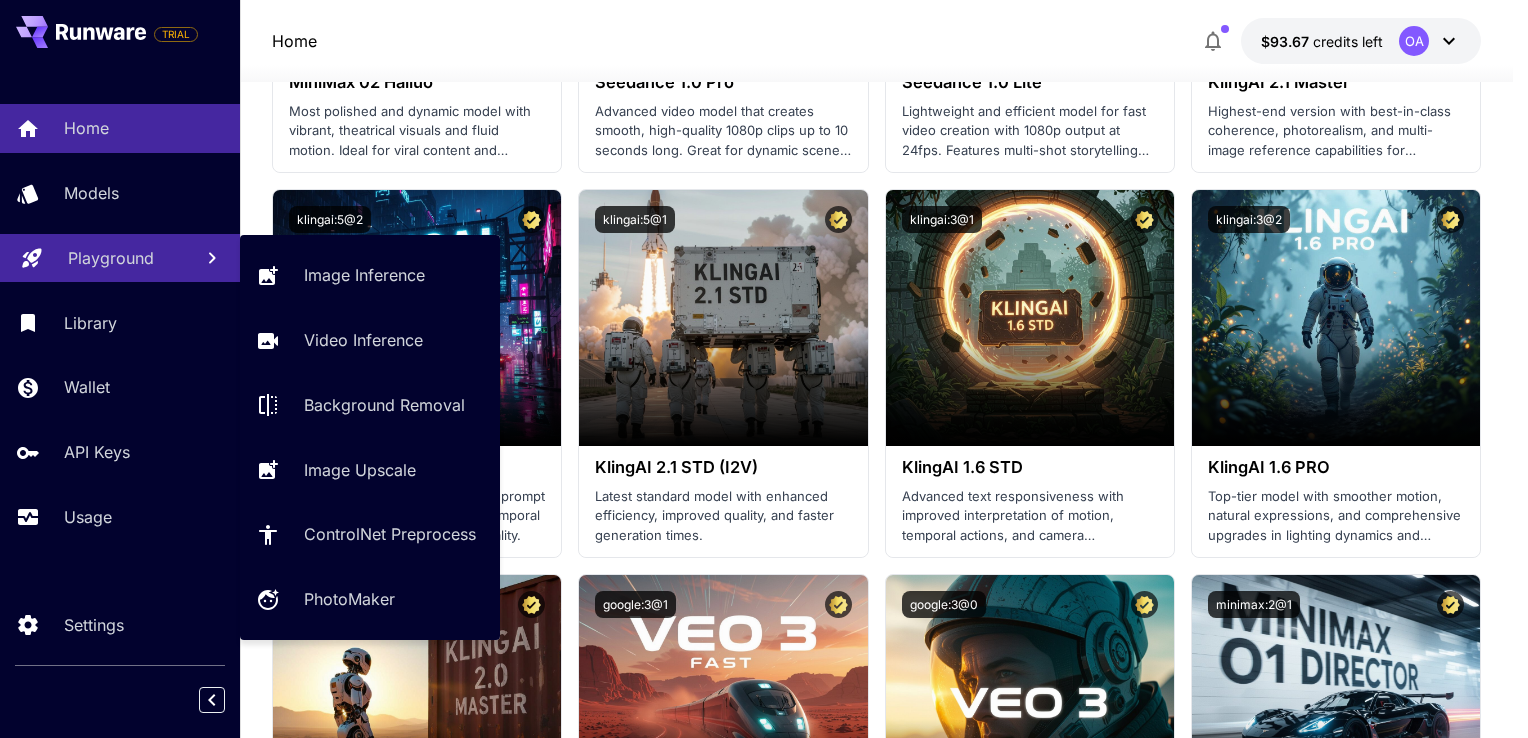 click on "Playground" at bounding box center [111, 258] 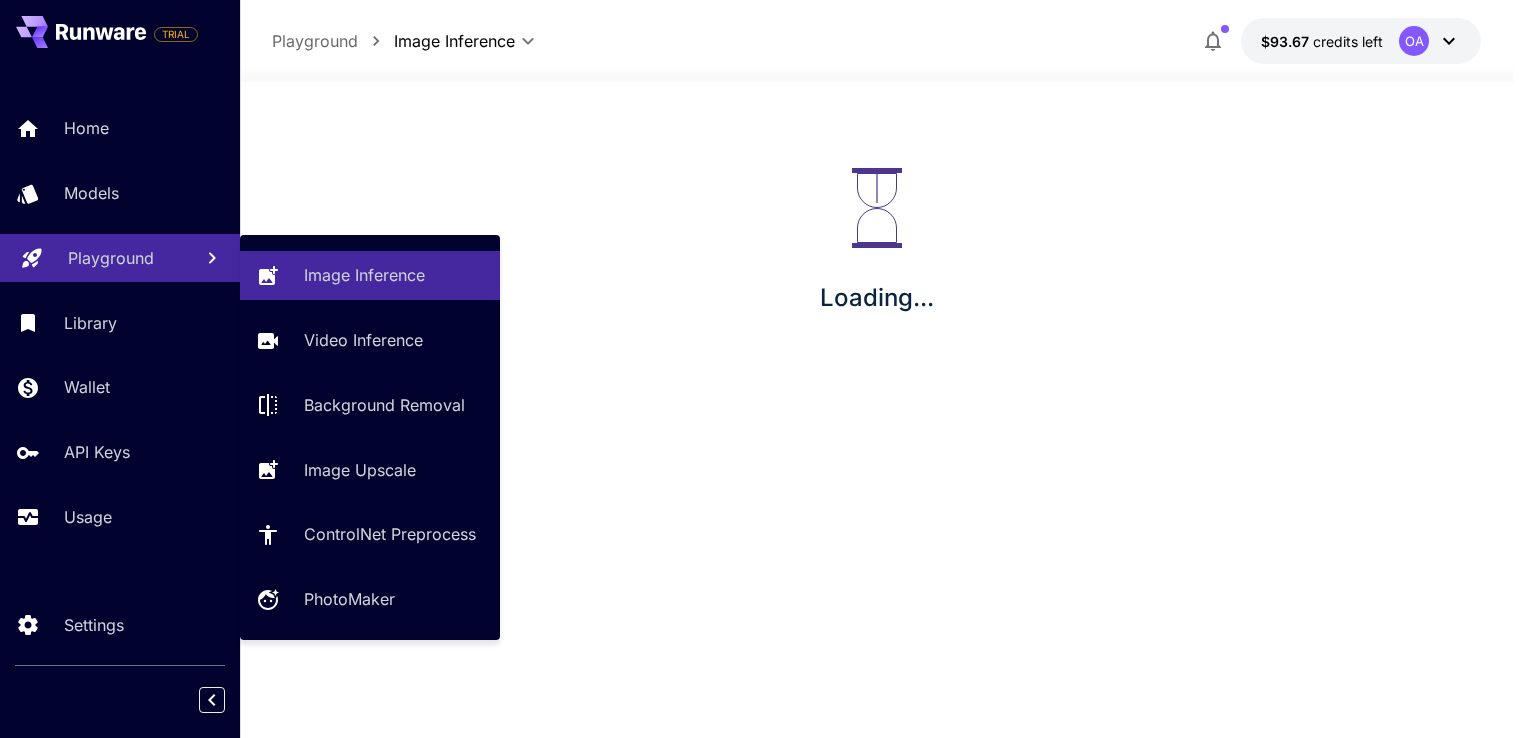 scroll, scrollTop: 0, scrollLeft: 0, axis: both 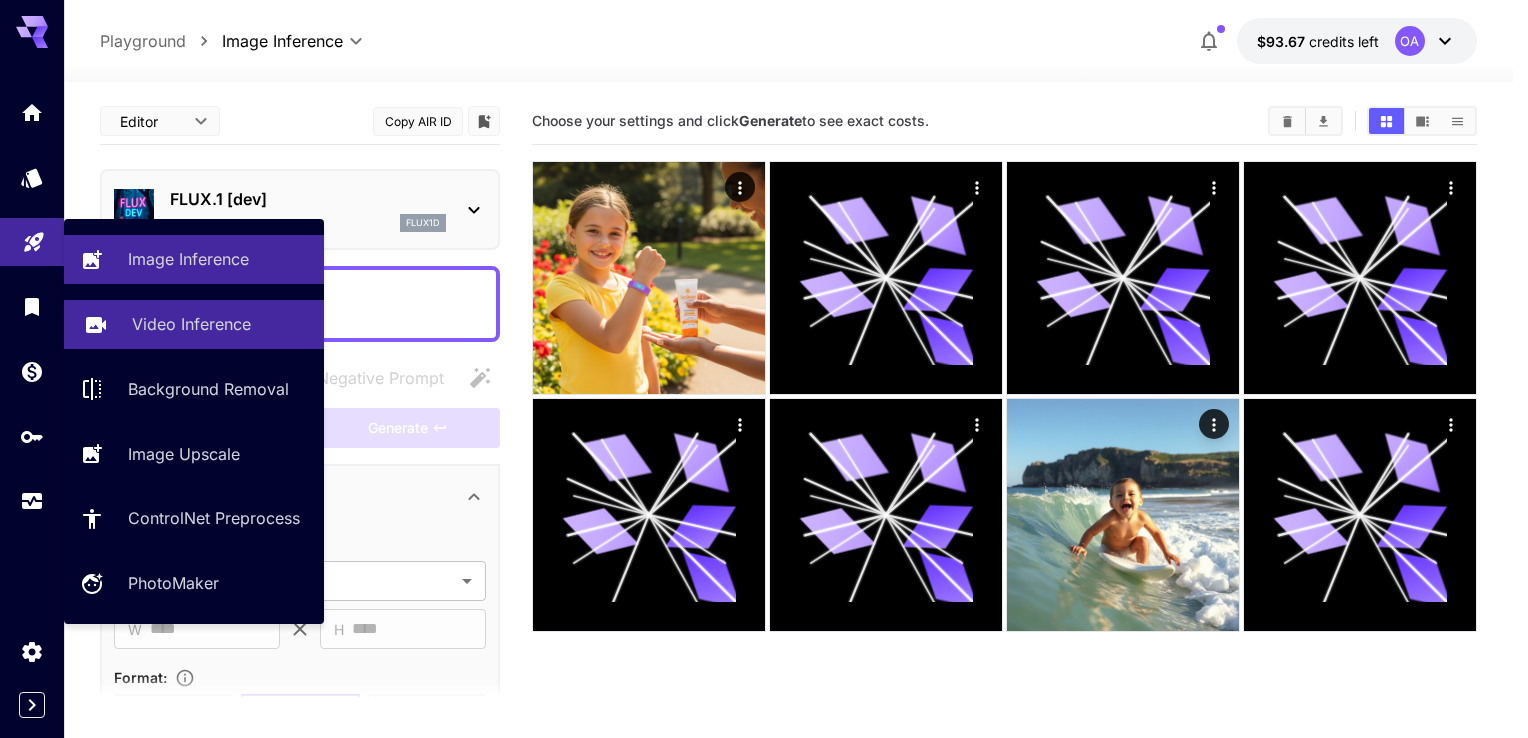 click on "Video Inference" at bounding box center (194, 324) 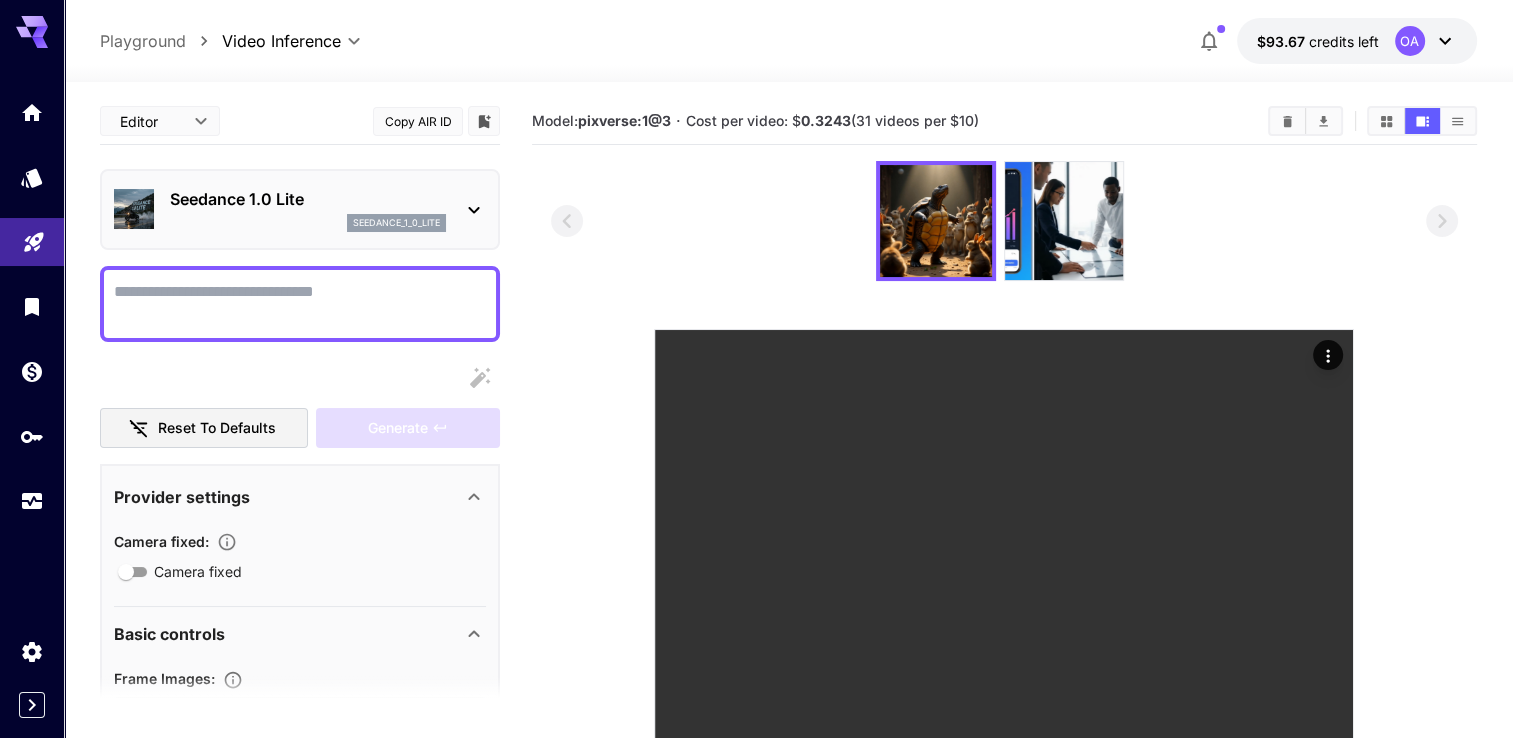click on "Seedance 1.0 Lite seedance_1_0_lite" at bounding box center (300, 209) 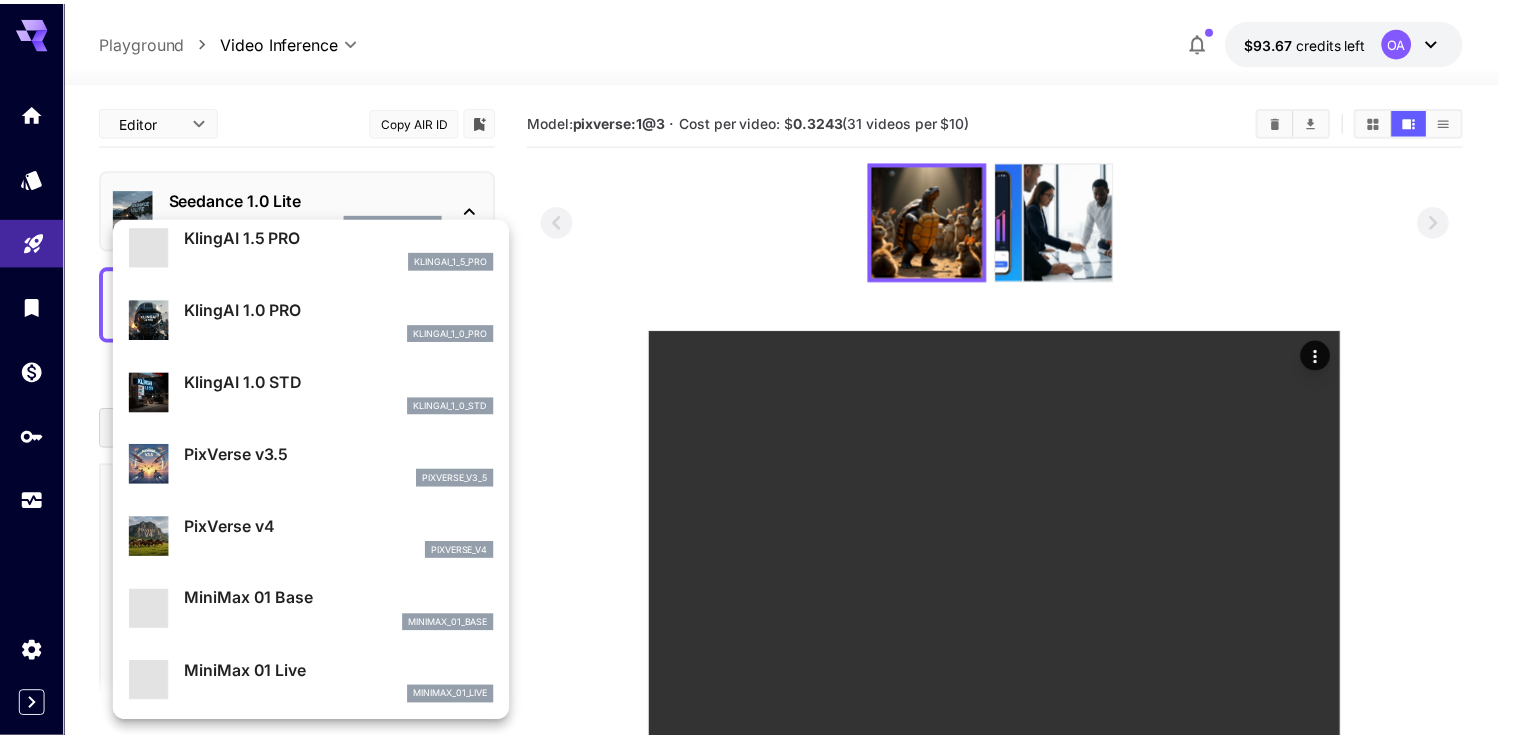 scroll, scrollTop: 1504, scrollLeft: 0, axis: vertical 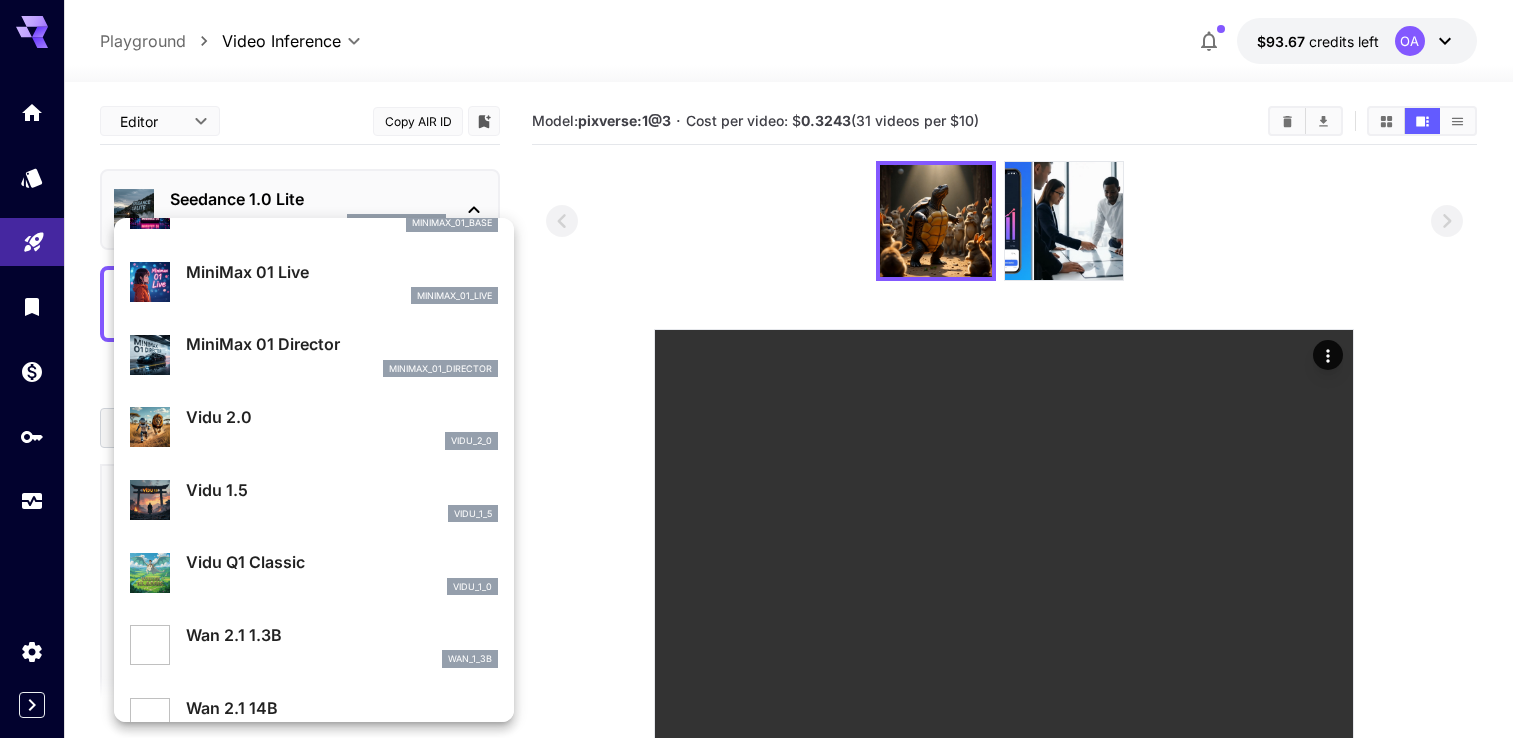 click on "vidu_2_0" at bounding box center (342, 441) 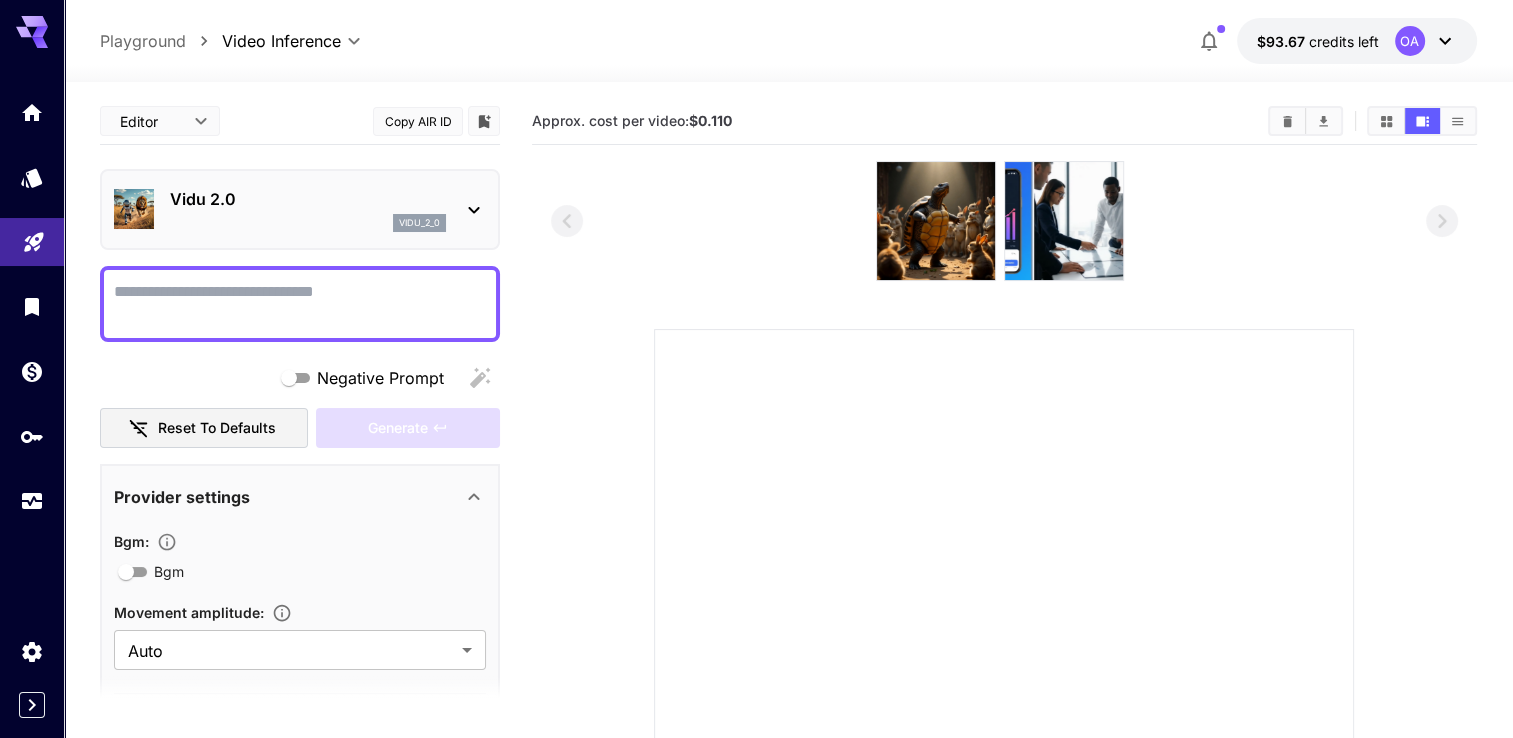 click on "Negative Prompt" at bounding box center [300, 304] 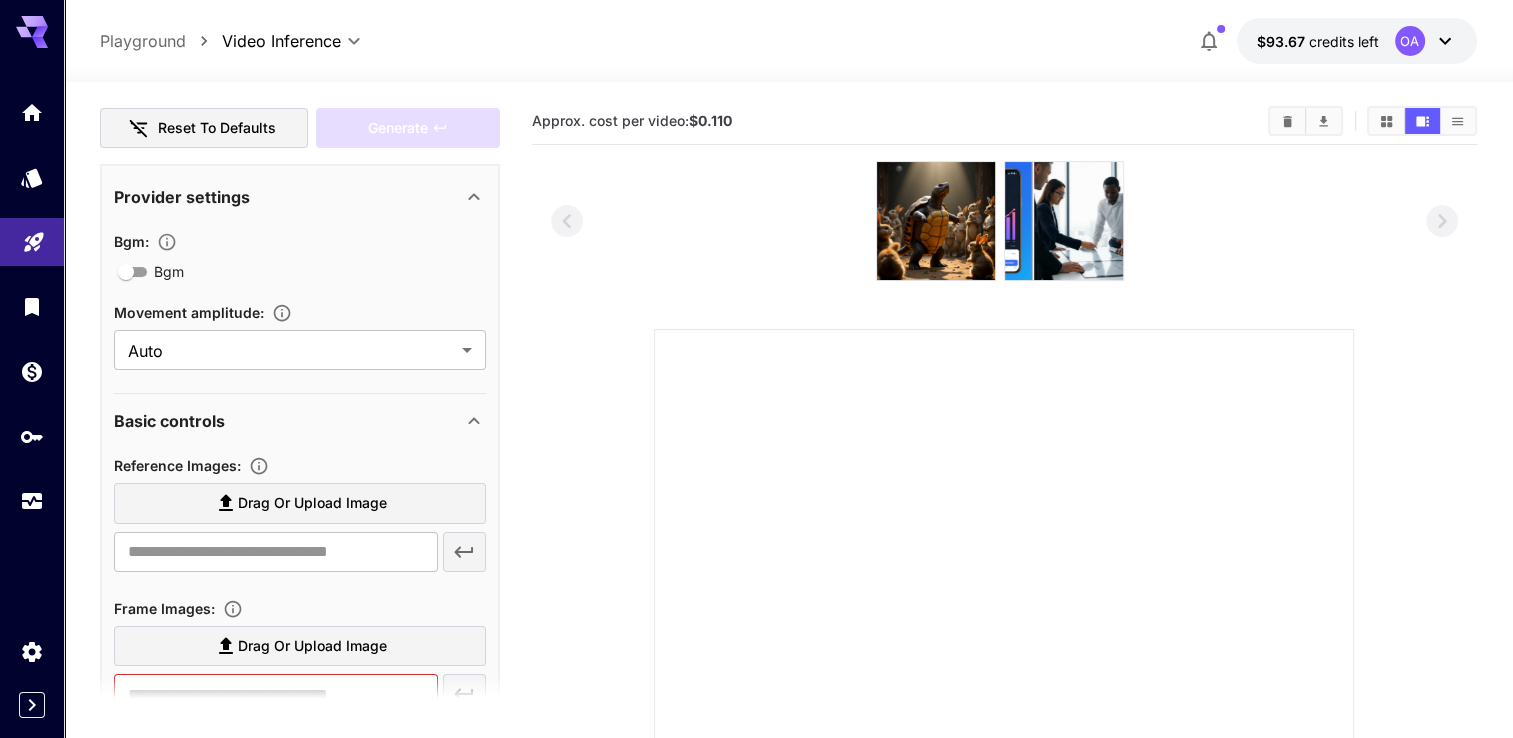 scroll, scrollTop: 400, scrollLeft: 0, axis: vertical 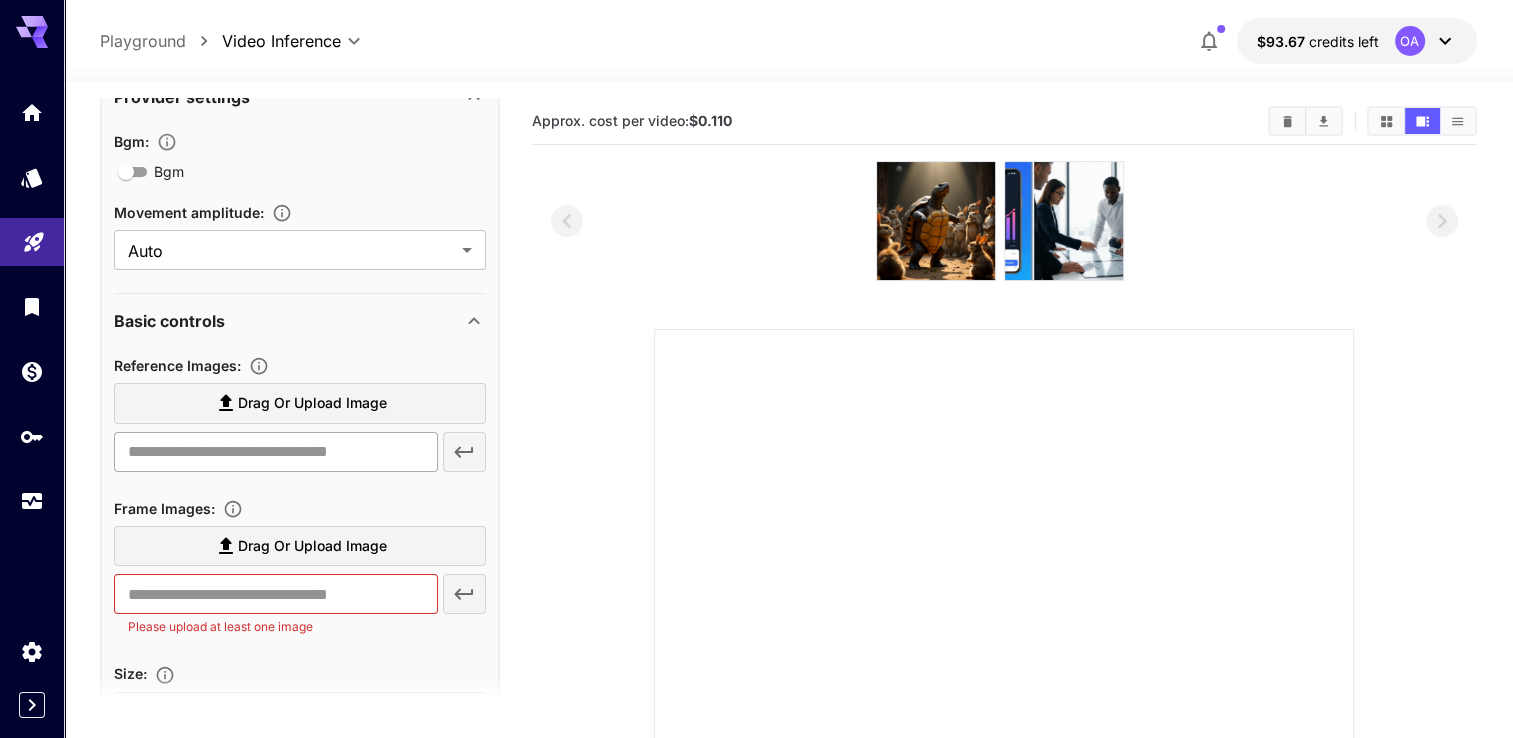 click at bounding box center (275, 452) 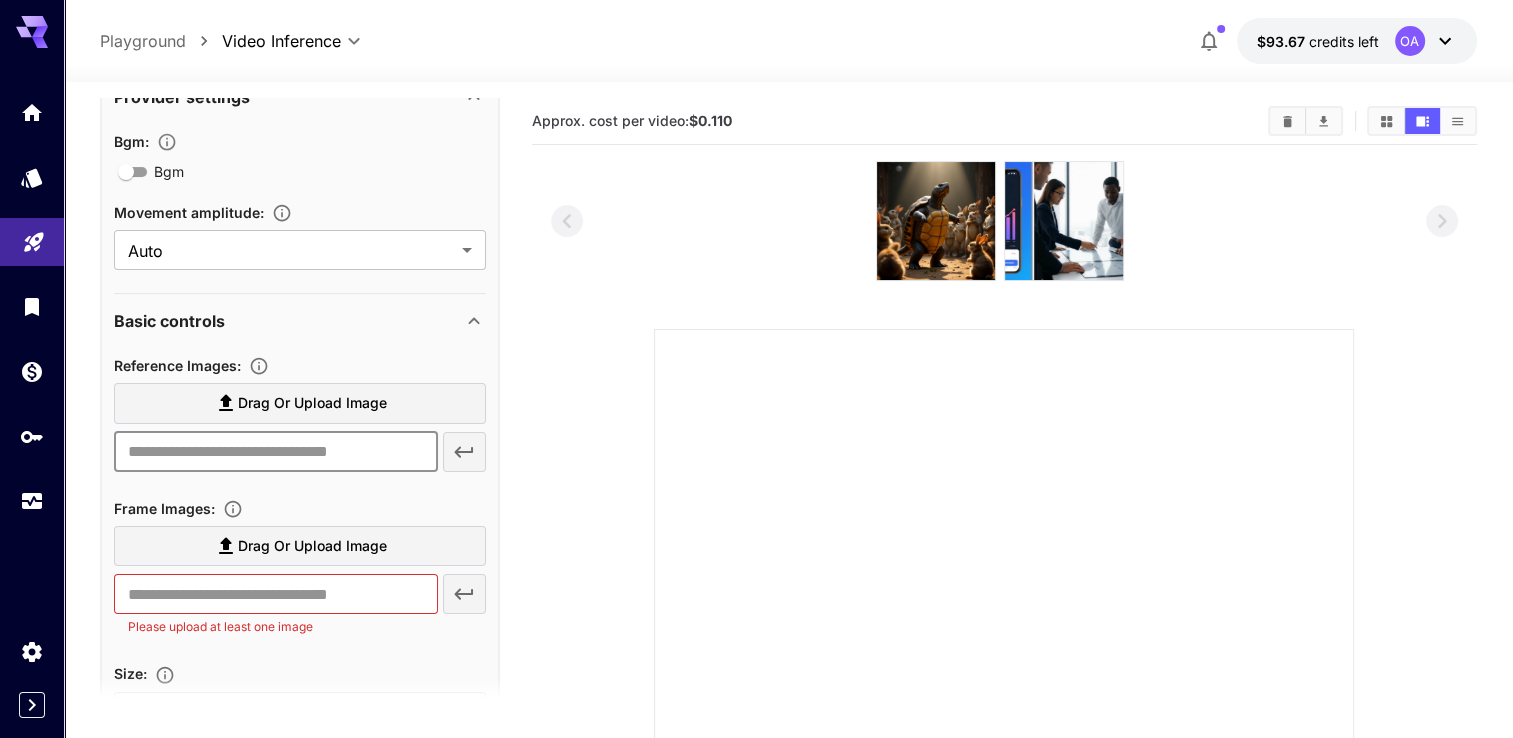 paste on "**********" 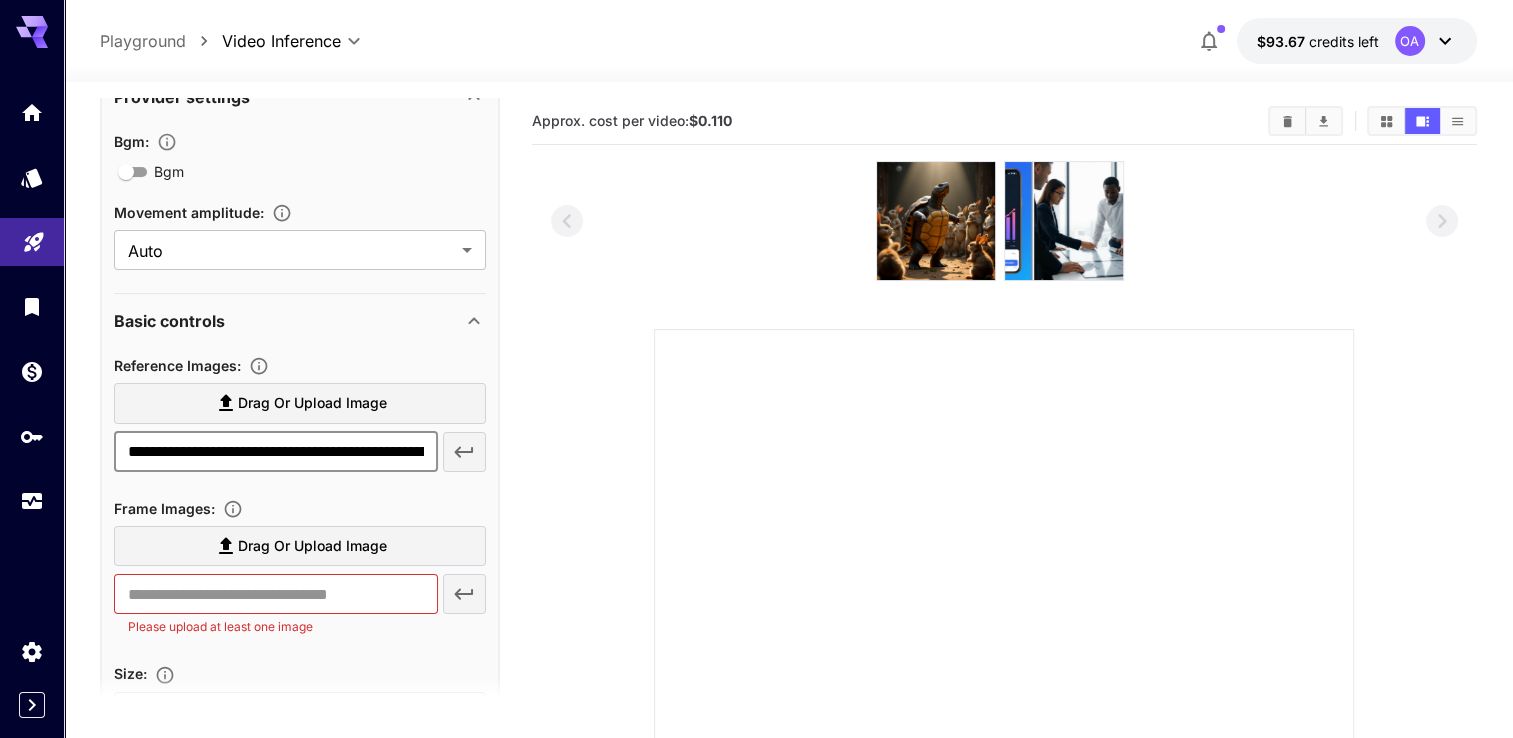 scroll, scrollTop: 0, scrollLeft: 265, axis: horizontal 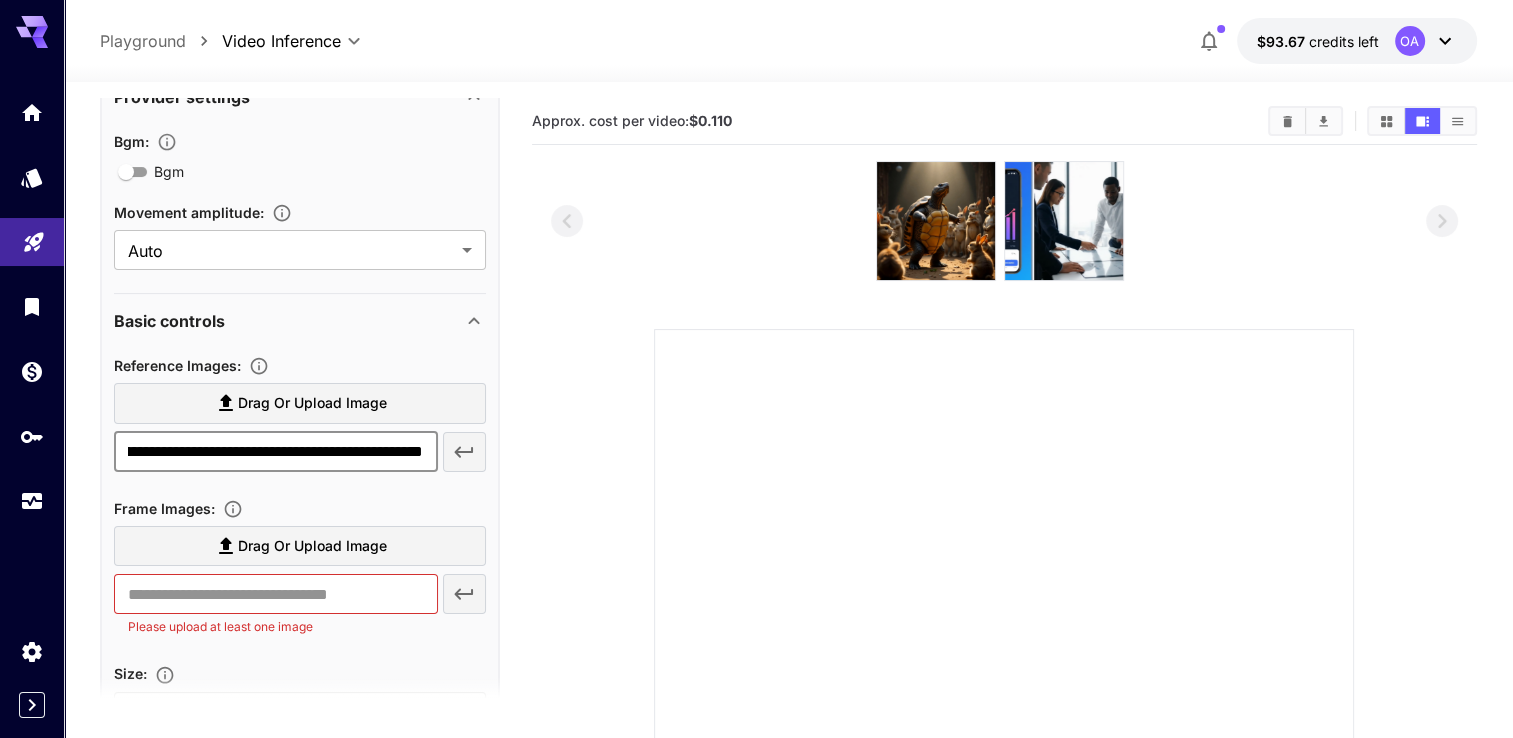 type on "**********" 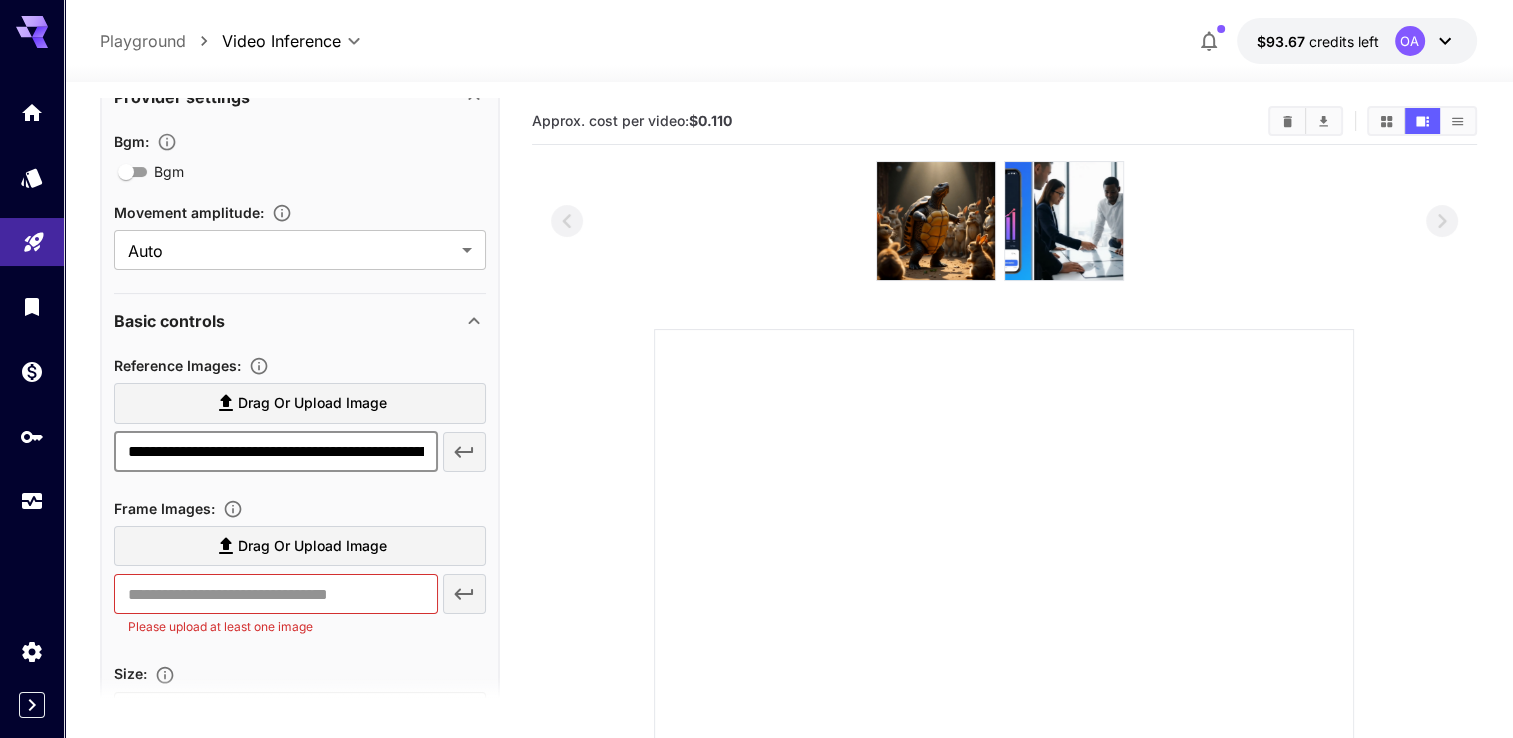click at bounding box center [1005, 595] 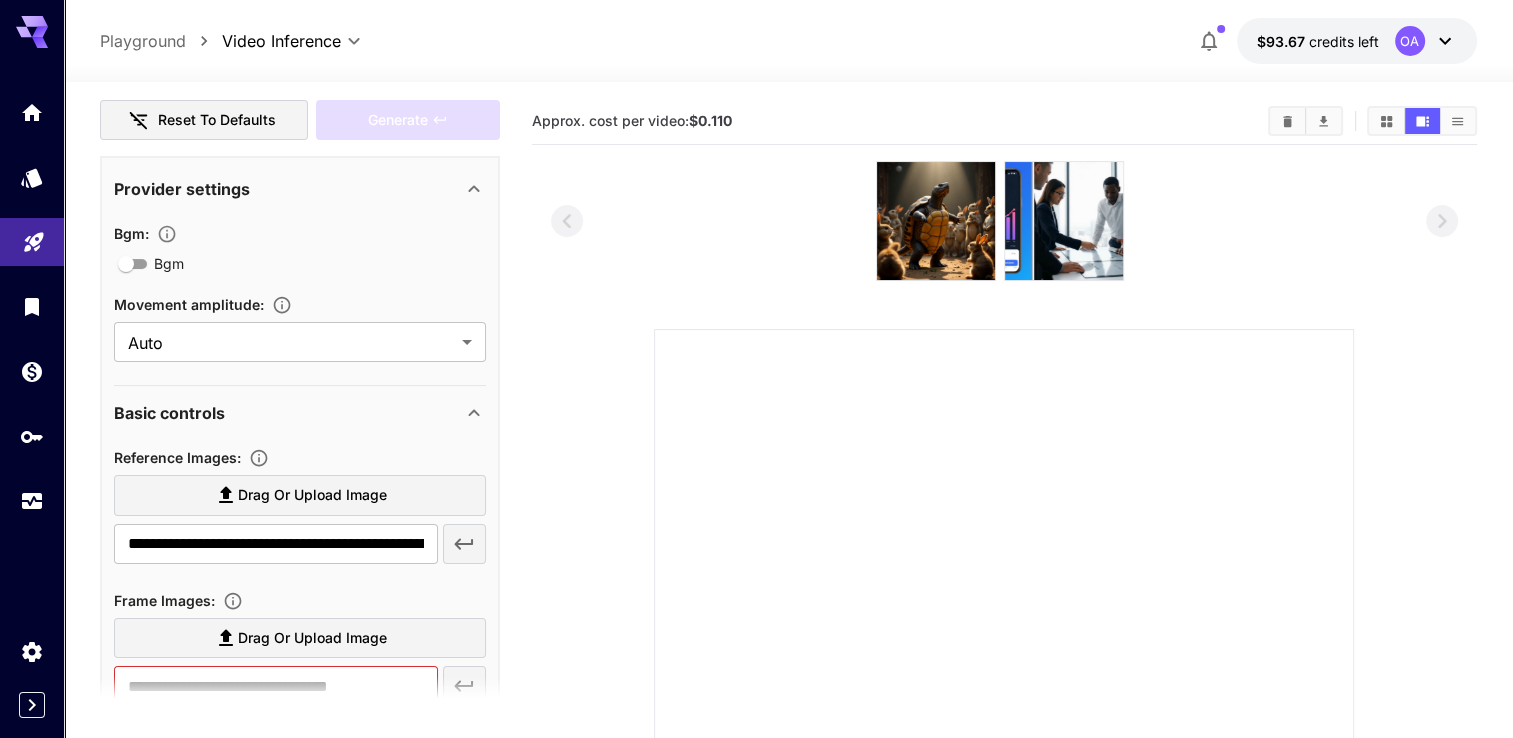 scroll, scrollTop: 0, scrollLeft: 0, axis: both 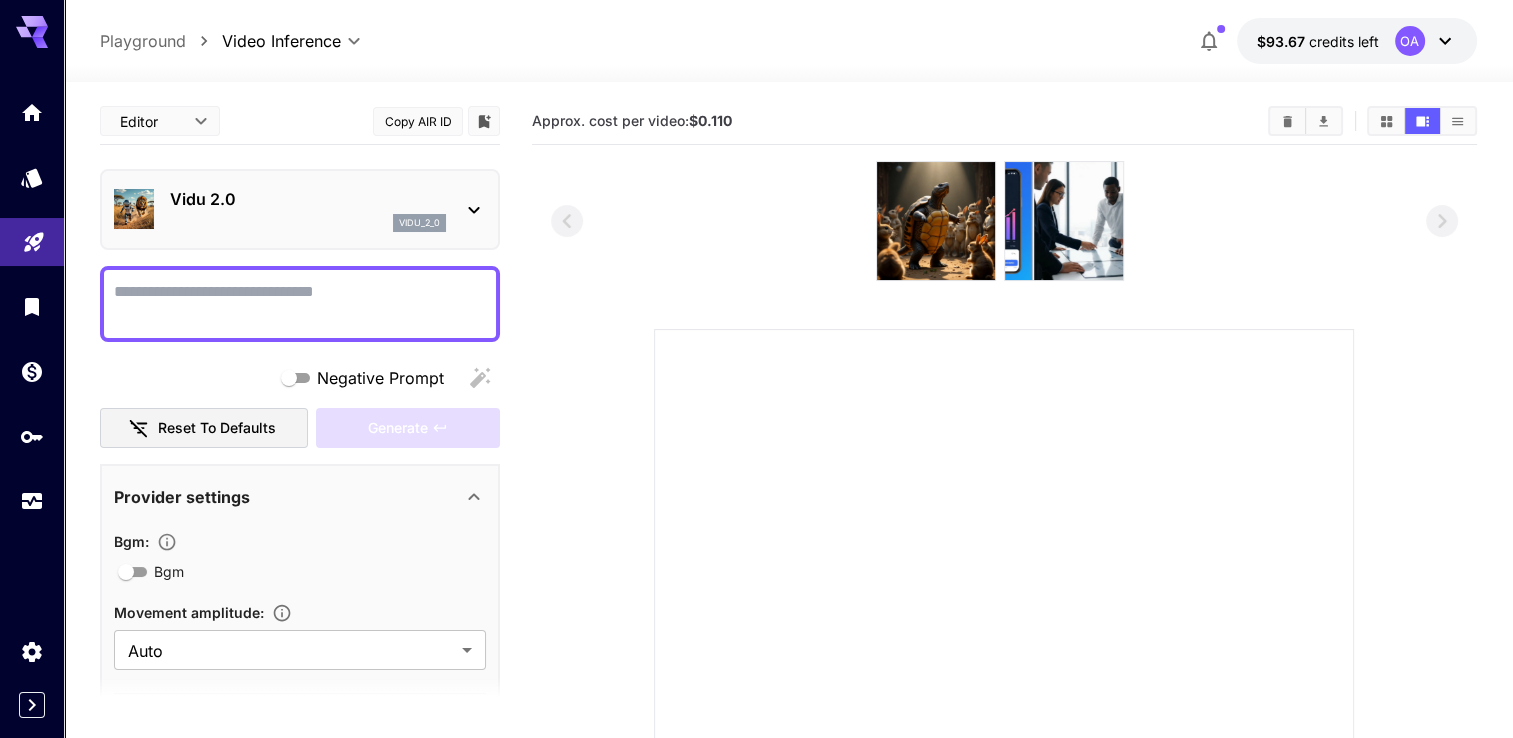 click on "Negative Prompt" at bounding box center (300, 304) 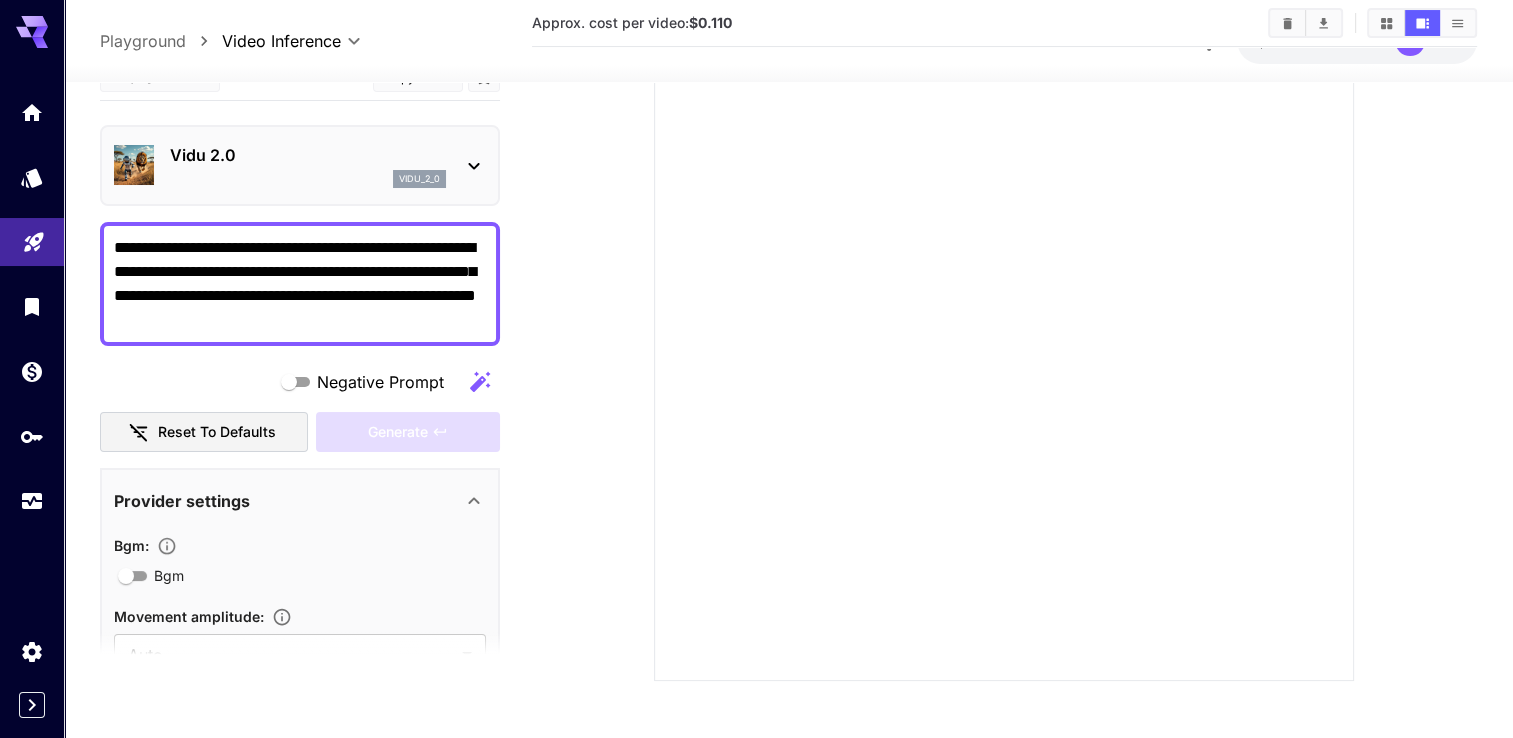 scroll, scrollTop: 350, scrollLeft: 0, axis: vertical 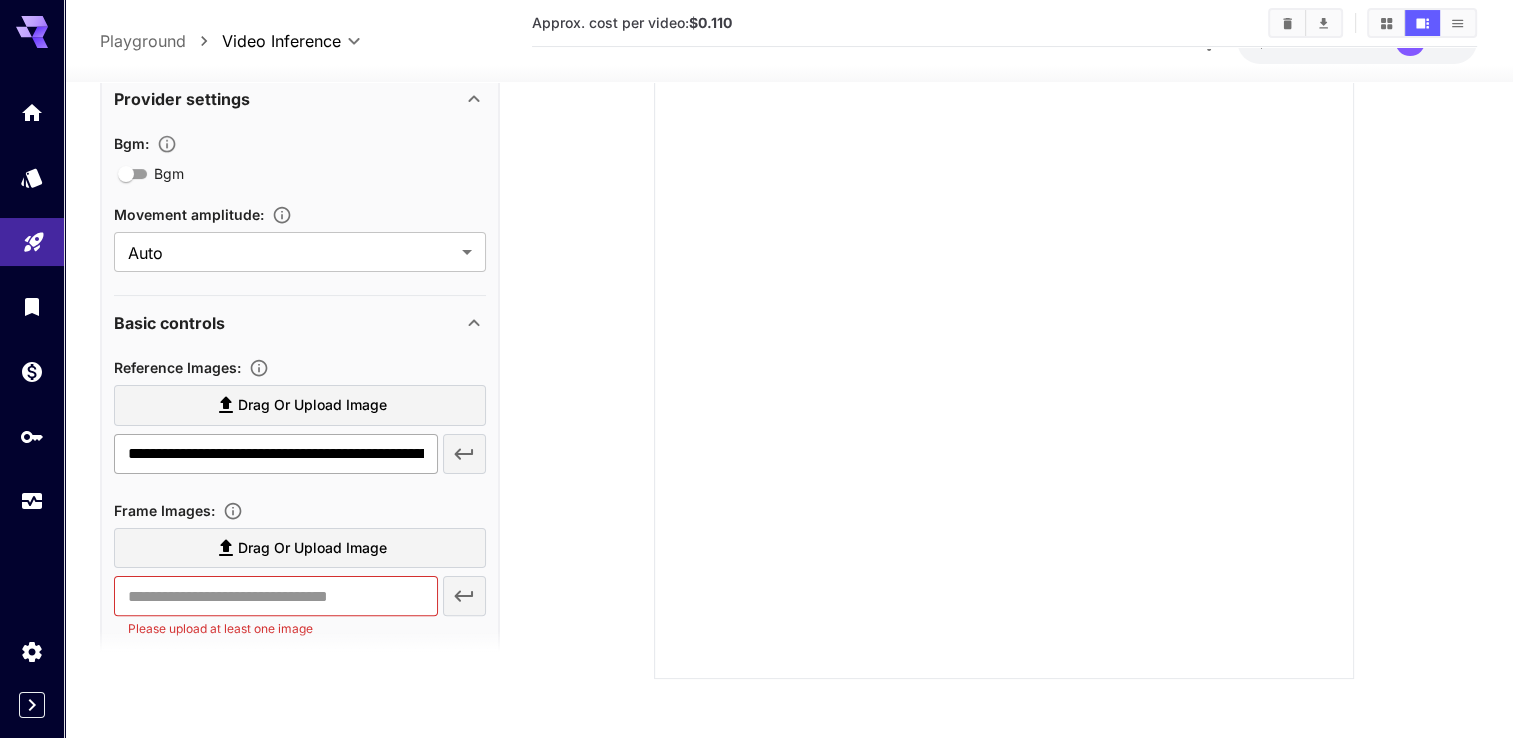 type on "**********" 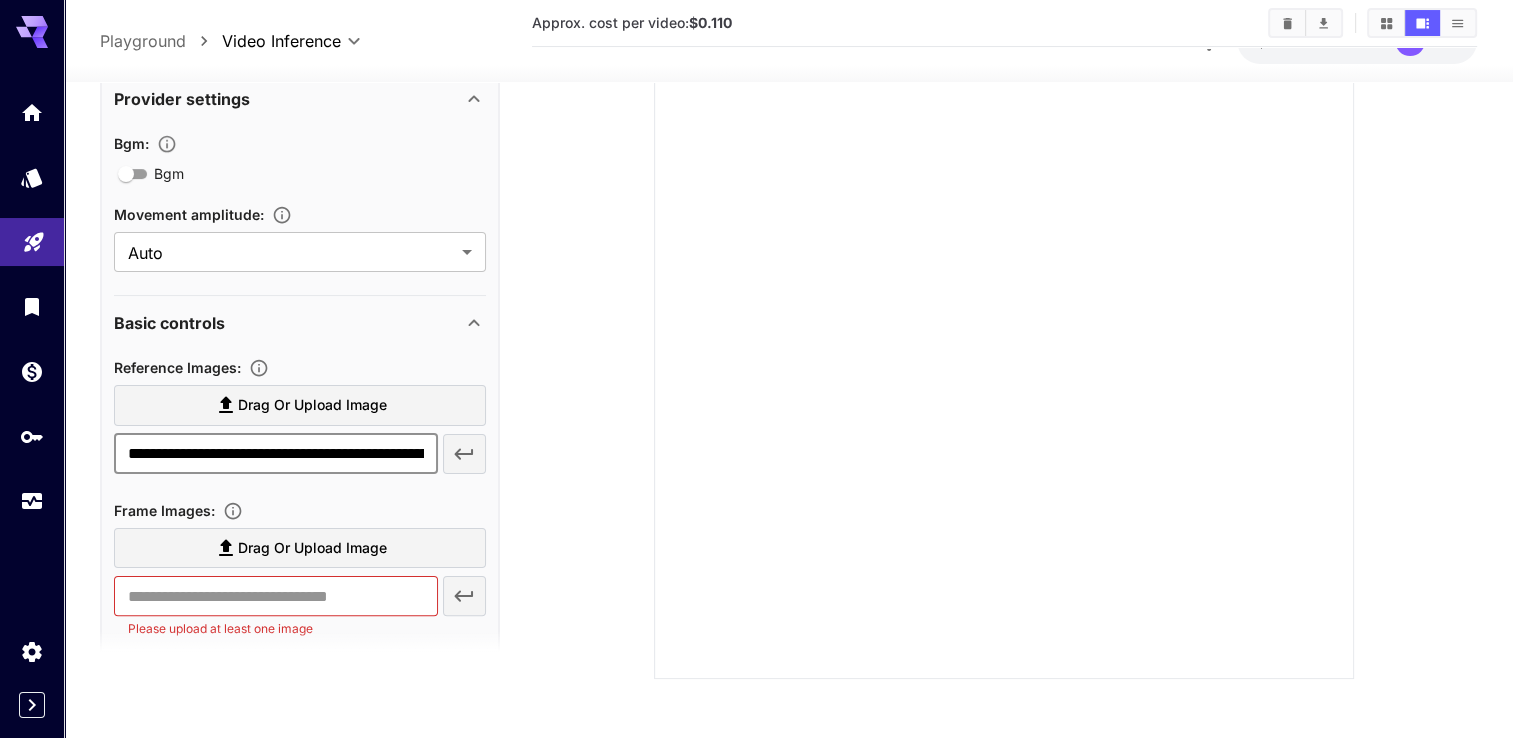 click on "**********" at bounding box center [275, 453] 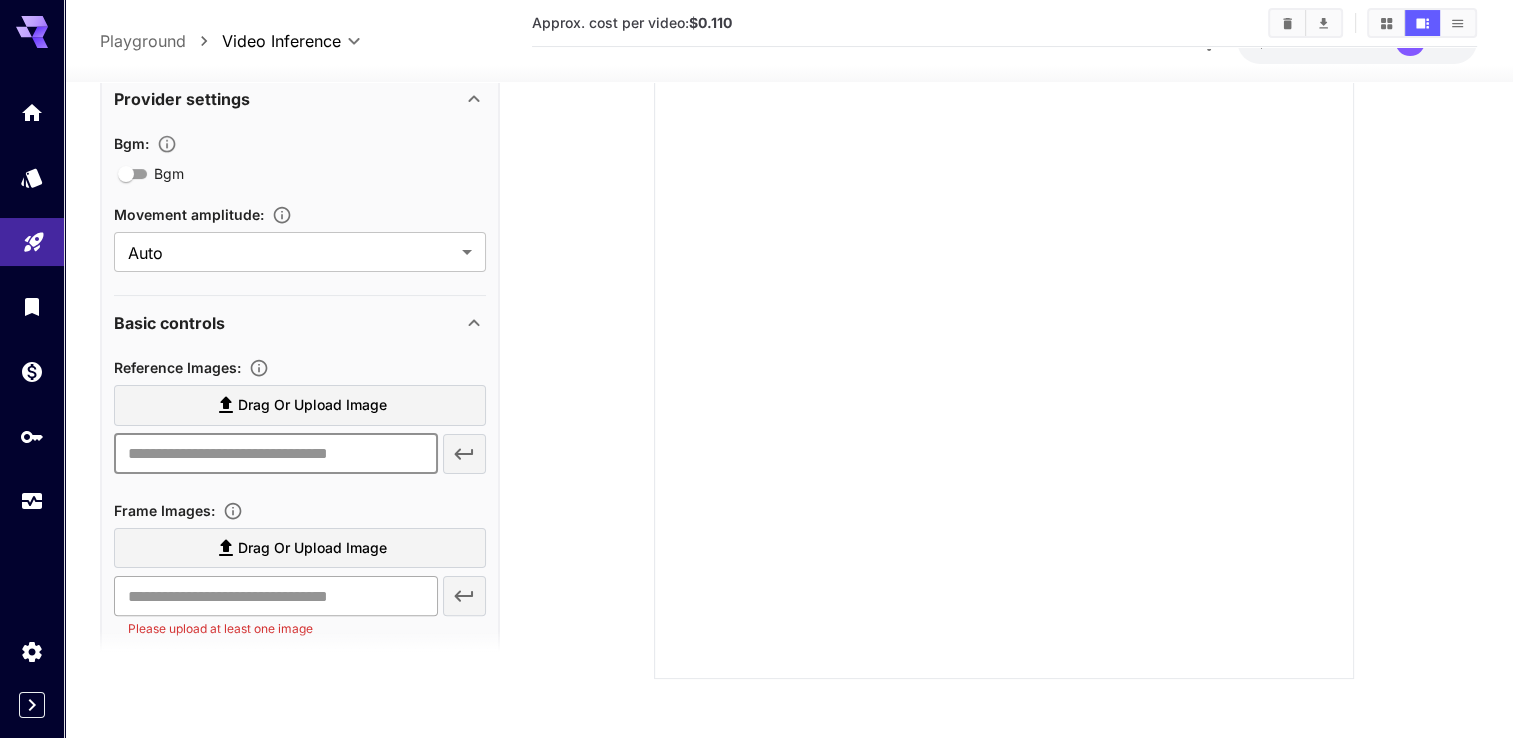 type 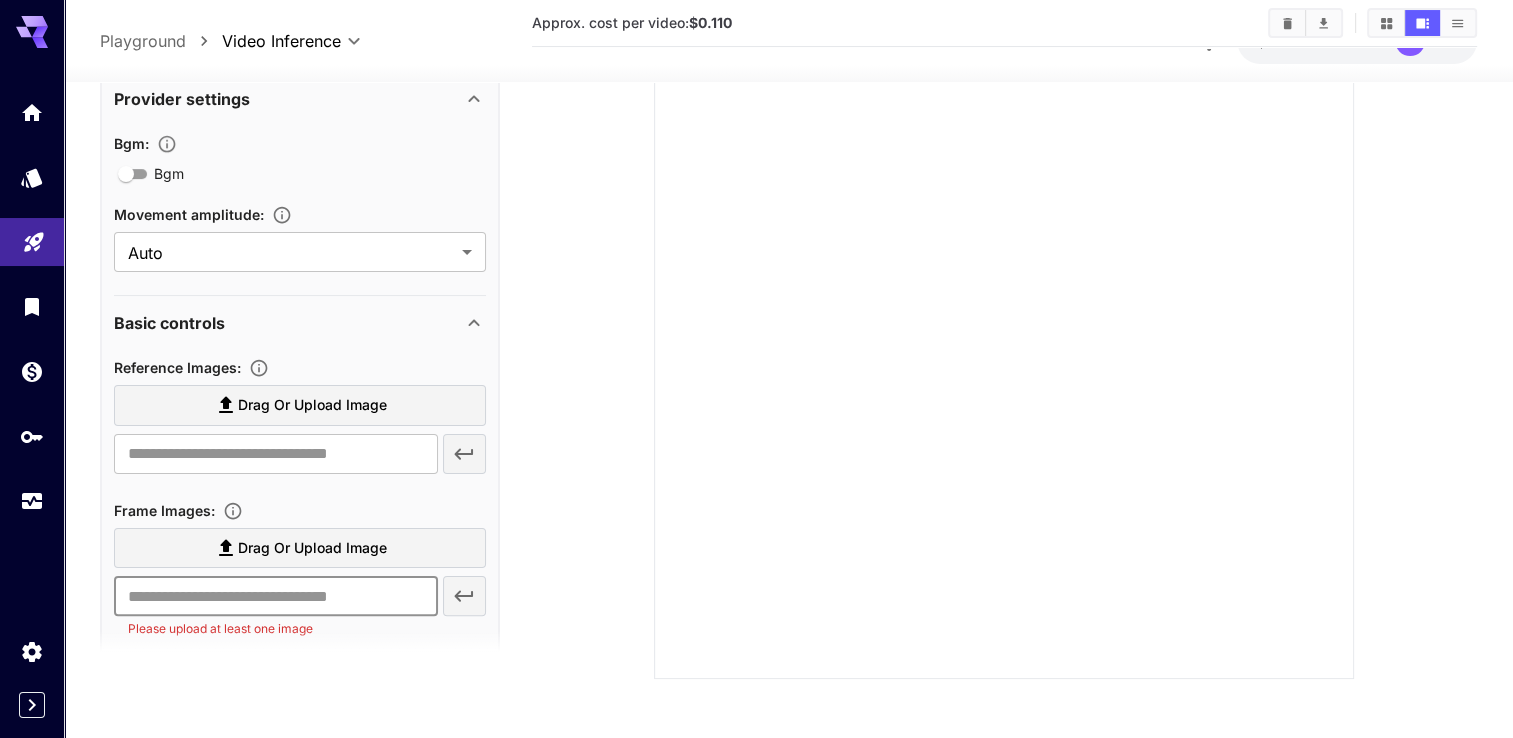 click at bounding box center [275, 596] 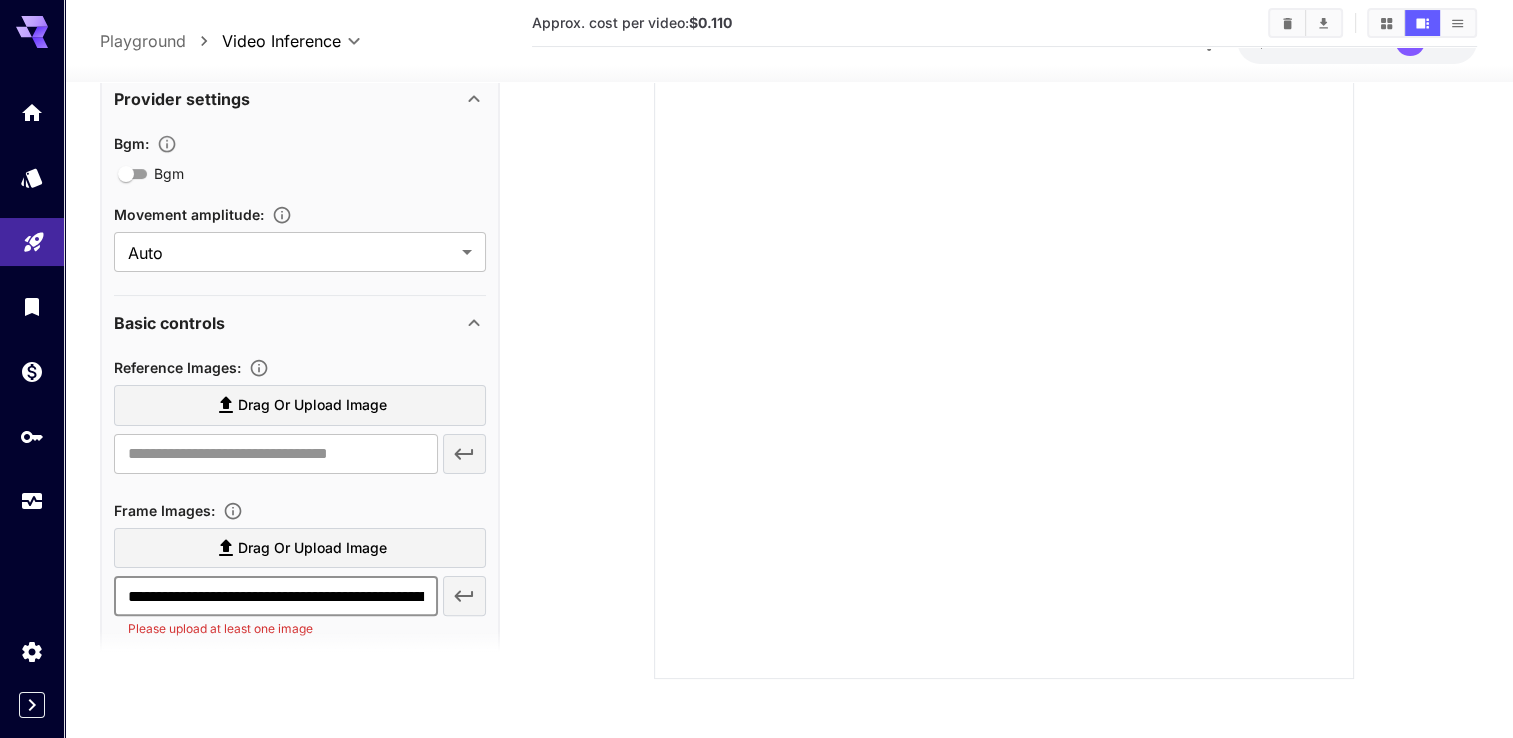 scroll, scrollTop: 0, scrollLeft: 265, axis: horizontal 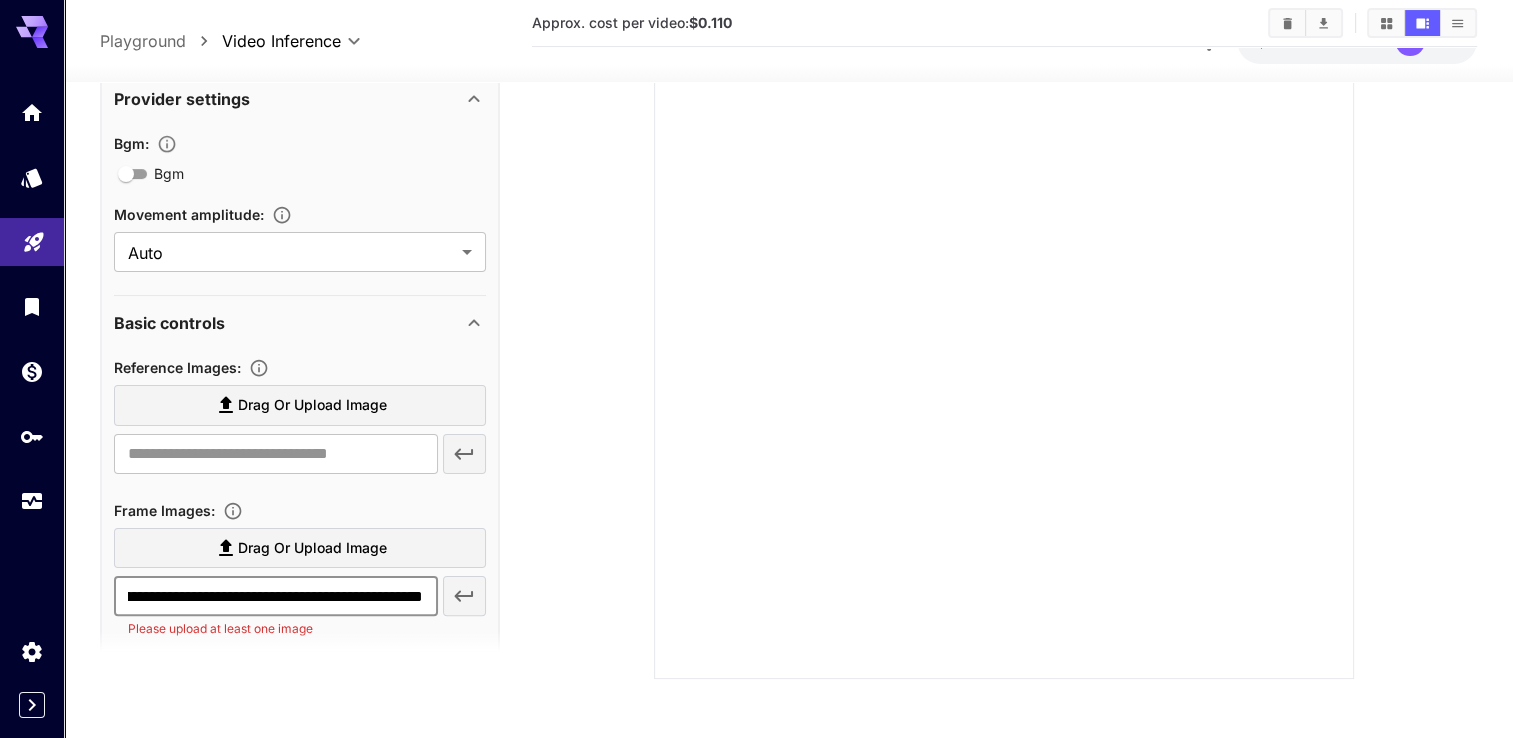 type on "**********" 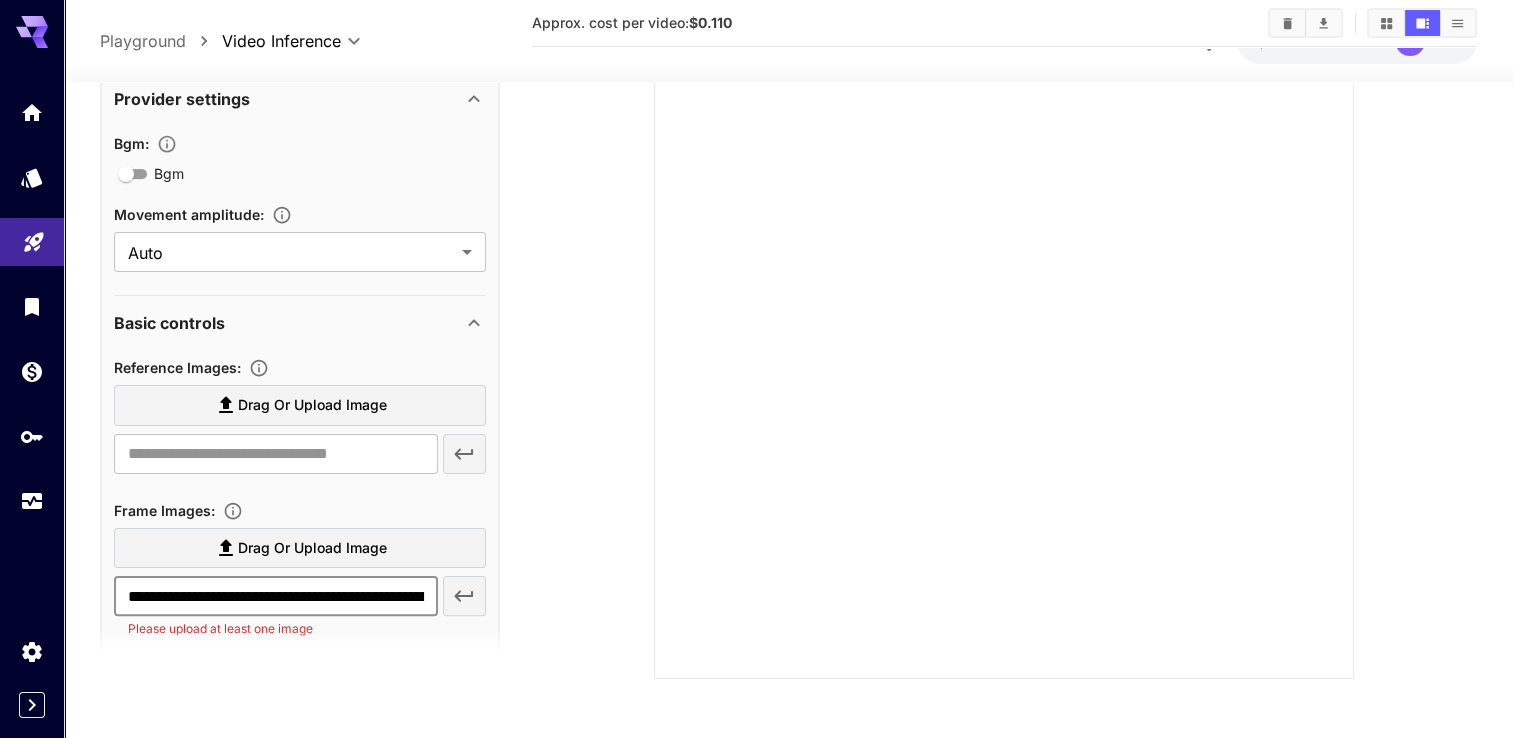 click on "**********" at bounding box center (788, 221) 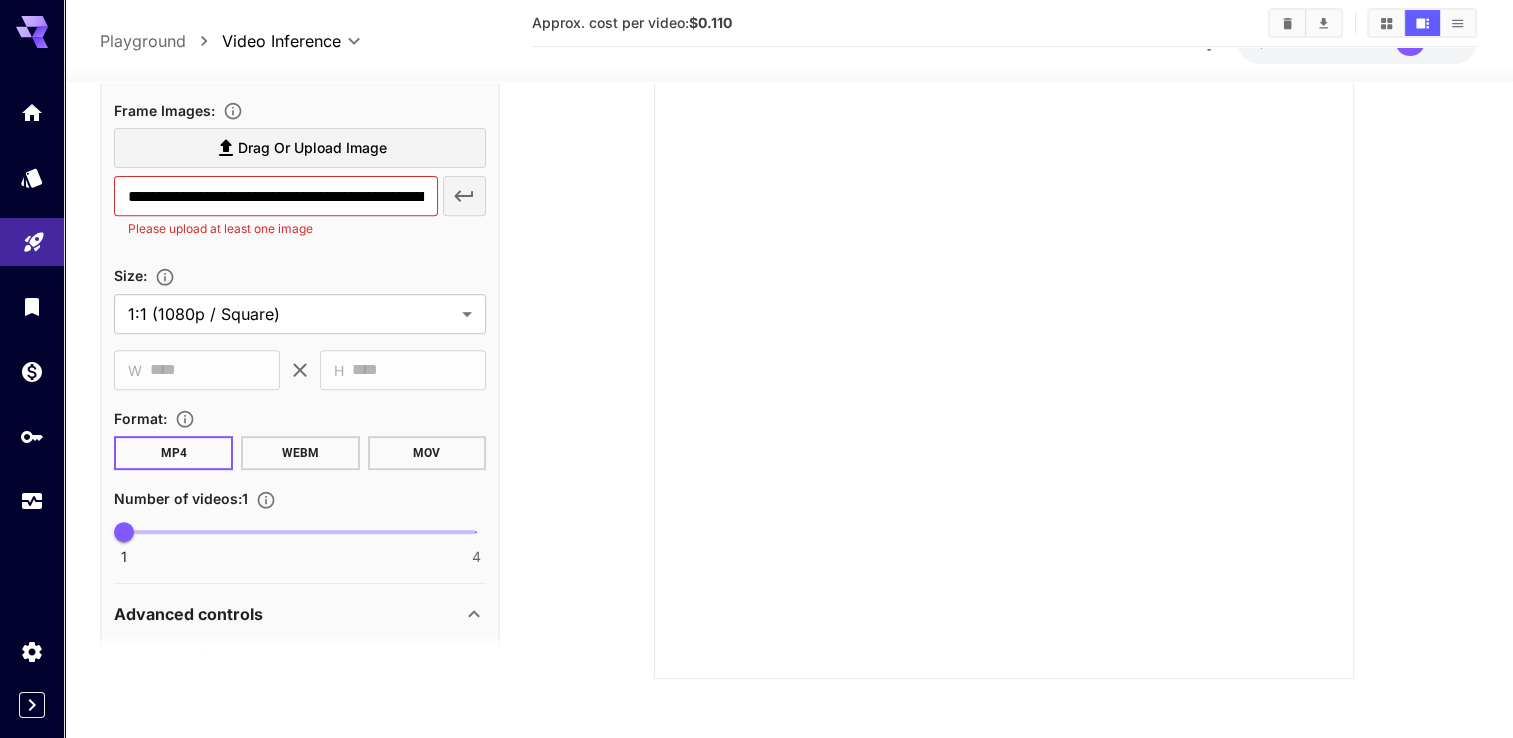 scroll, scrollTop: 1056, scrollLeft: 0, axis: vertical 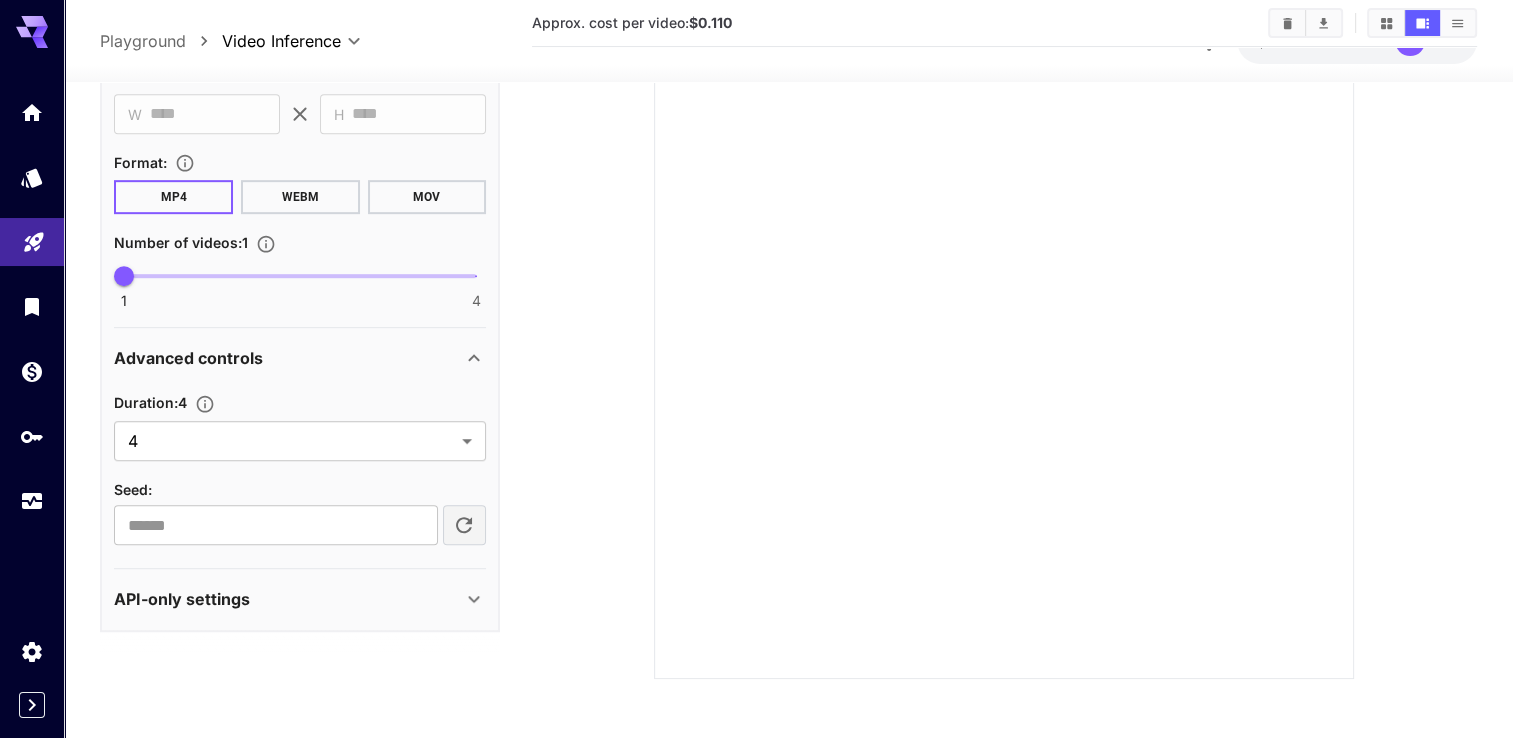 click on "API-only settings" at bounding box center [288, 599] 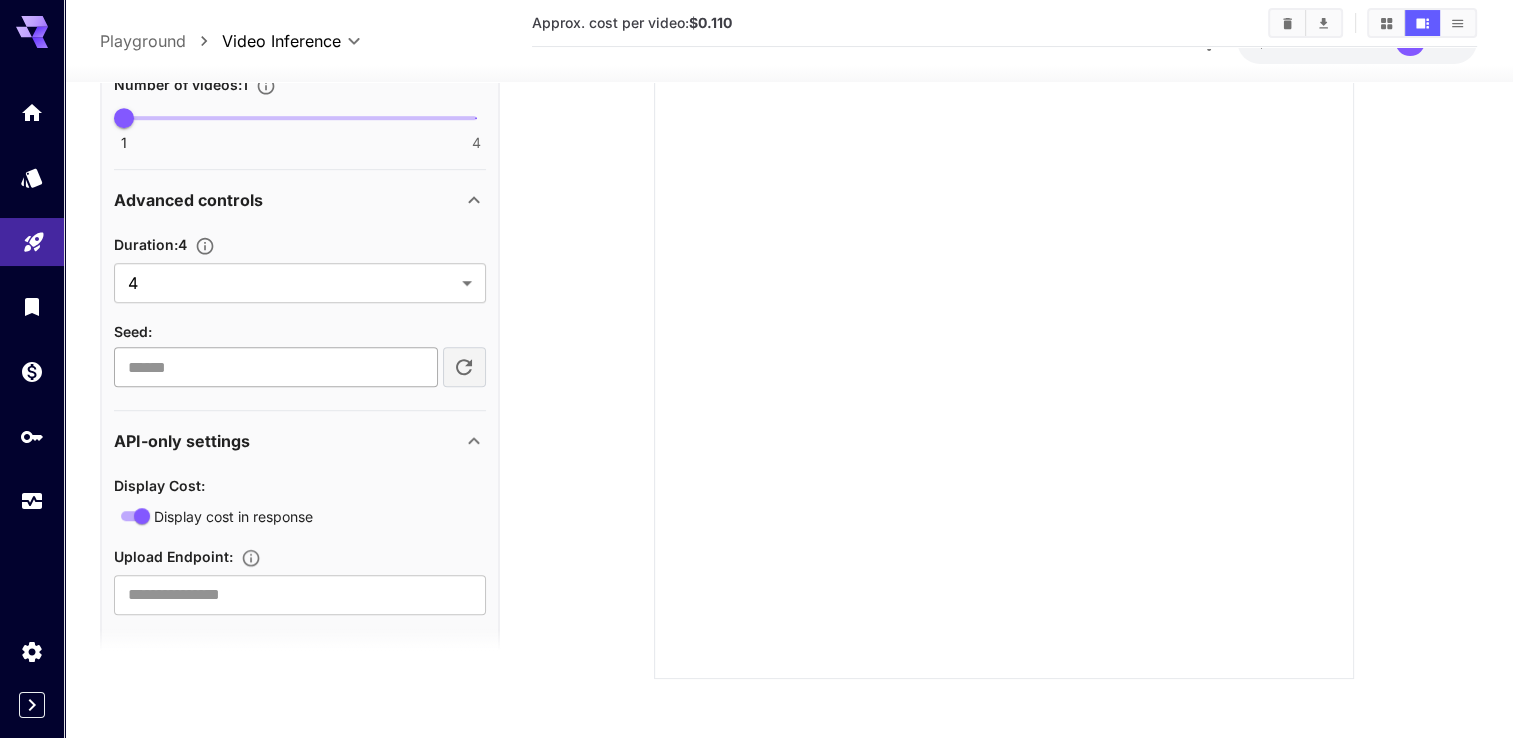 scroll, scrollTop: 1238, scrollLeft: 0, axis: vertical 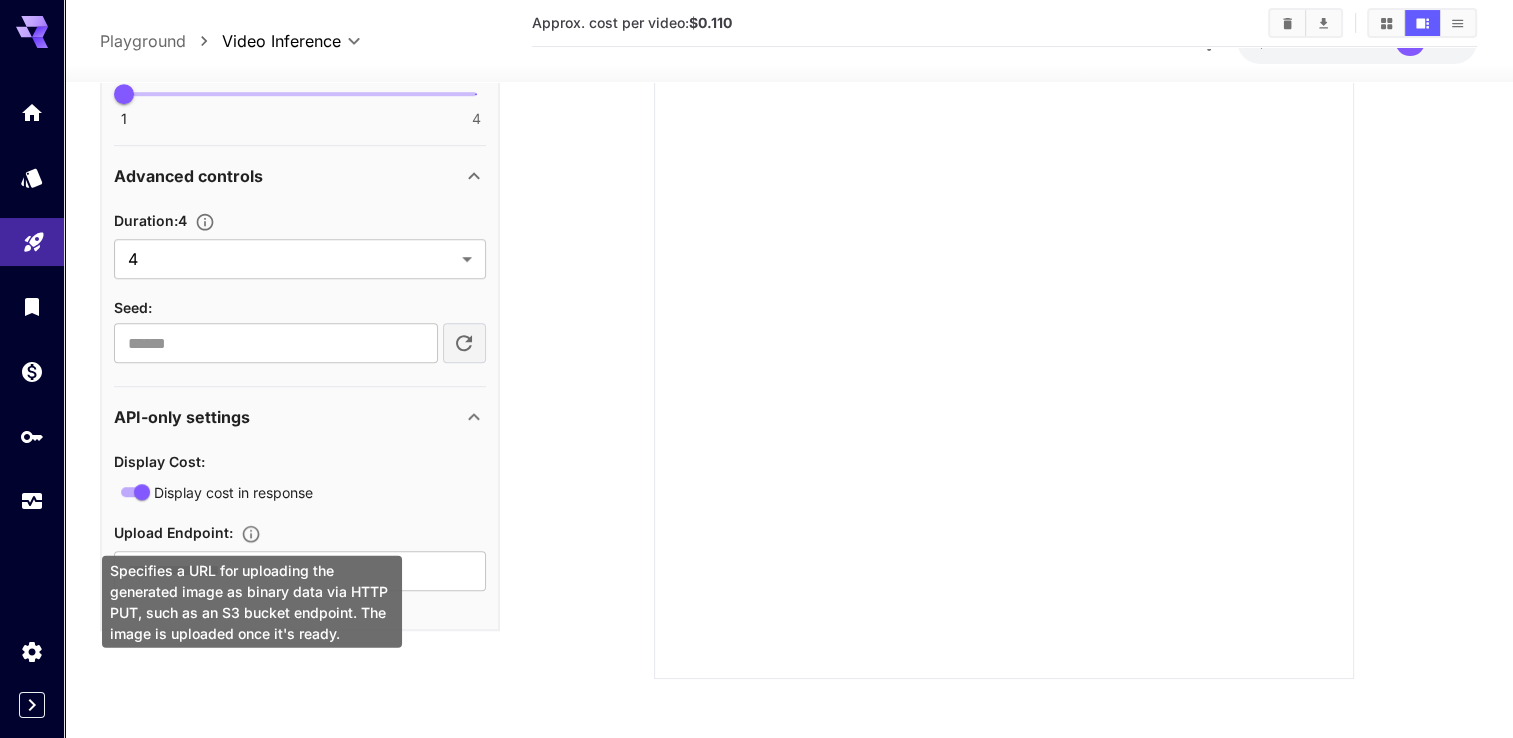 click 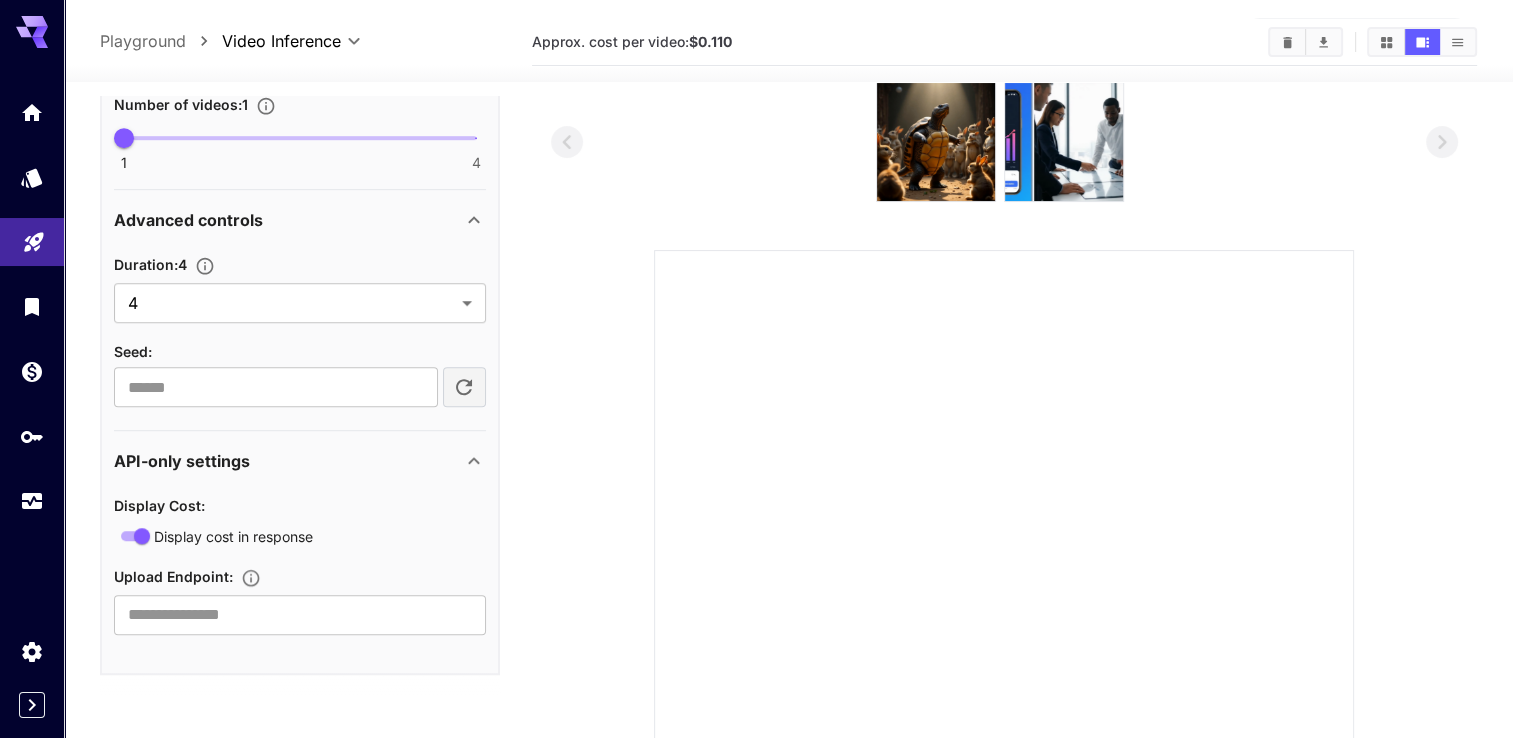 scroll, scrollTop: 0, scrollLeft: 0, axis: both 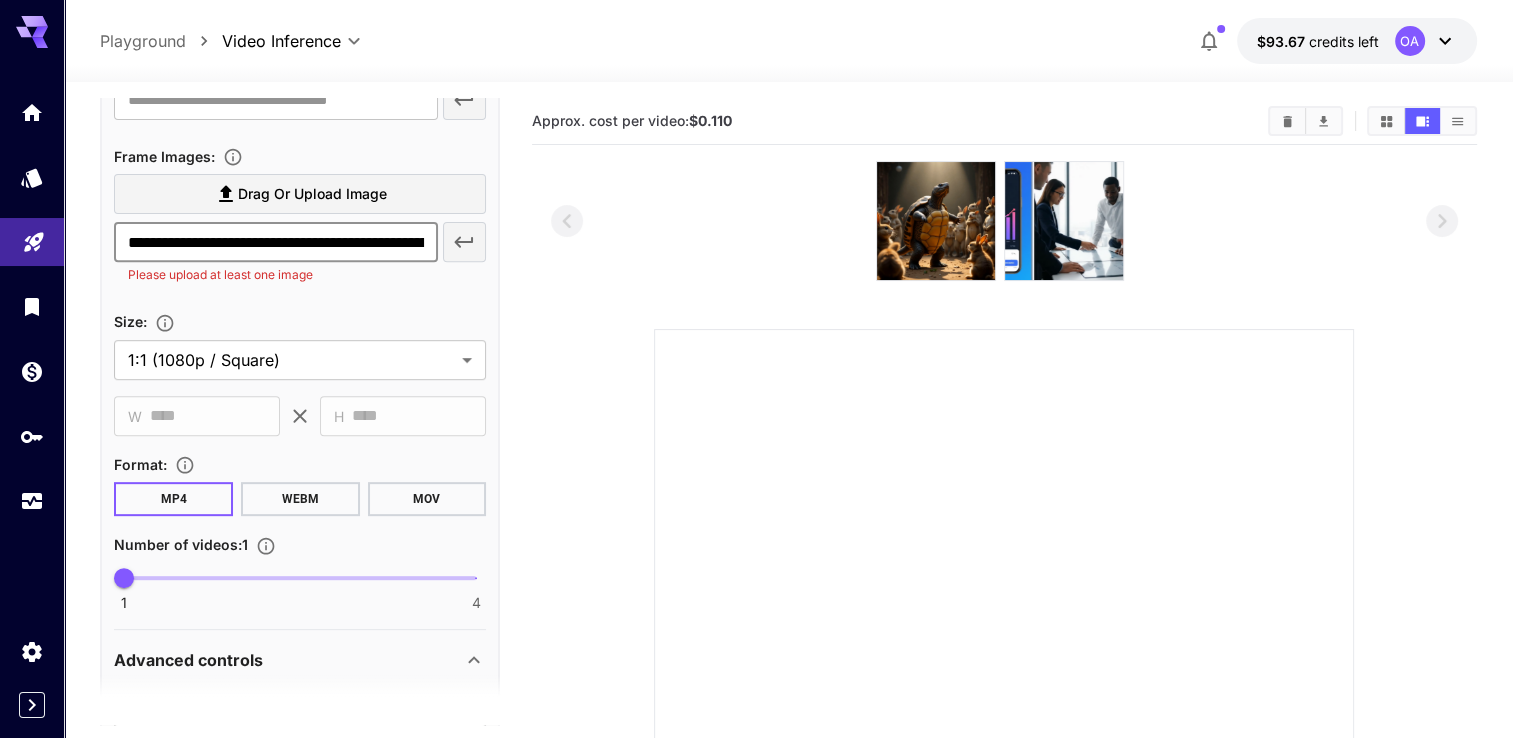 click on "**********" at bounding box center (275, 242) 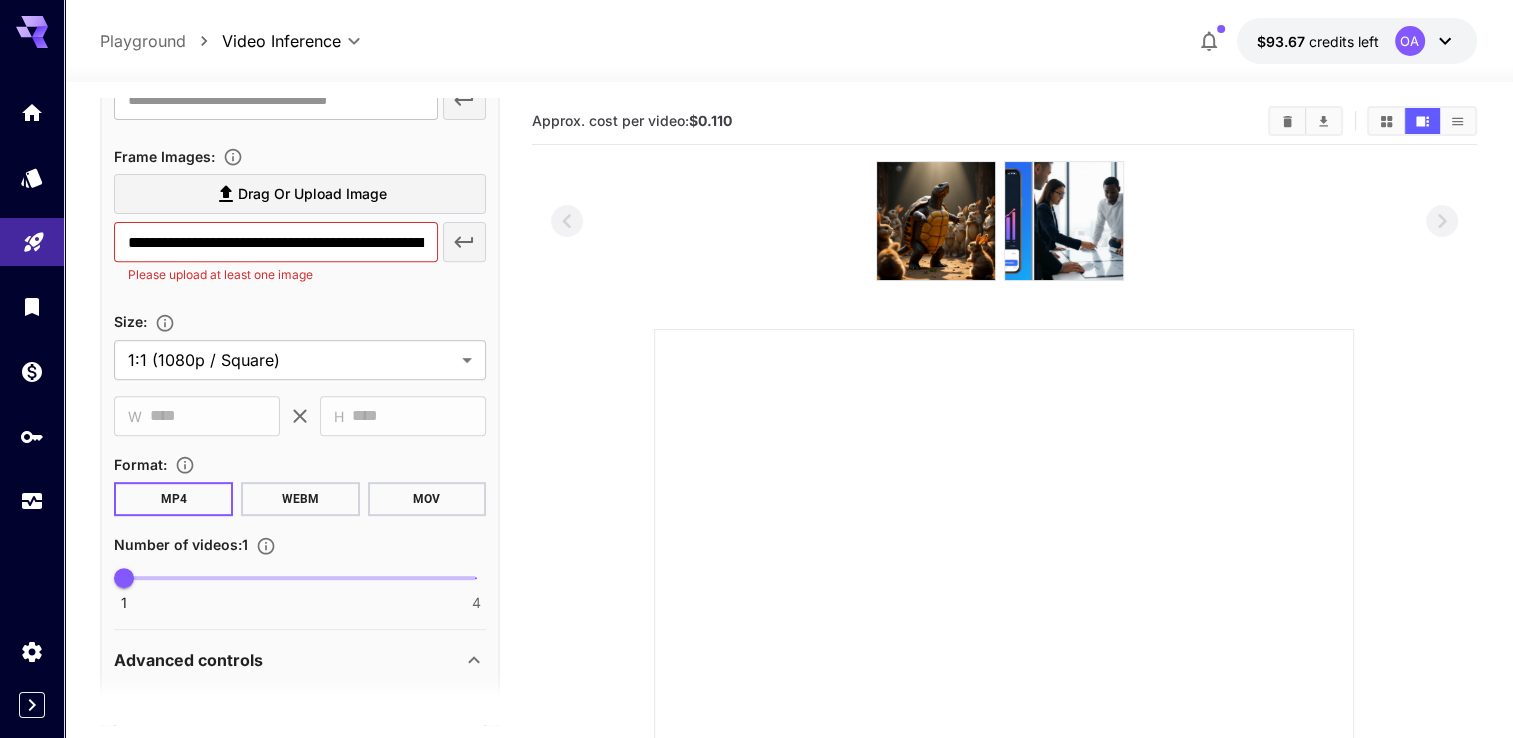 click on "Drag or upload image" at bounding box center [300, 194] 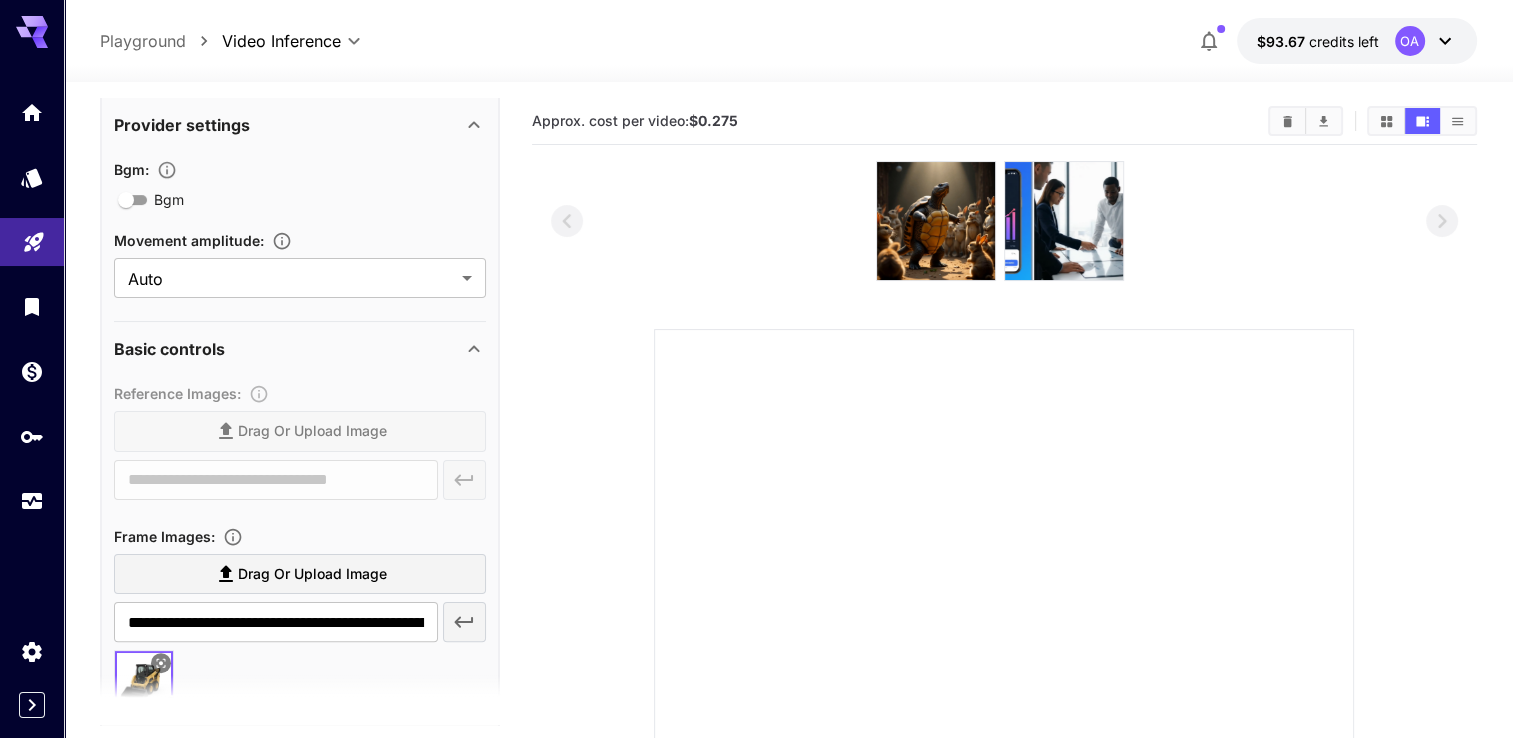 scroll, scrollTop: 0, scrollLeft: 0, axis: both 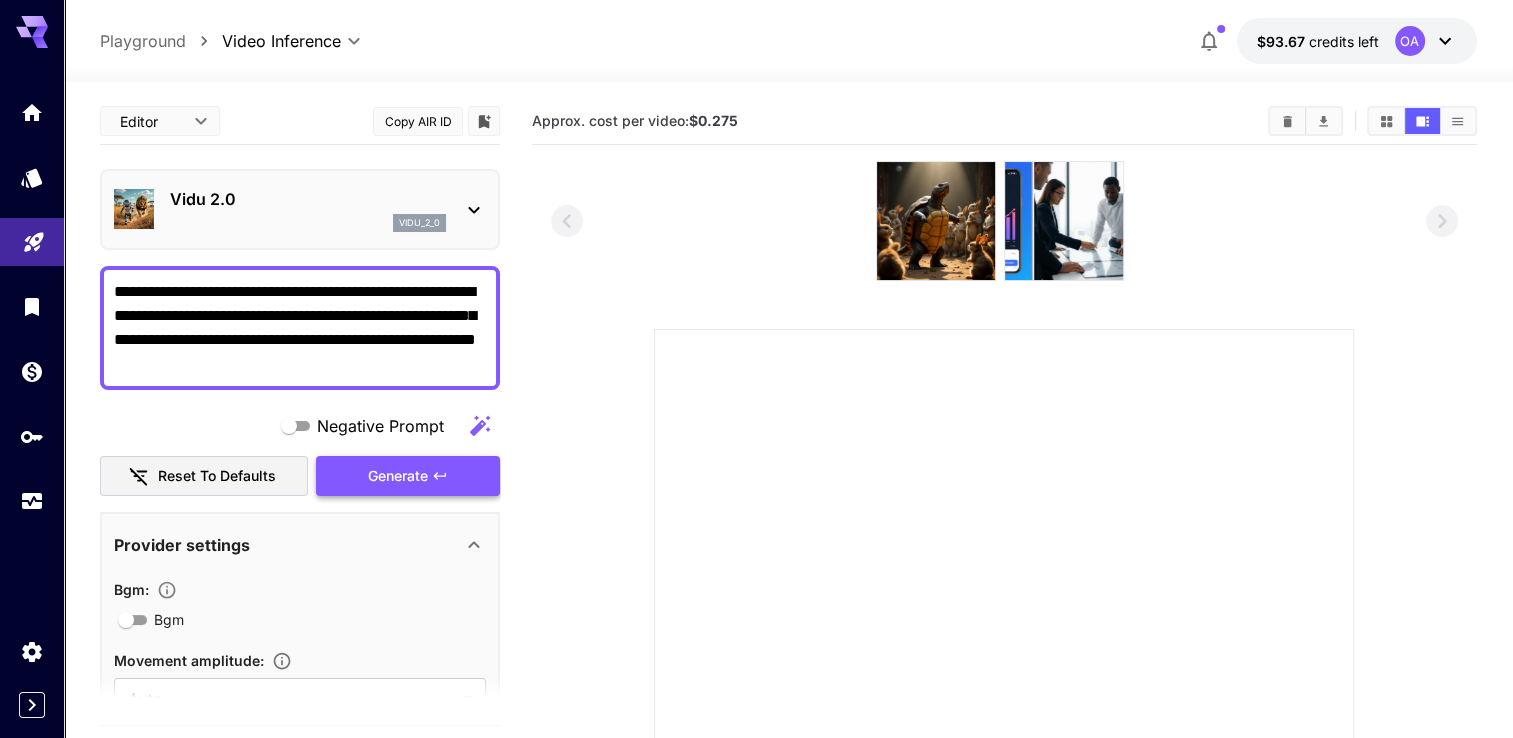 click on "Generate" at bounding box center [408, 476] 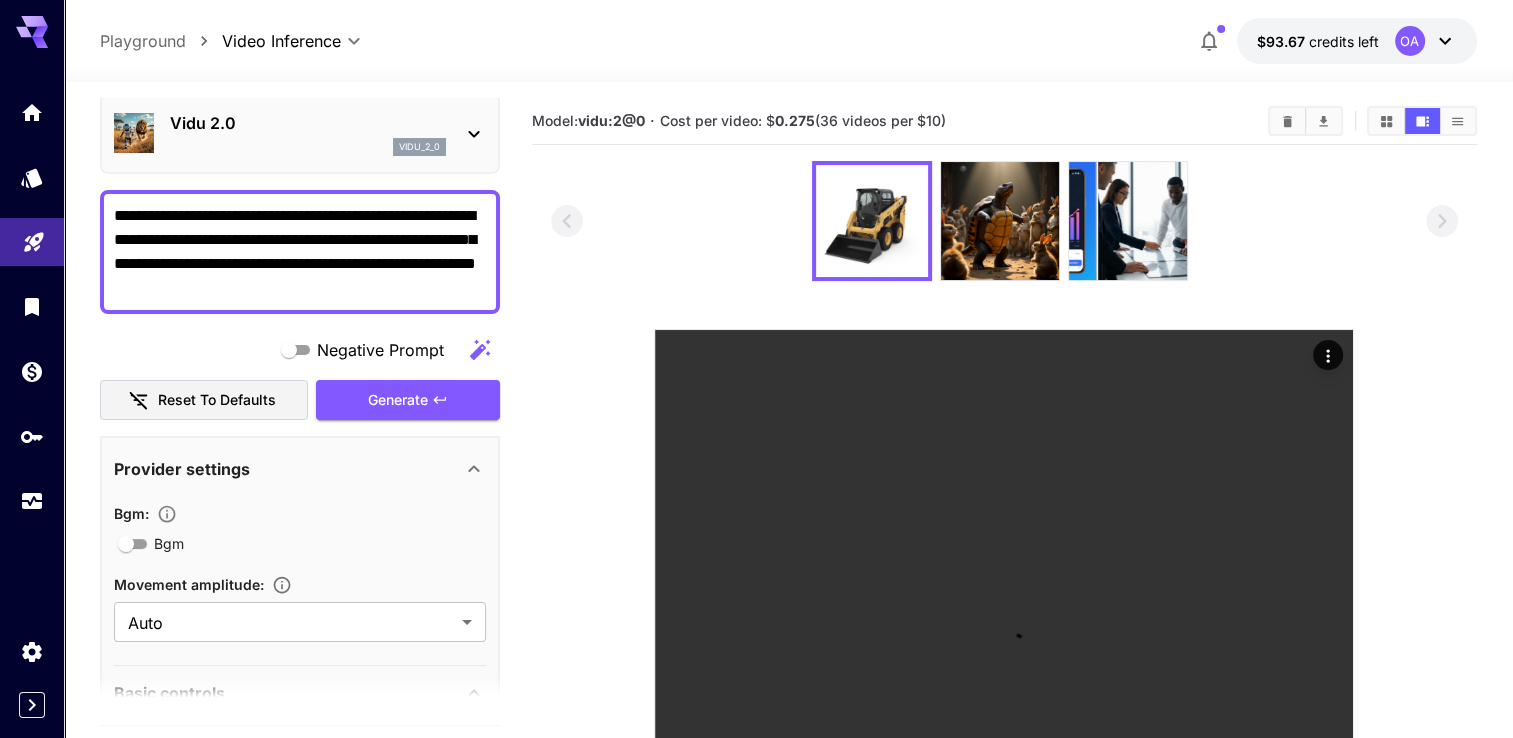 scroll, scrollTop: 100, scrollLeft: 0, axis: vertical 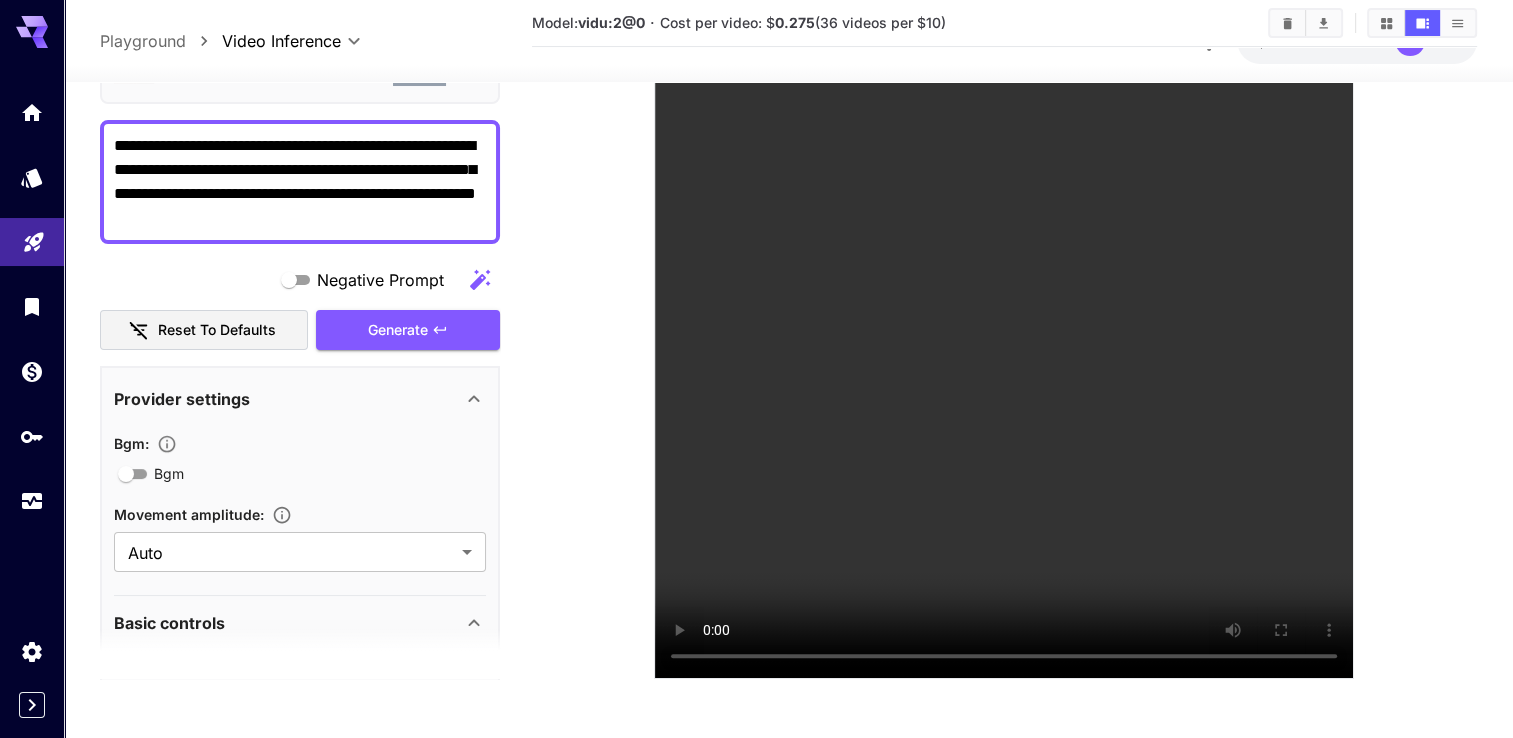 click on "**********" at bounding box center [300, 181] 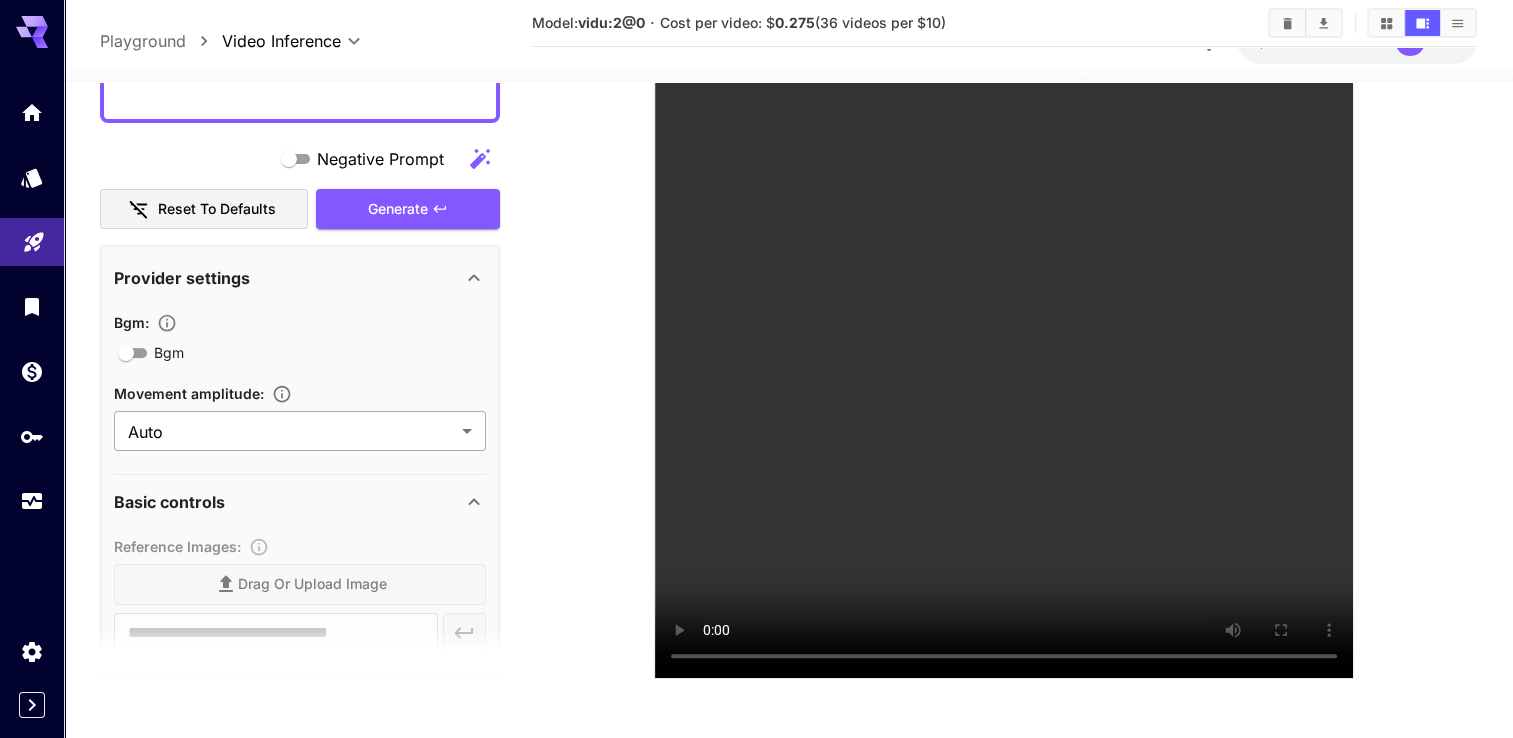 scroll, scrollTop: 300, scrollLeft: 0, axis: vertical 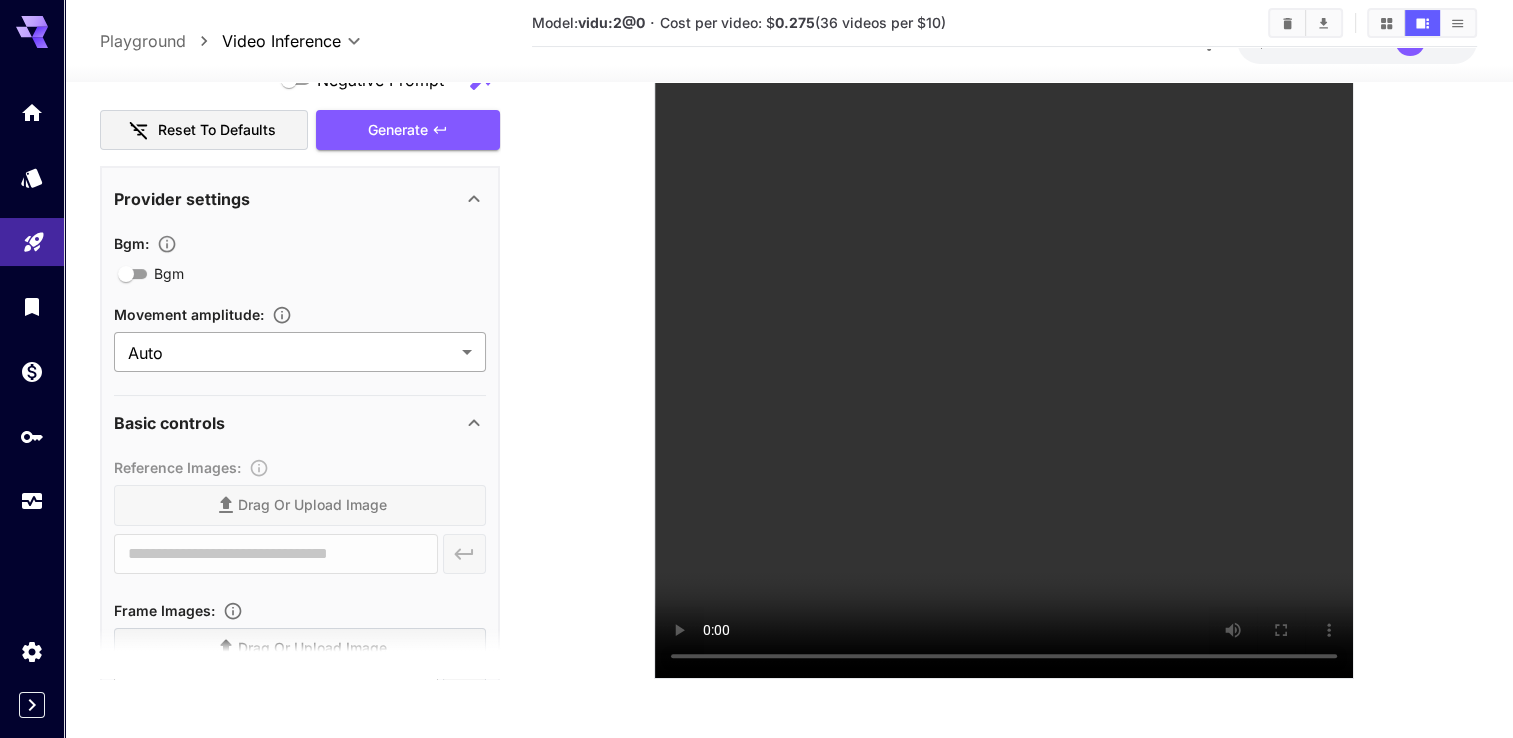 click on "**********" at bounding box center (756, 194) 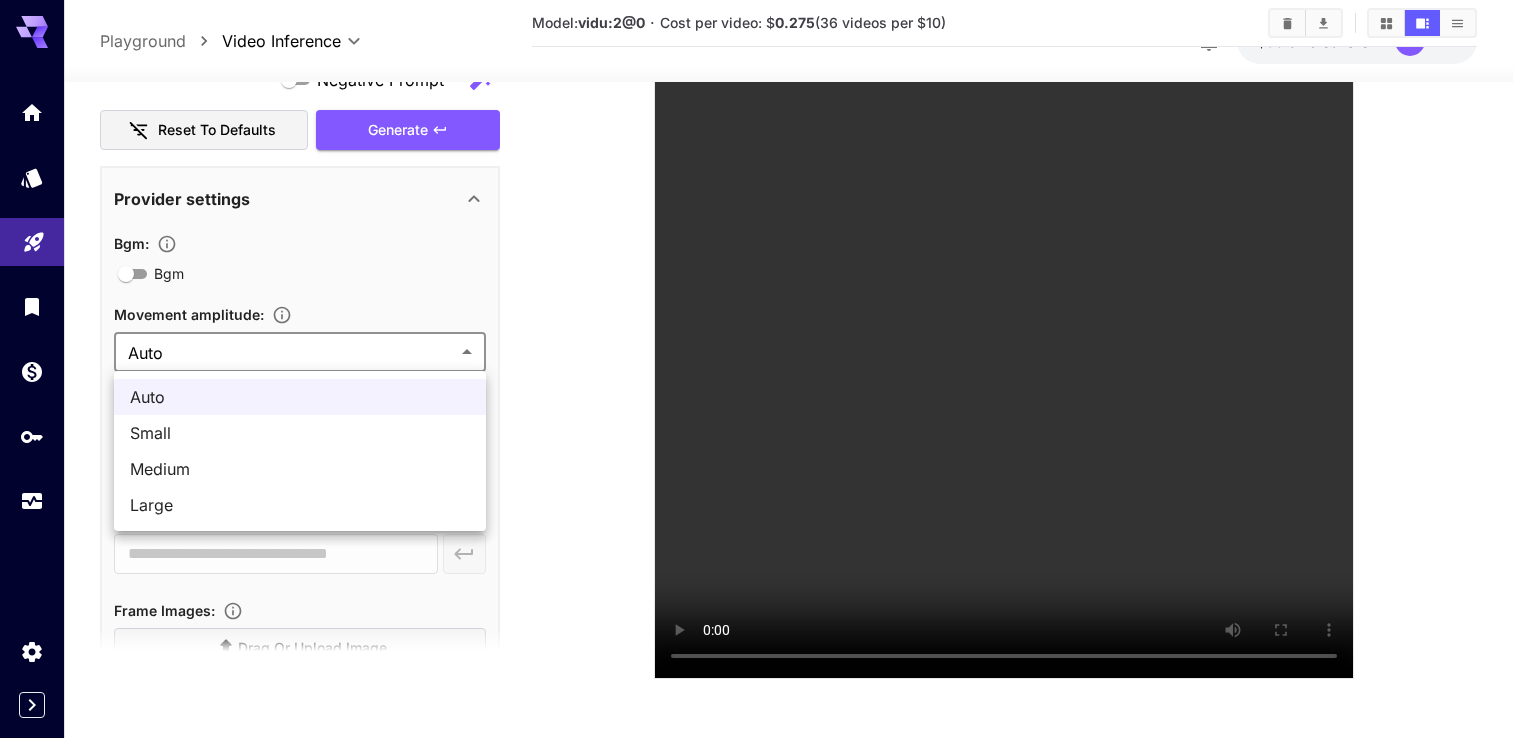click at bounding box center [764, 369] 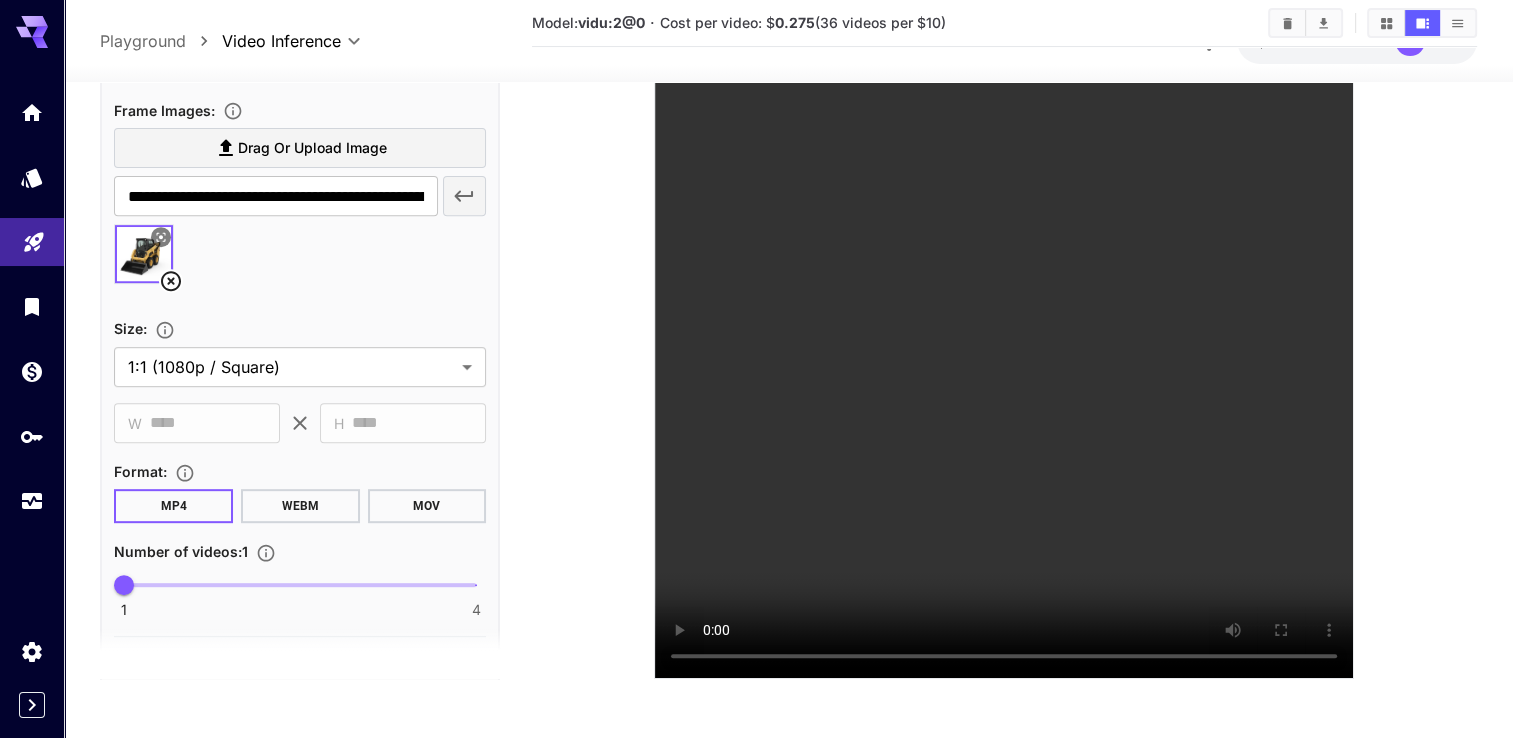 scroll, scrollTop: 1100, scrollLeft: 0, axis: vertical 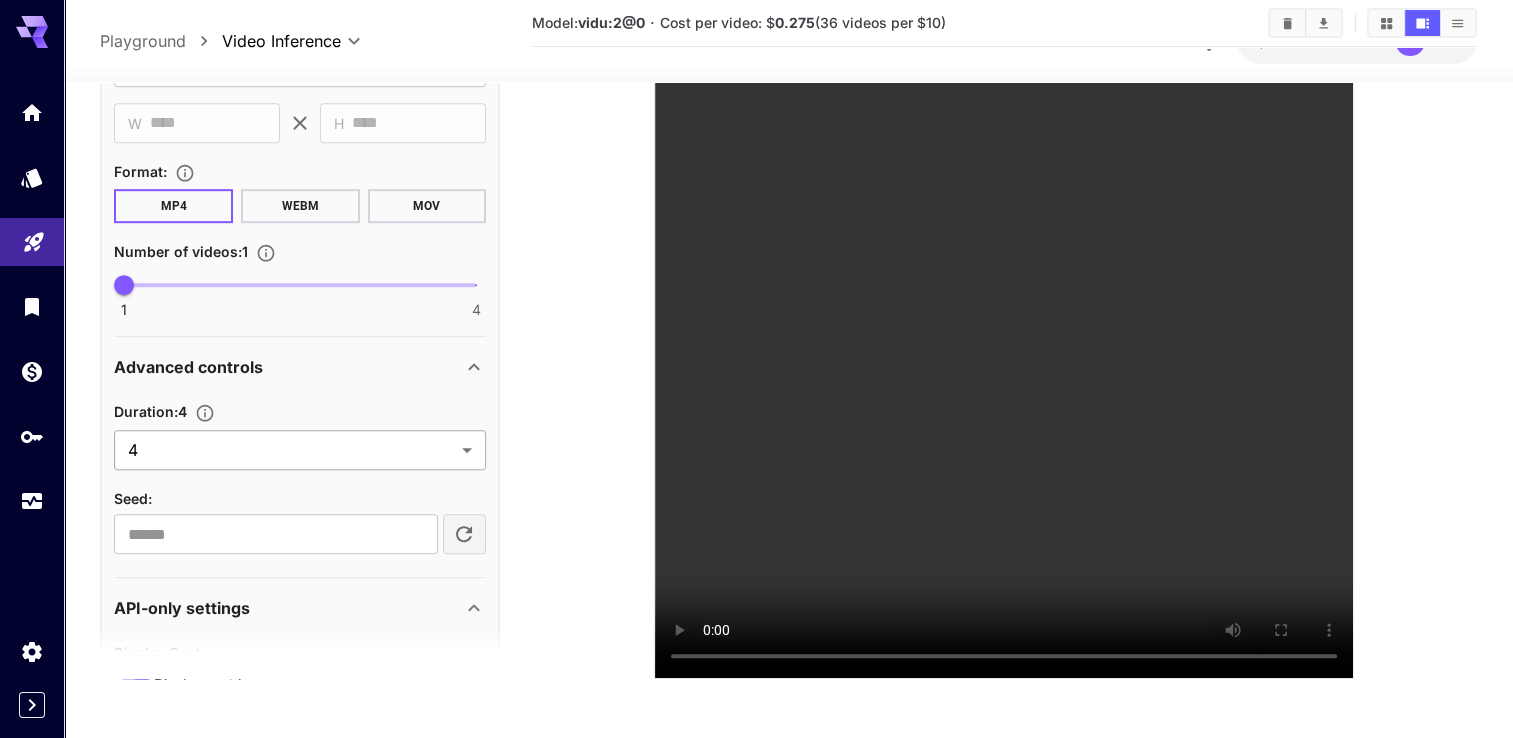 click on "**********" at bounding box center (756, 194) 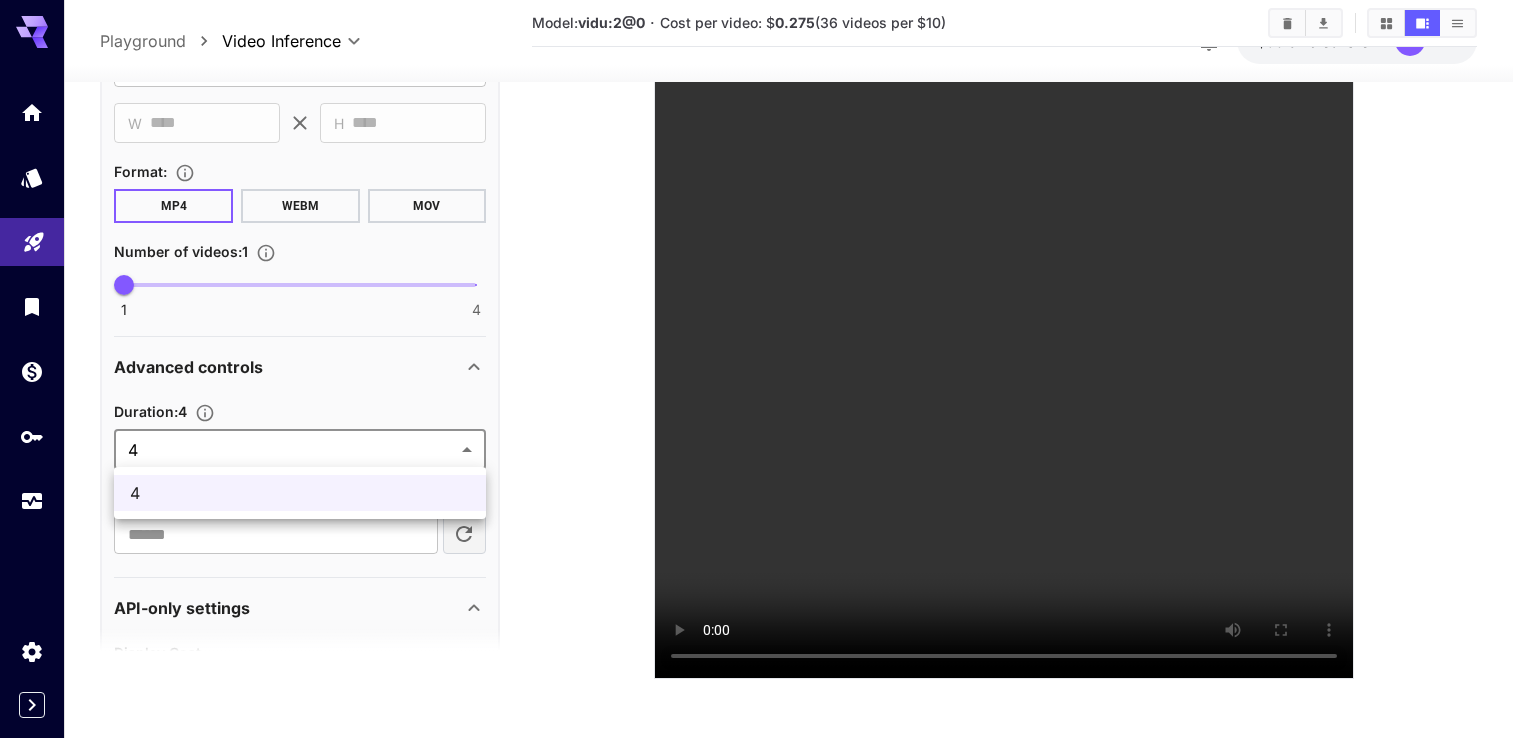 click at bounding box center (764, 369) 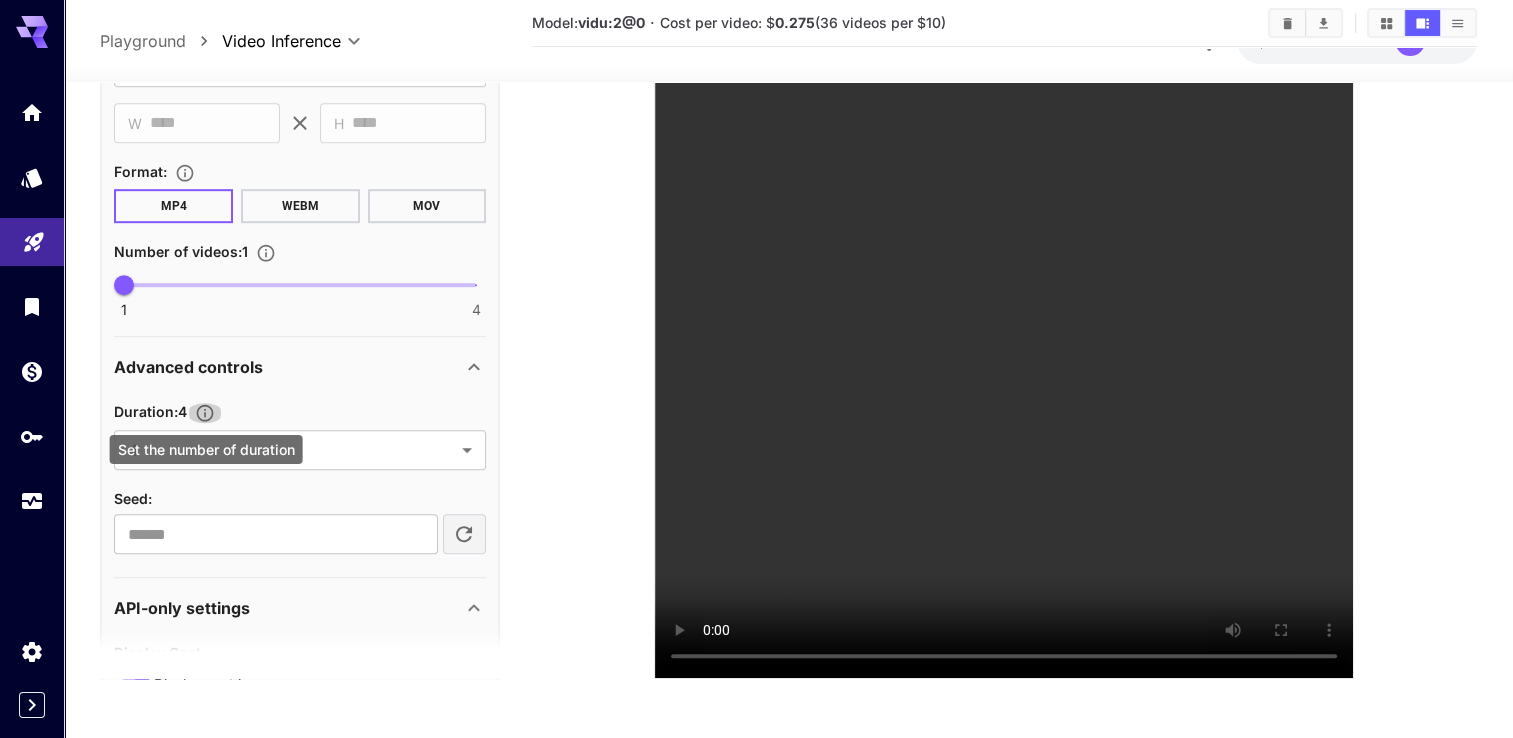 click 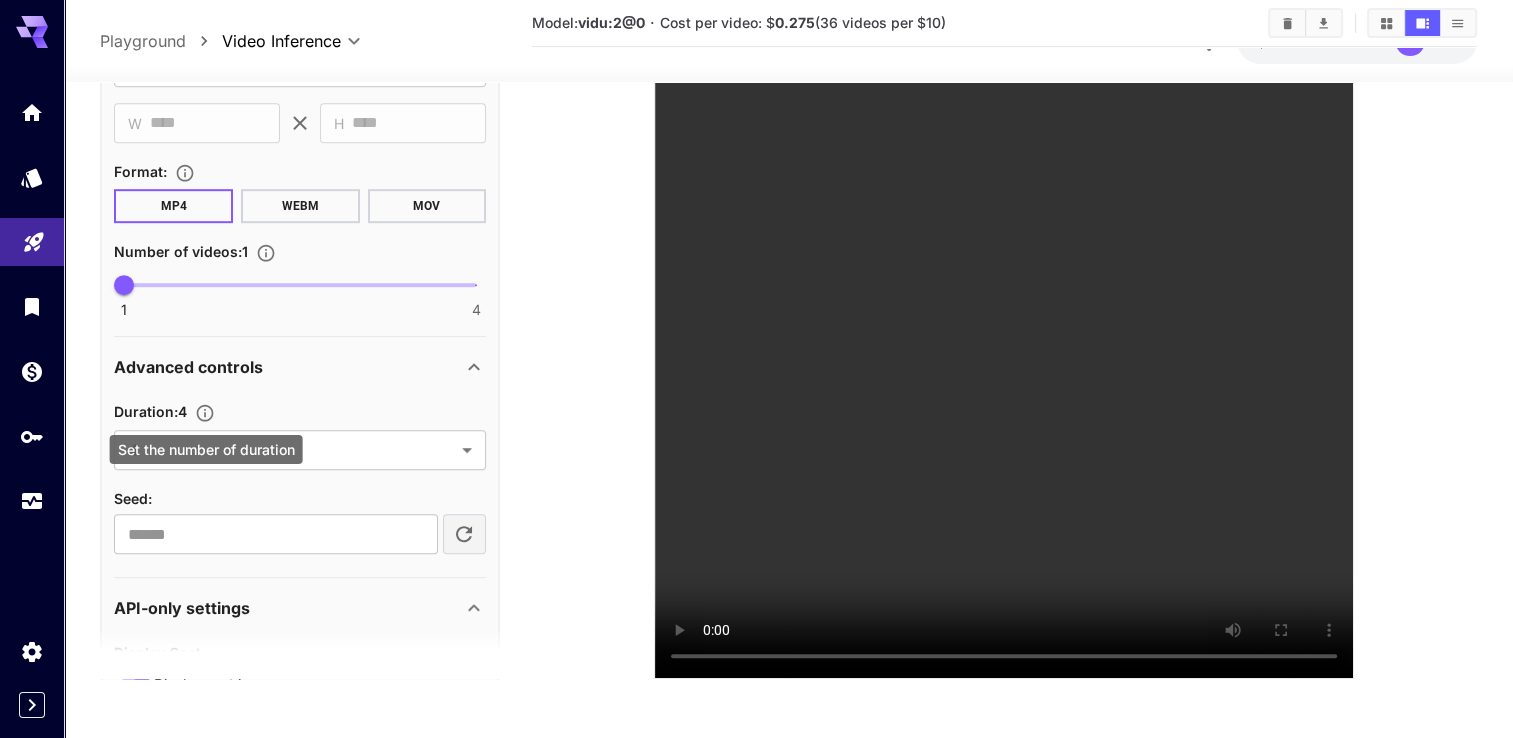 click 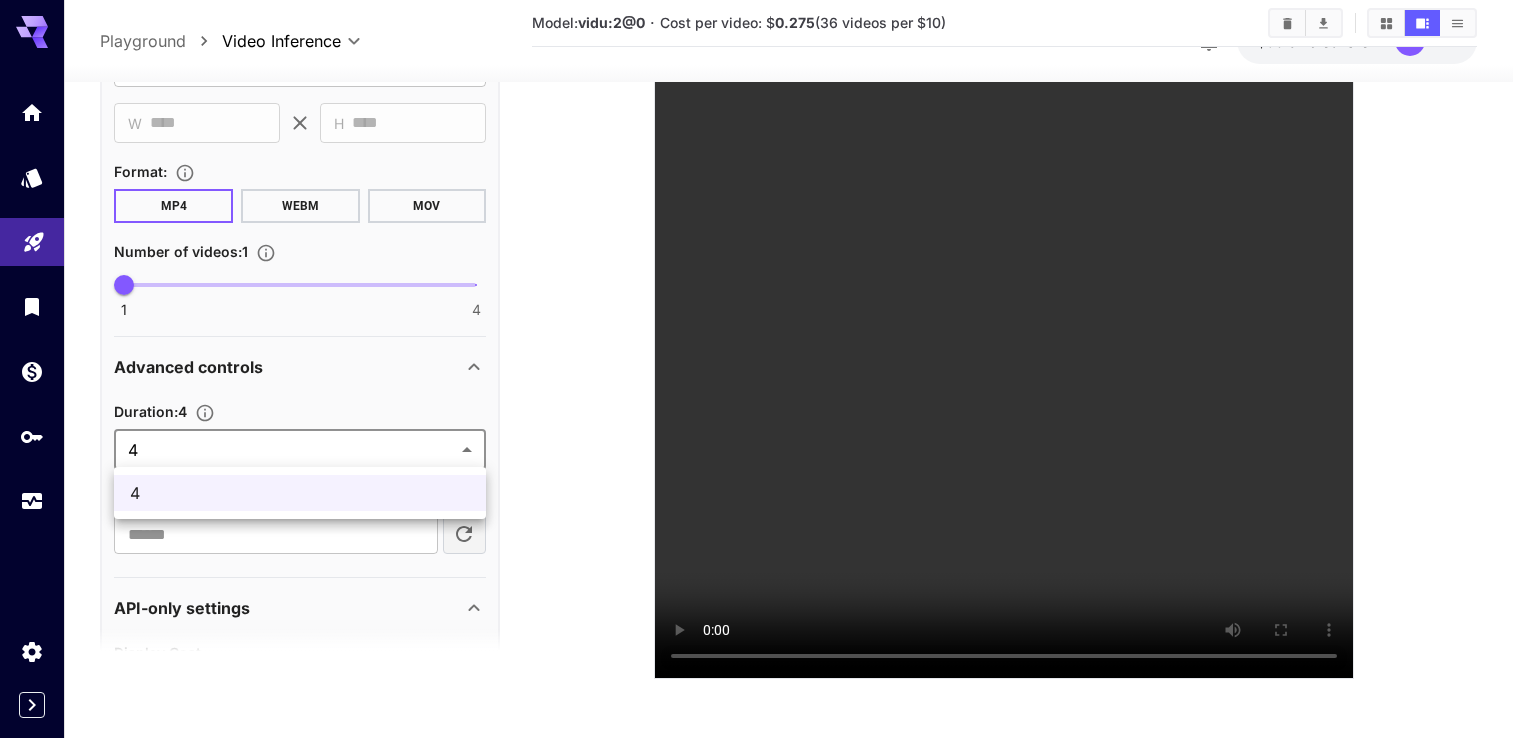 click on "**********" at bounding box center (764, 194) 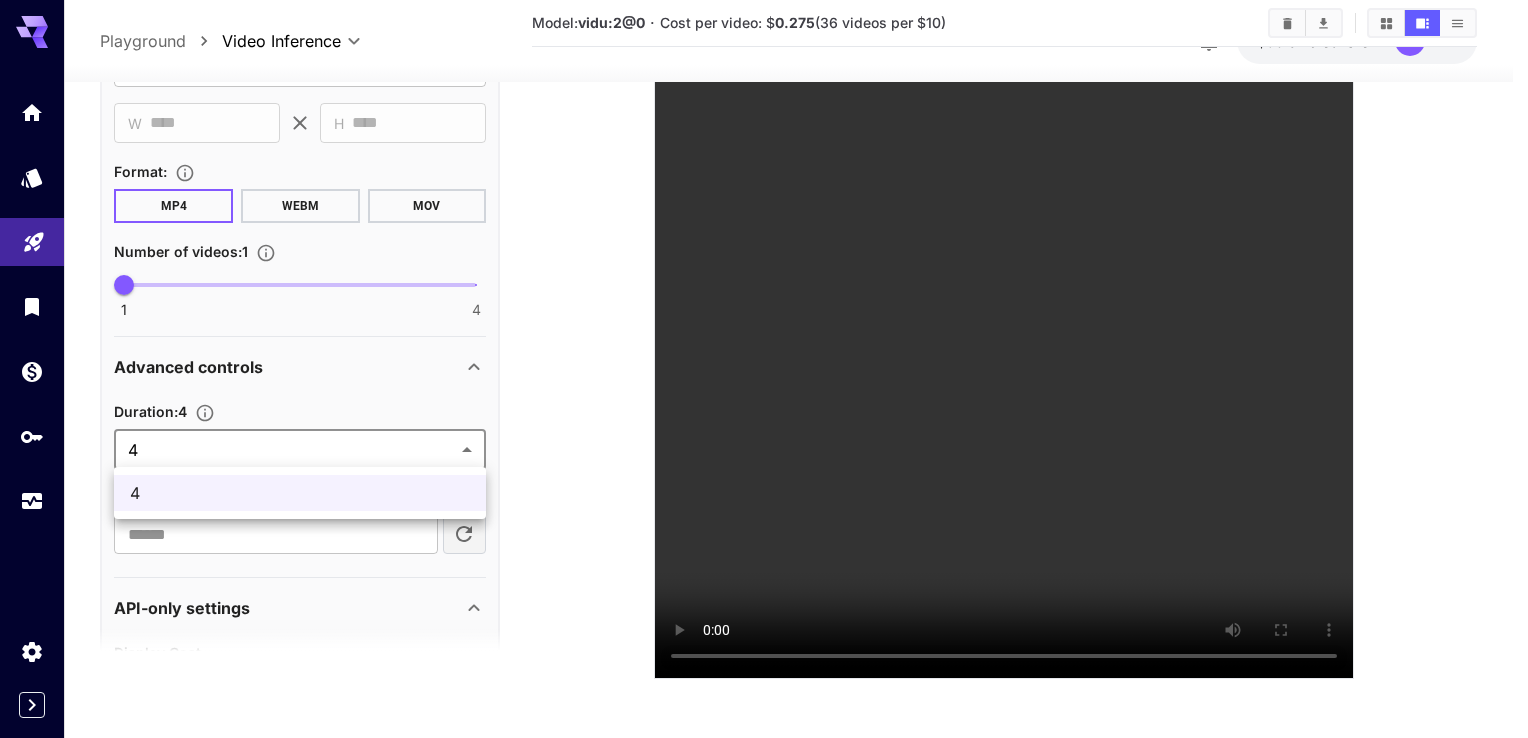 click at bounding box center [764, 369] 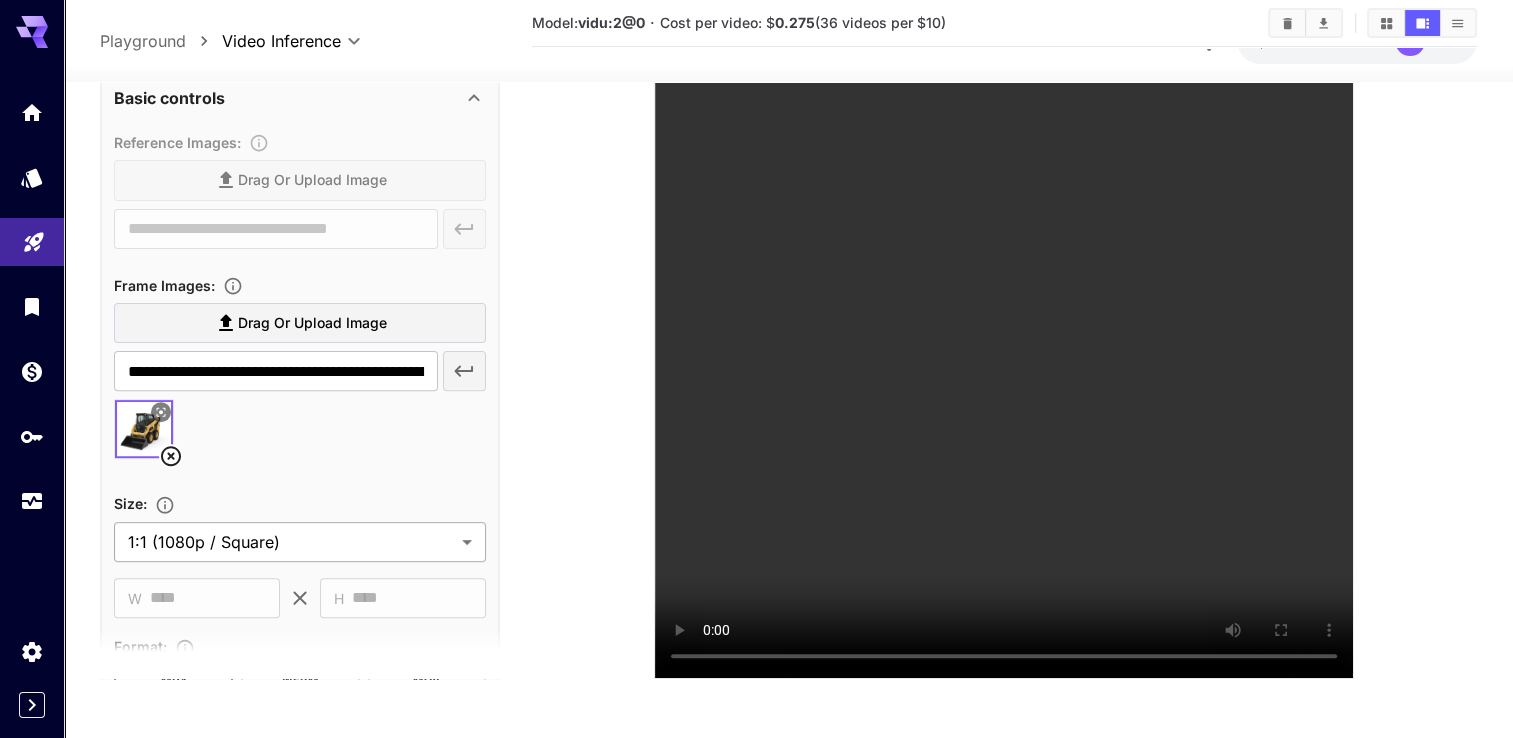 scroll, scrollTop: 592, scrollLeft: 0, axis: vertical 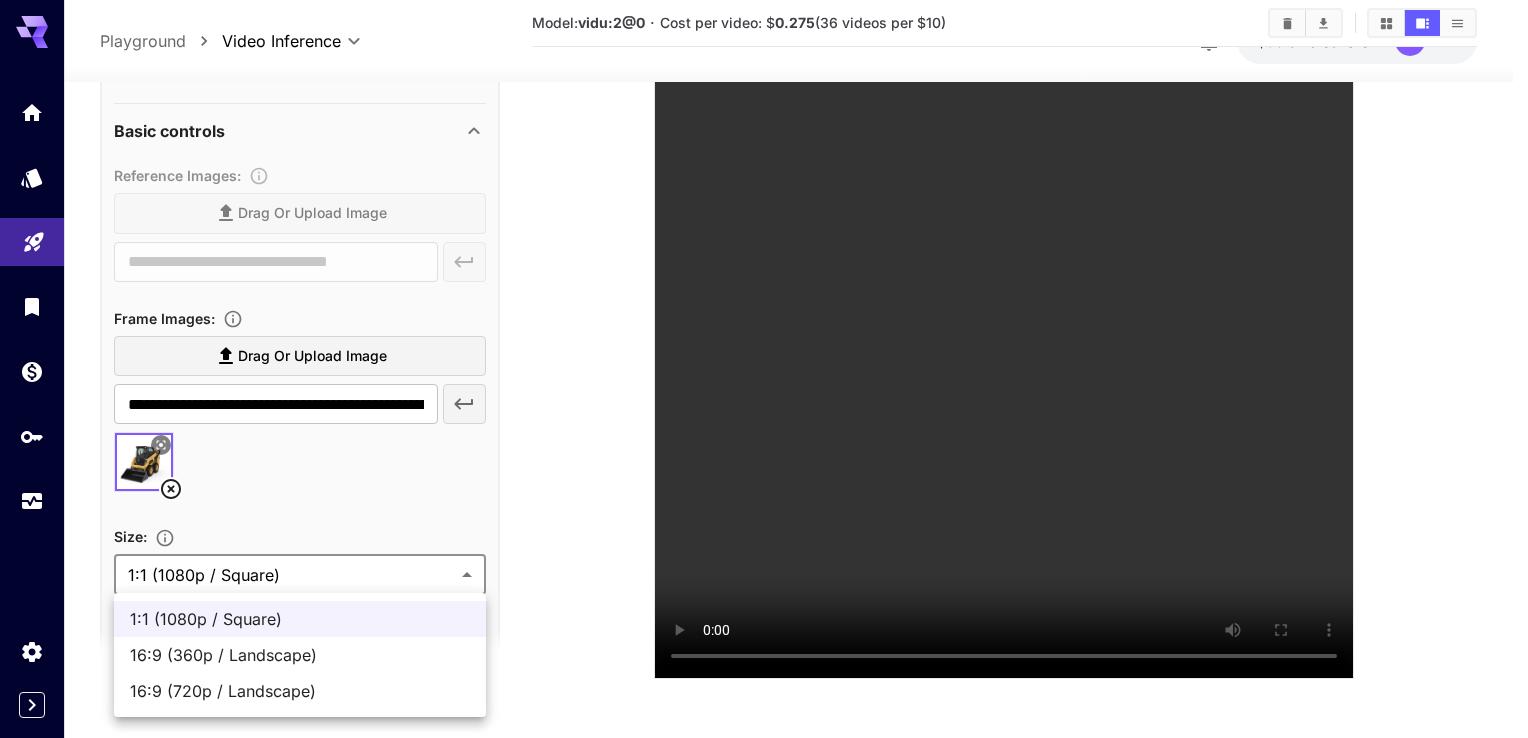 click on "**********" at bounding box center (764, 194) 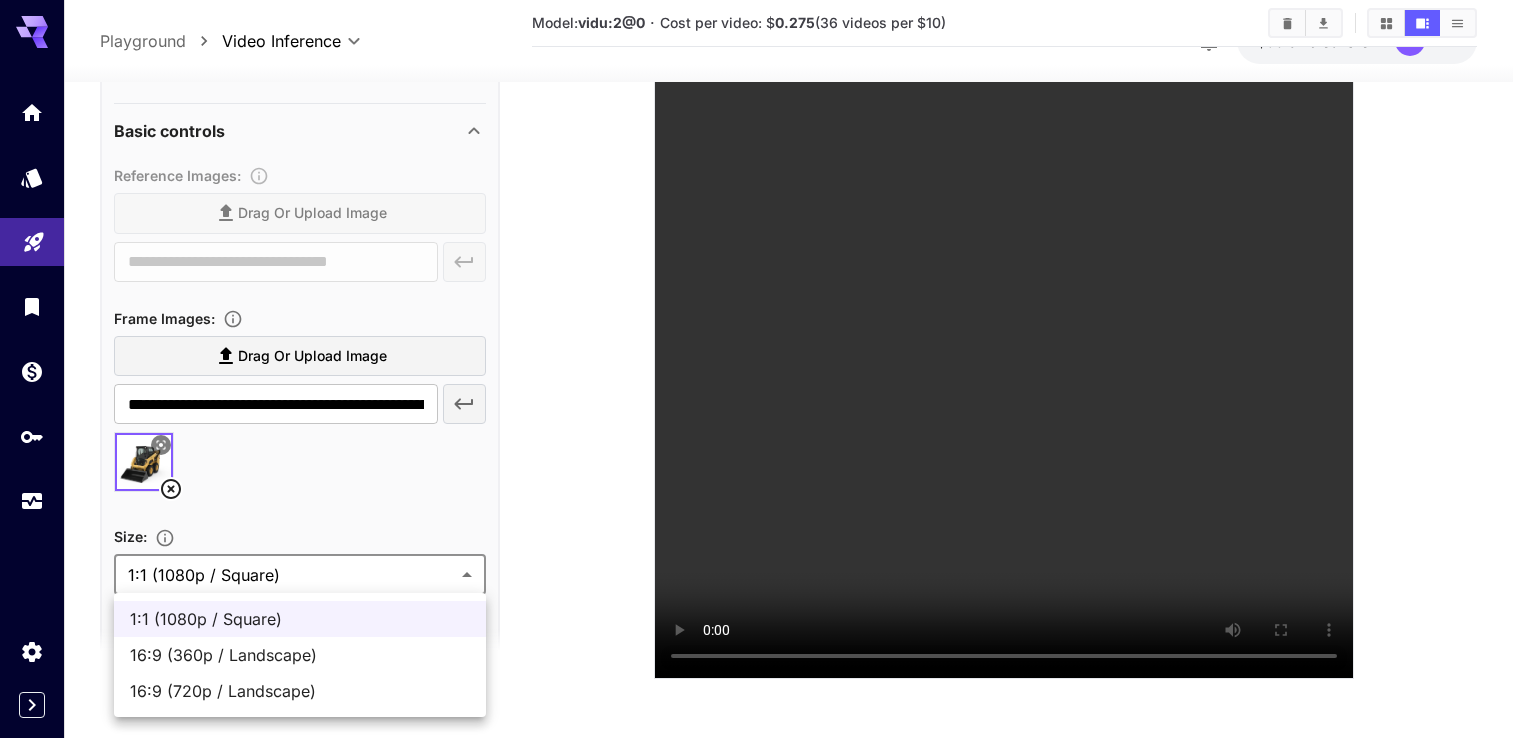 click on "16:9 (720p / Landscape)" at bounding box center (300, 691) 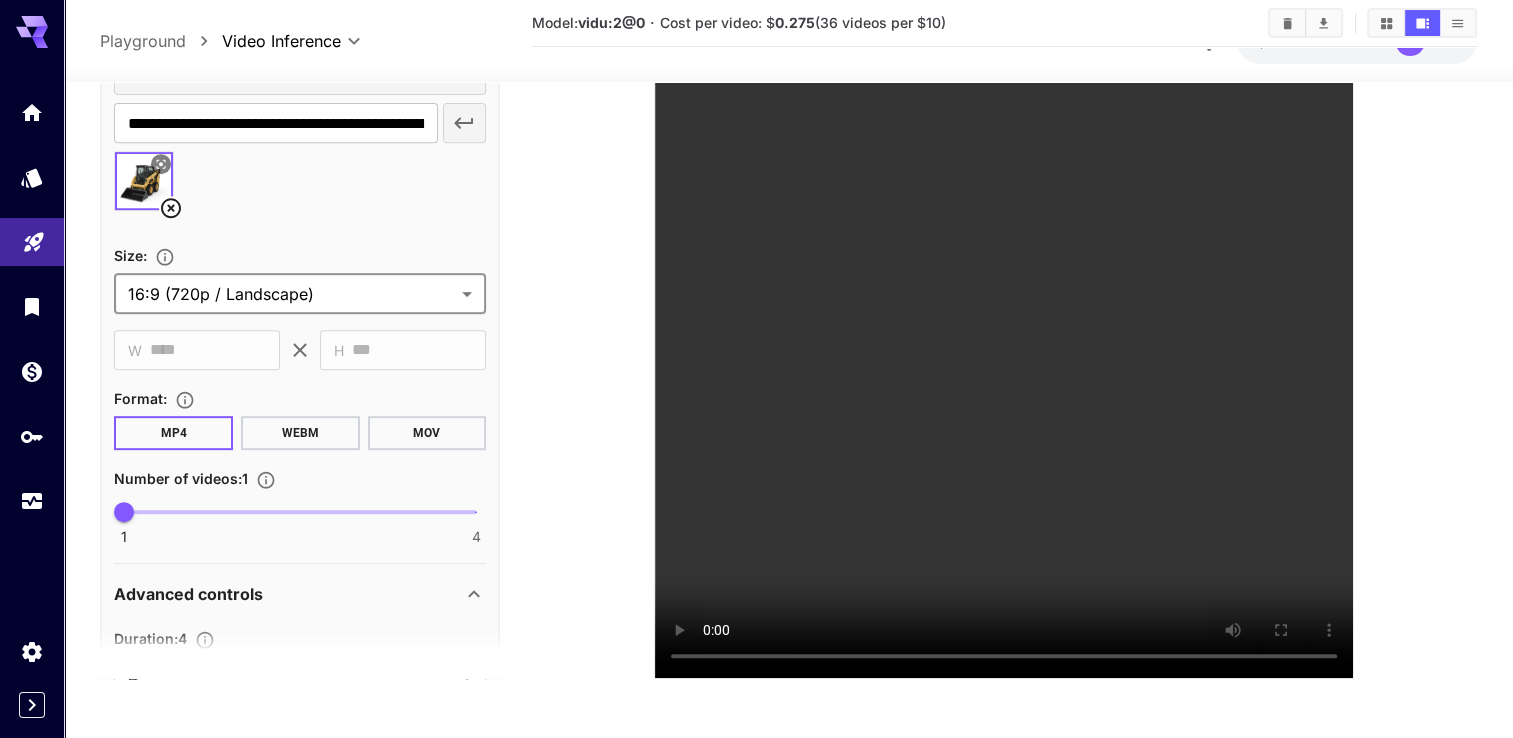 scroll, scrollTop: 892, scrollLeft: 0, axis: vertical 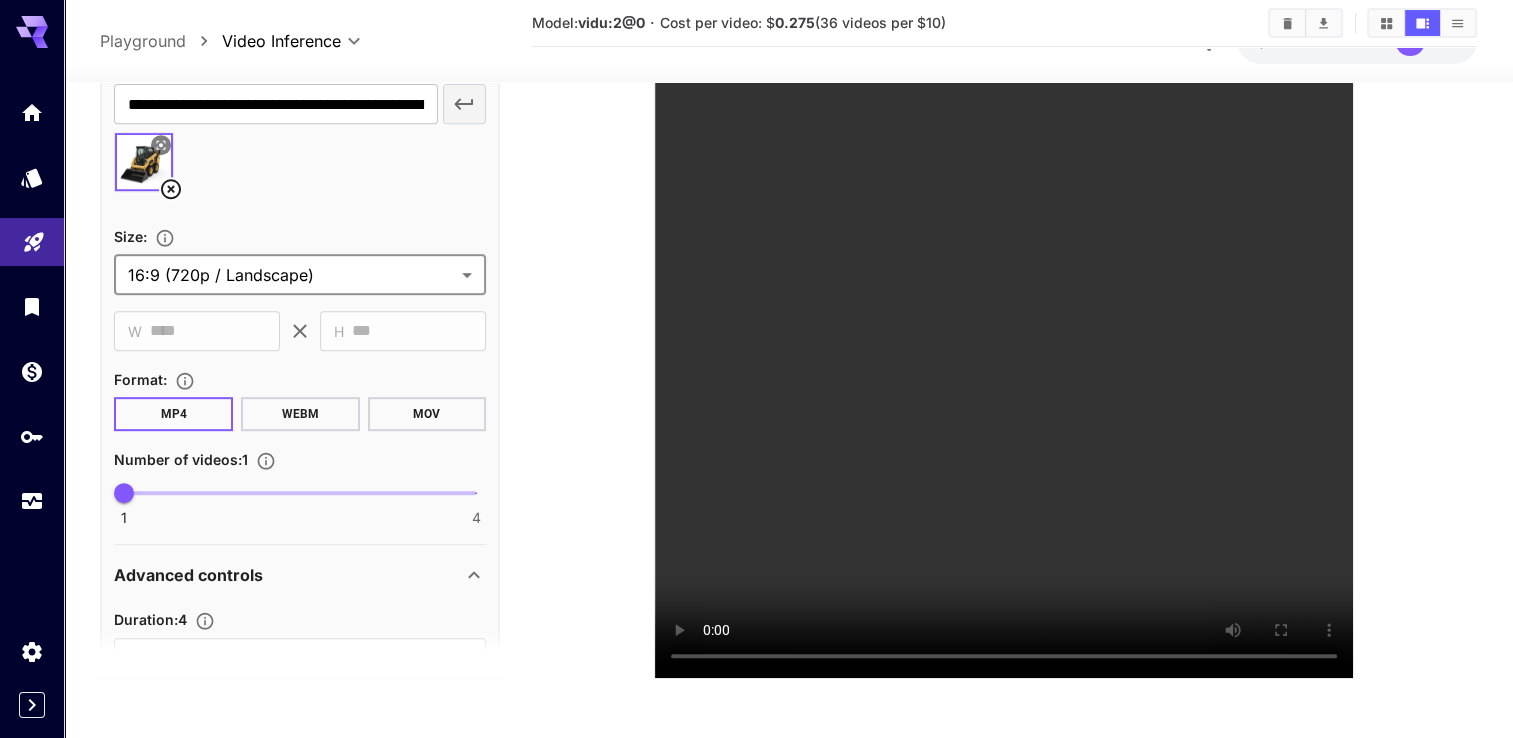 click on "Duration :  4" at bounding box center (300, 619) 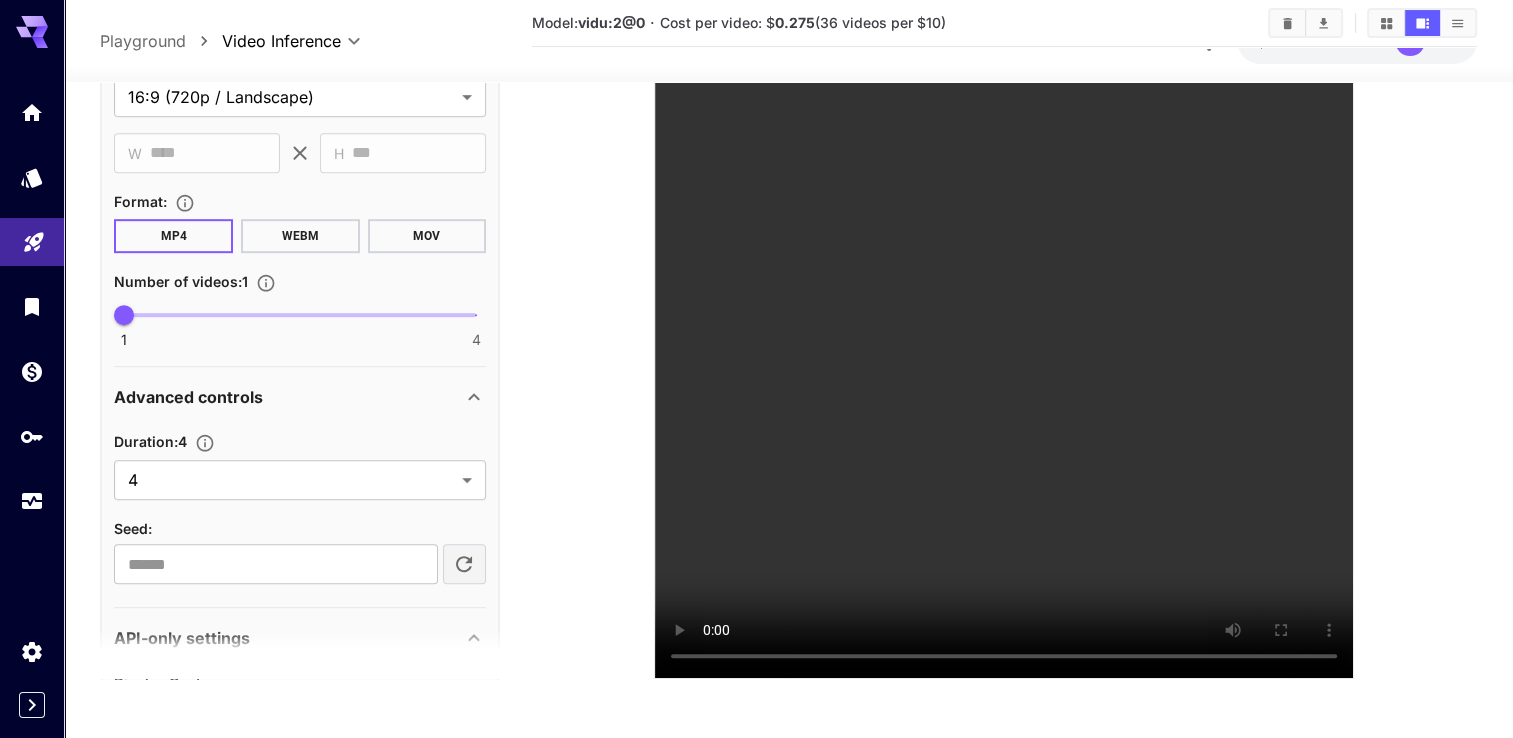 scroll, scrollTop: 1092, scrollLeft: 0, axis: vertical 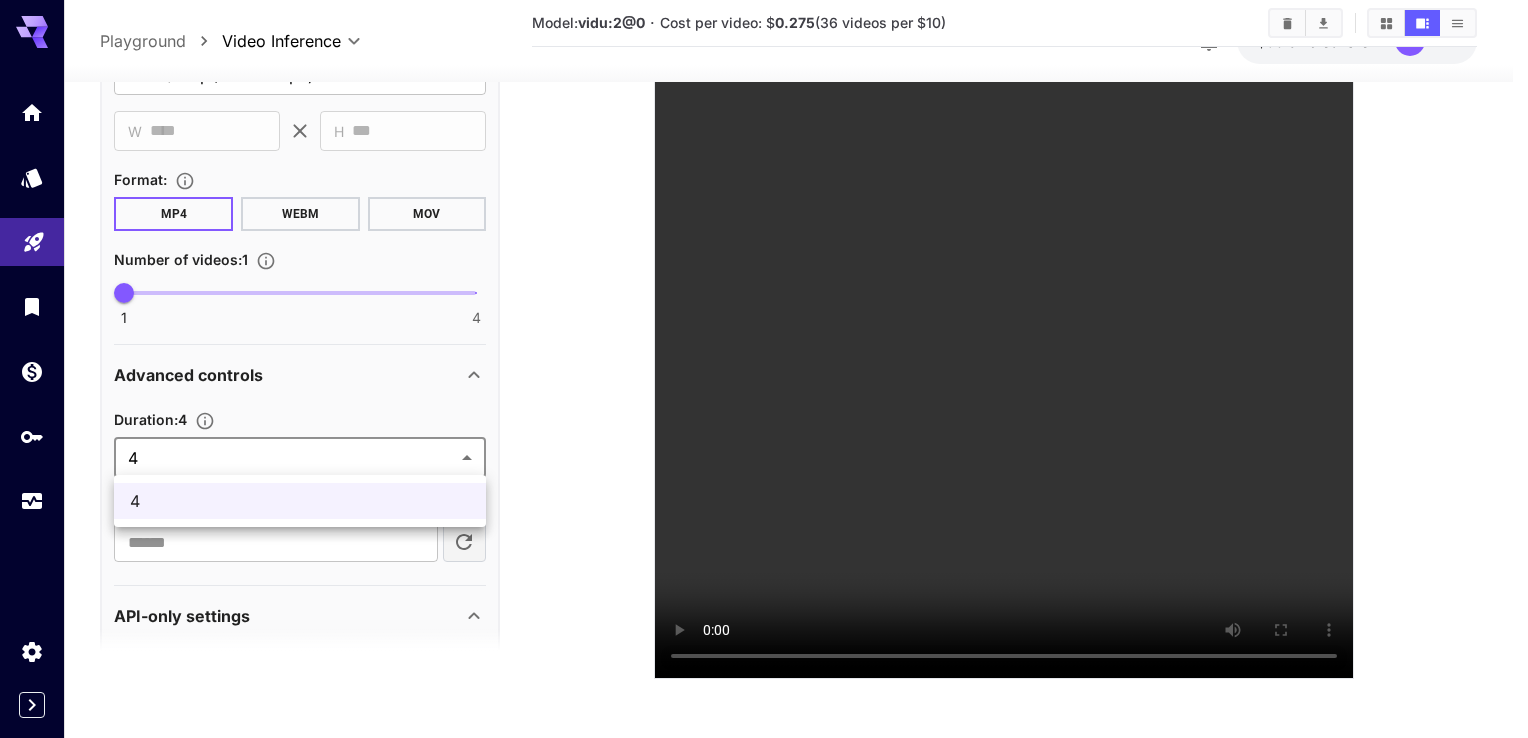 click on "**********" at bounding box center [764, 194] 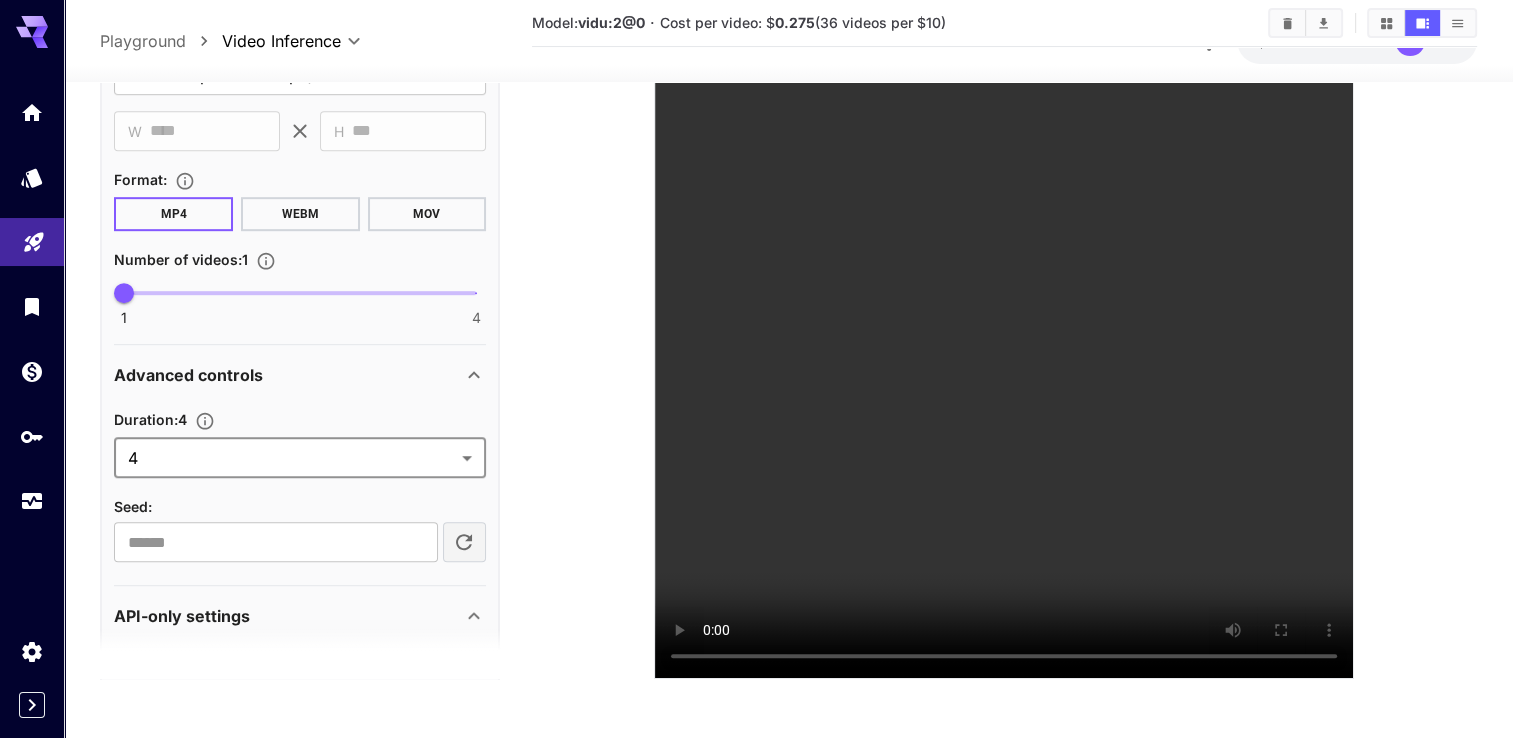 click on "**********" at bounding box center (756, 194) 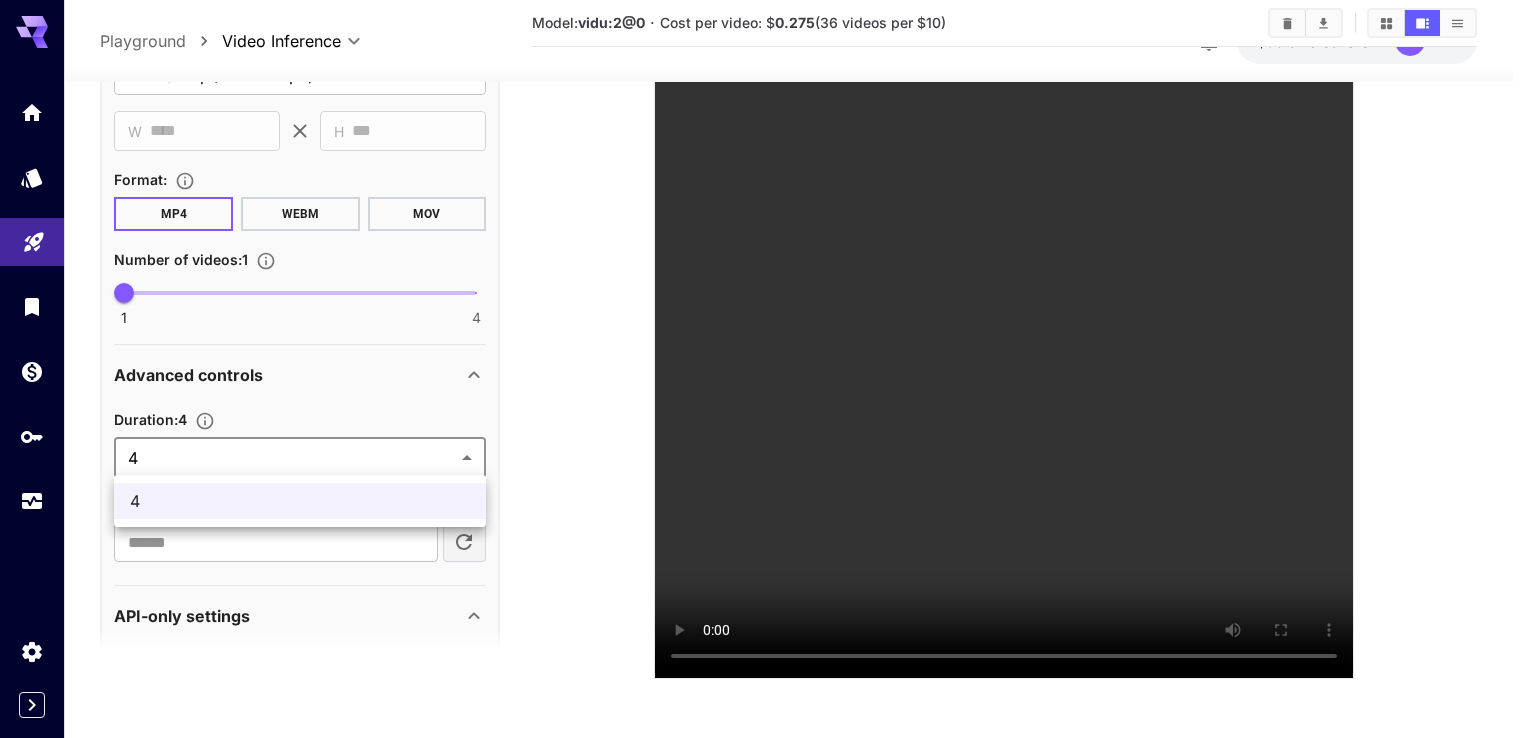 click on "4" at bounding box center [300, 501] 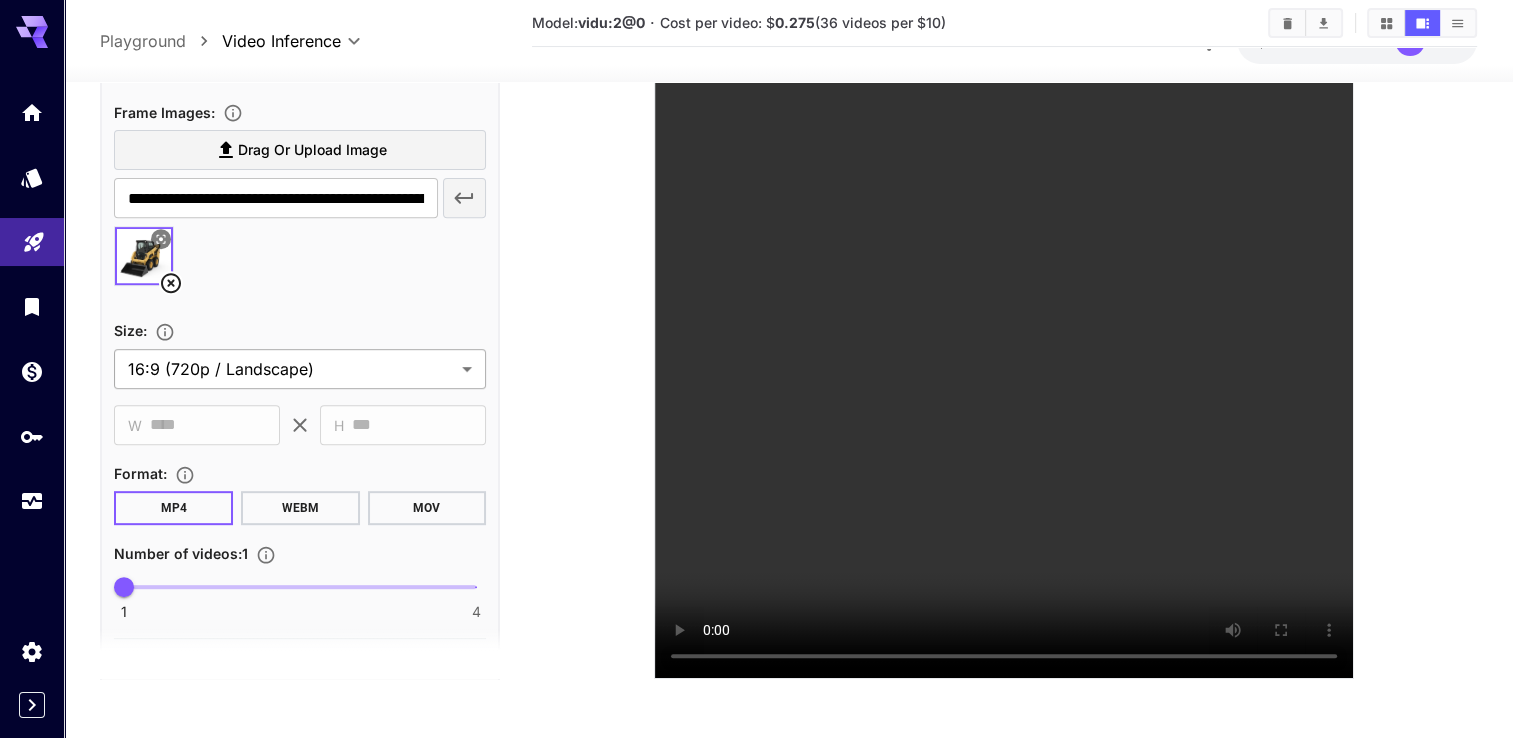 scroll, scrollTop: 792, scrollLeft: 0, axis: vertical 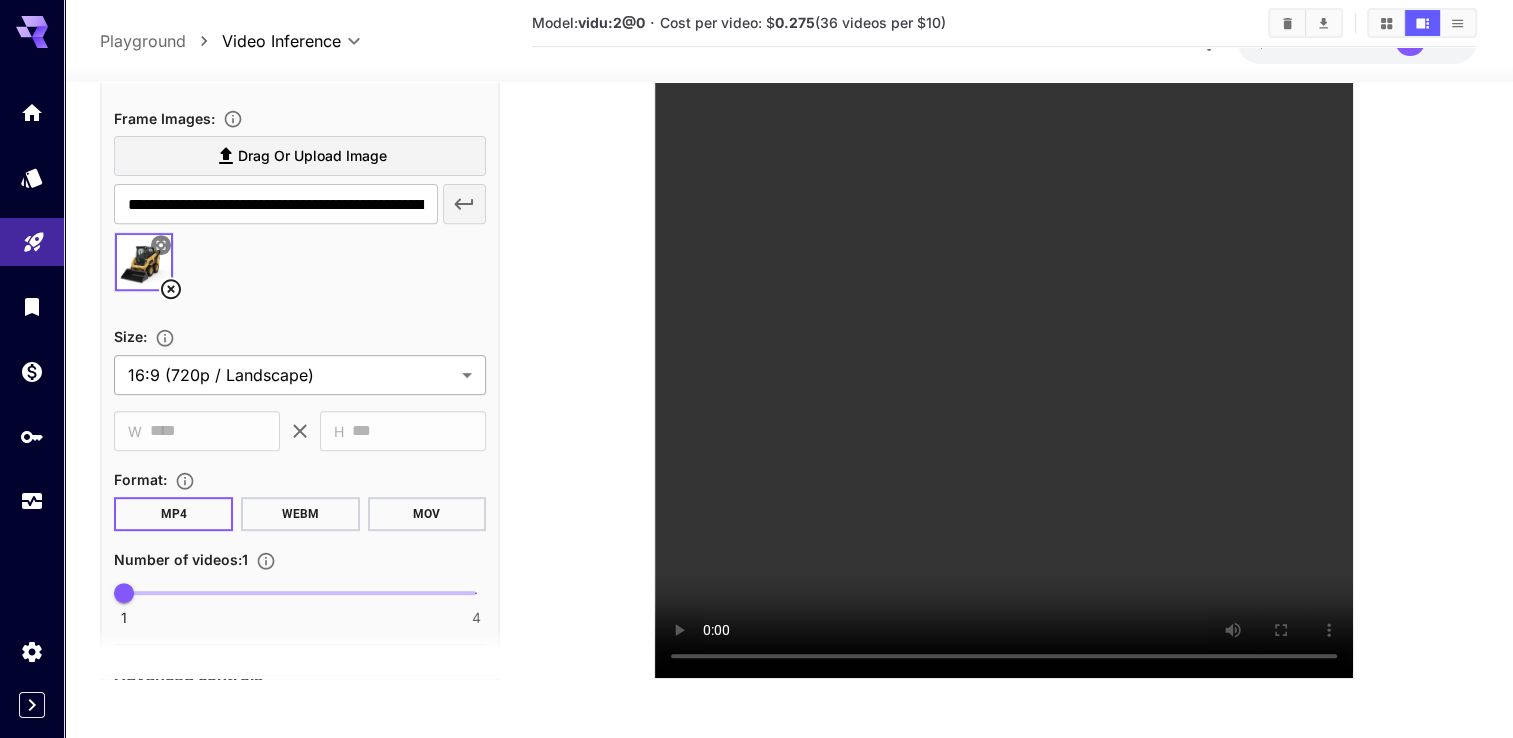 click on "**********" at bounding box center [756, 194] 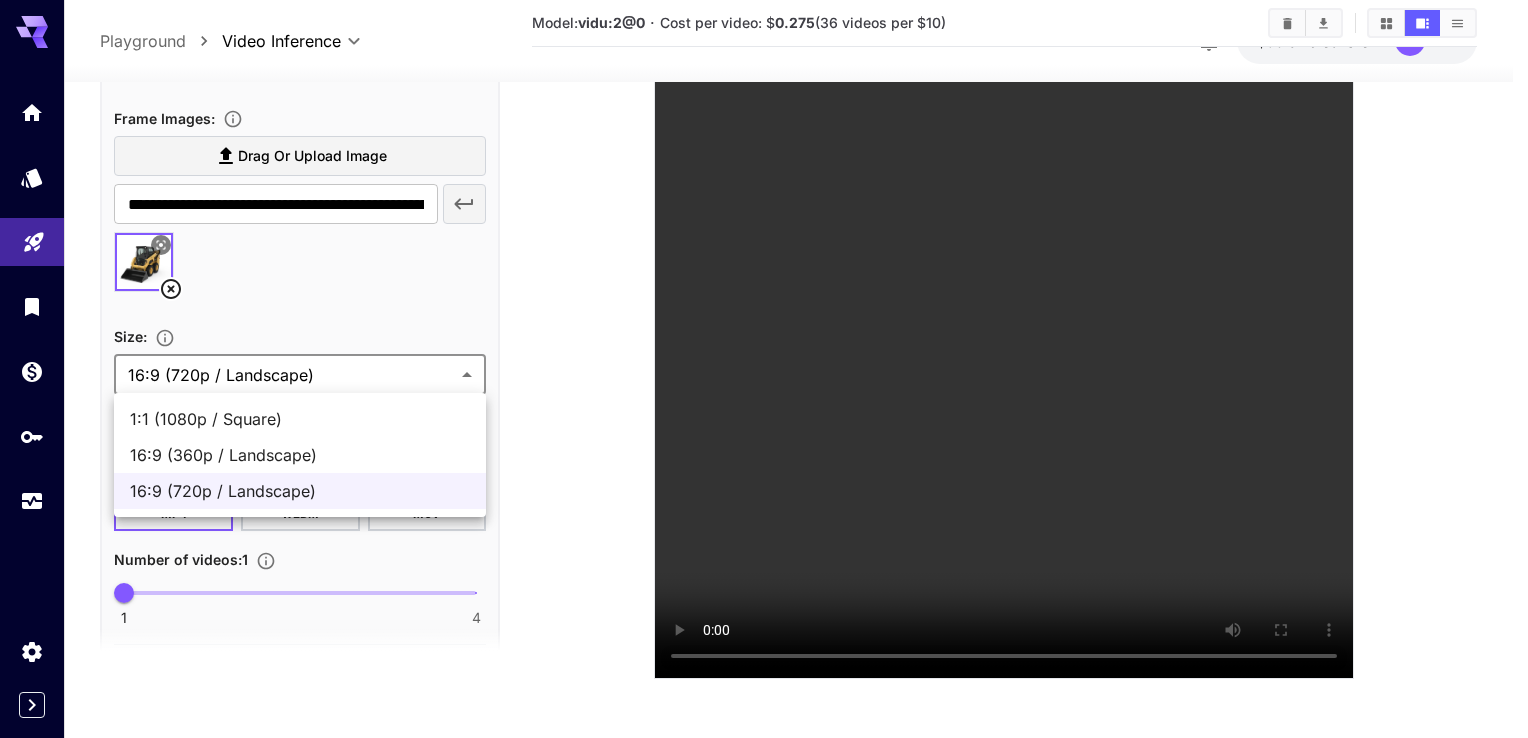 click at bounding box center [764, 369] 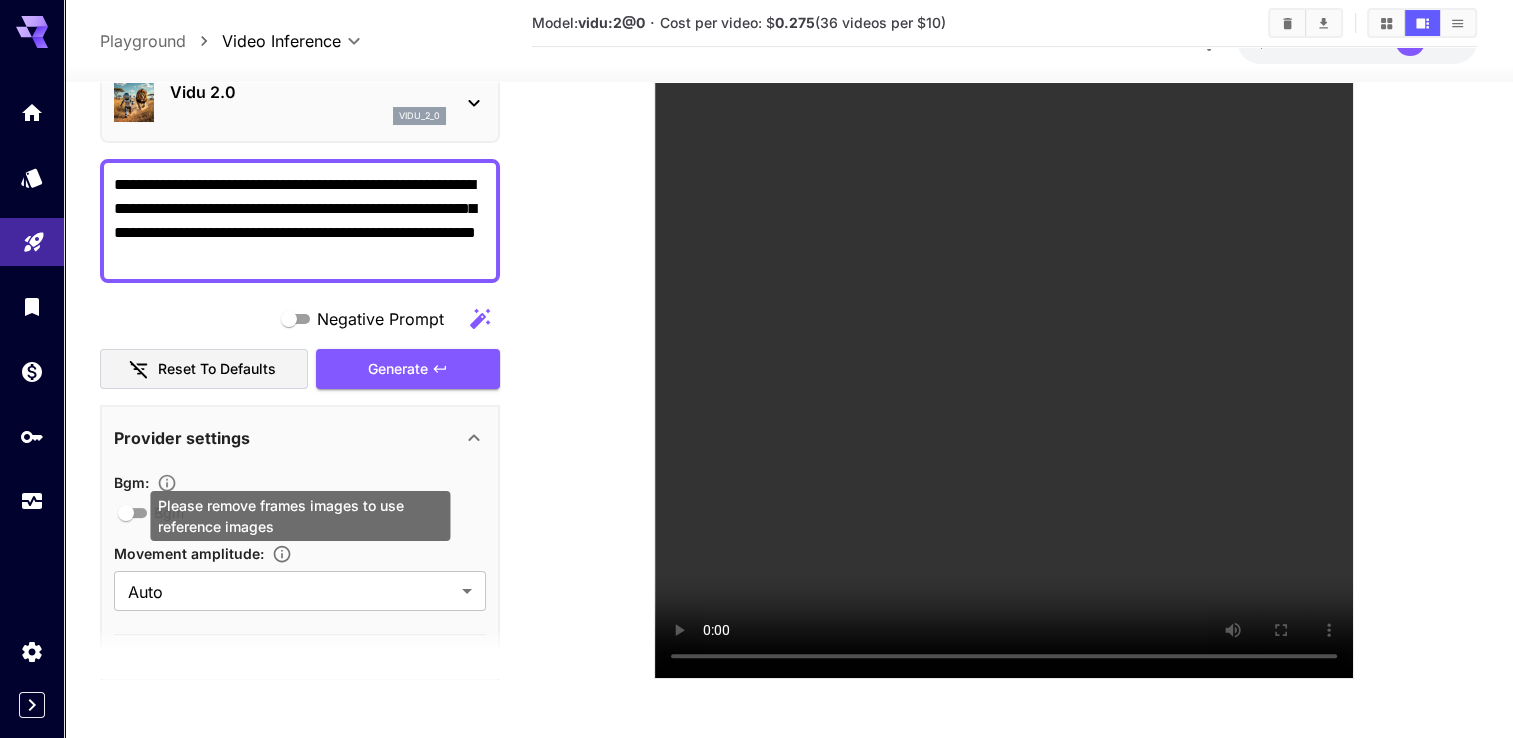 scroll, scrollTop: 0, scrollLeft: 0, axis: both 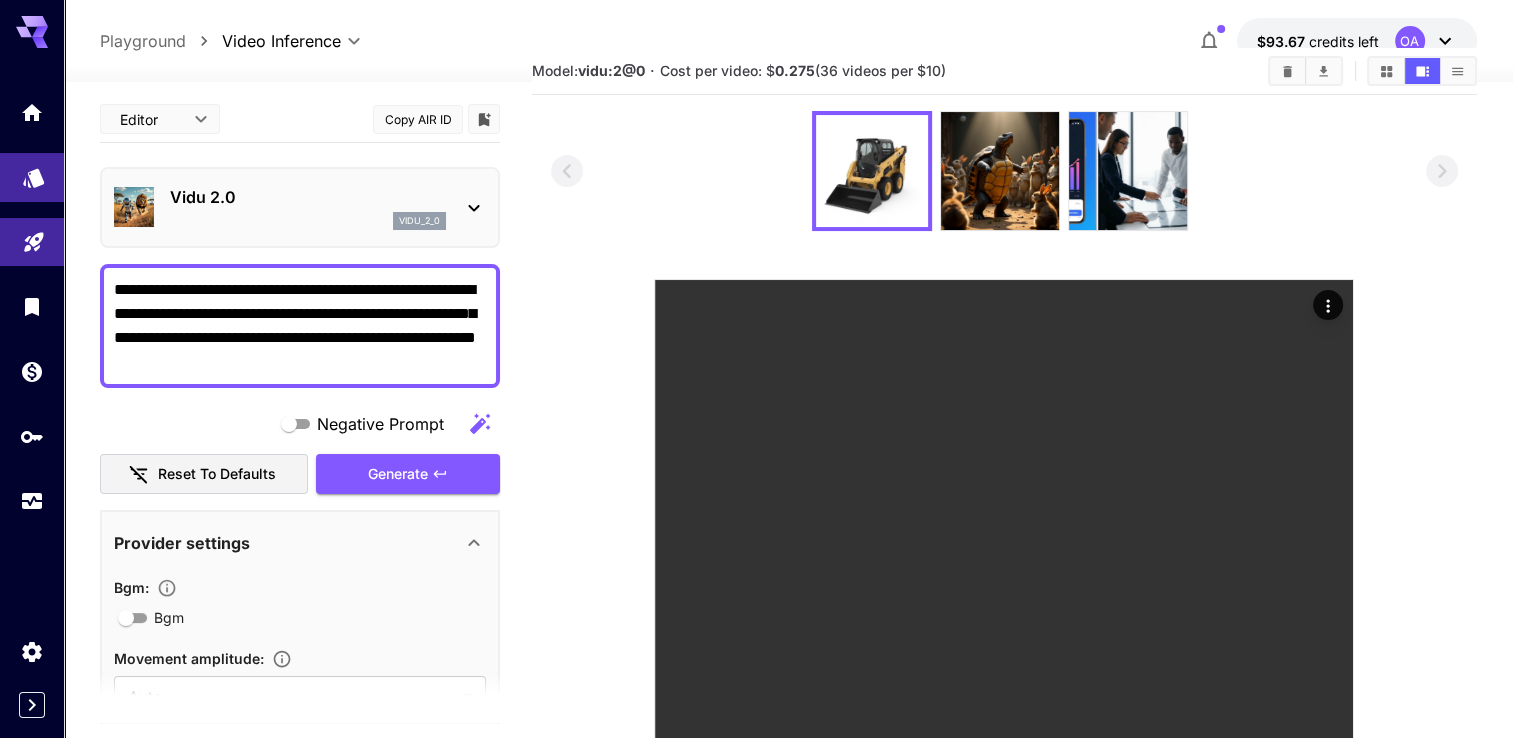 click at bounding box center (32, 177) 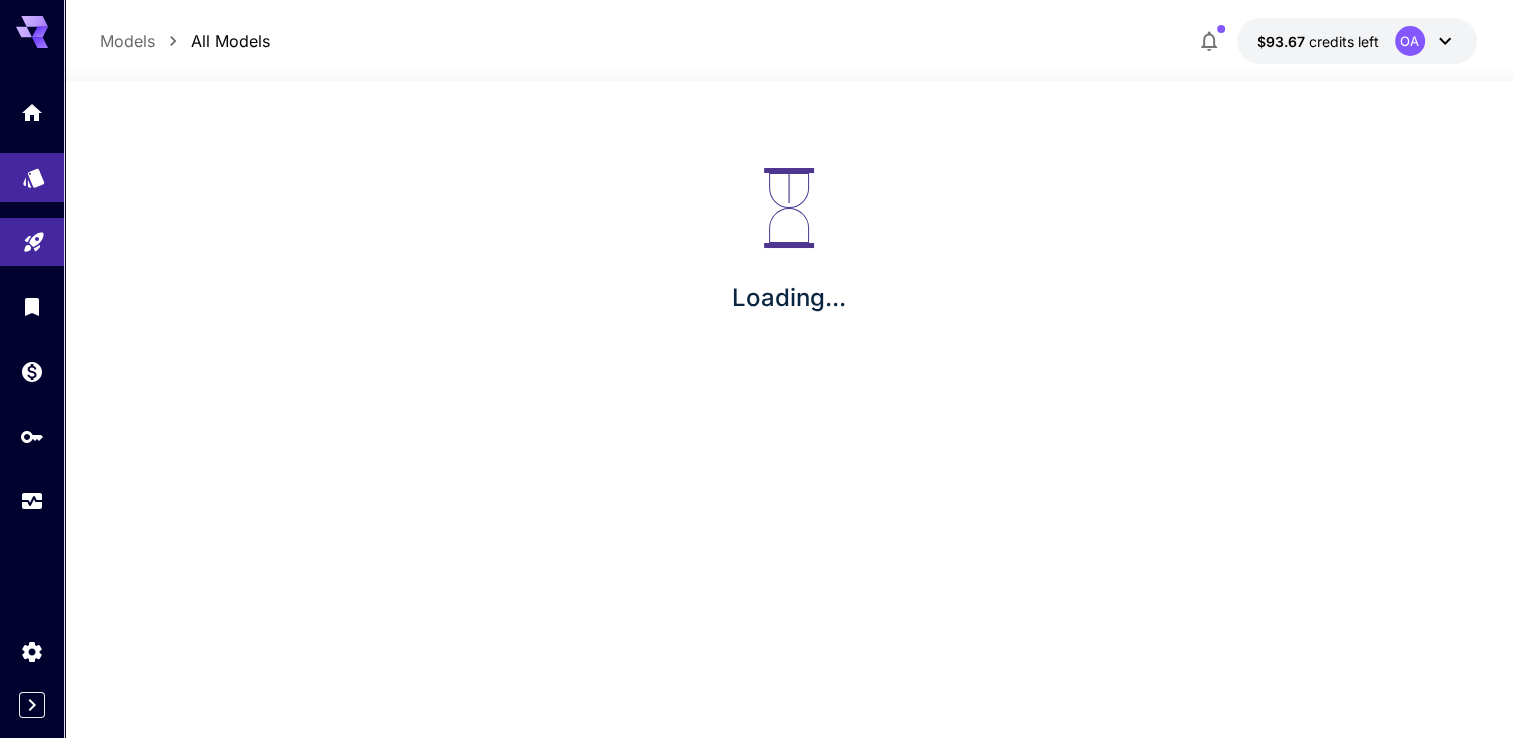 scroll, scrollTop: 0, scrollLeft: 0, axis: both 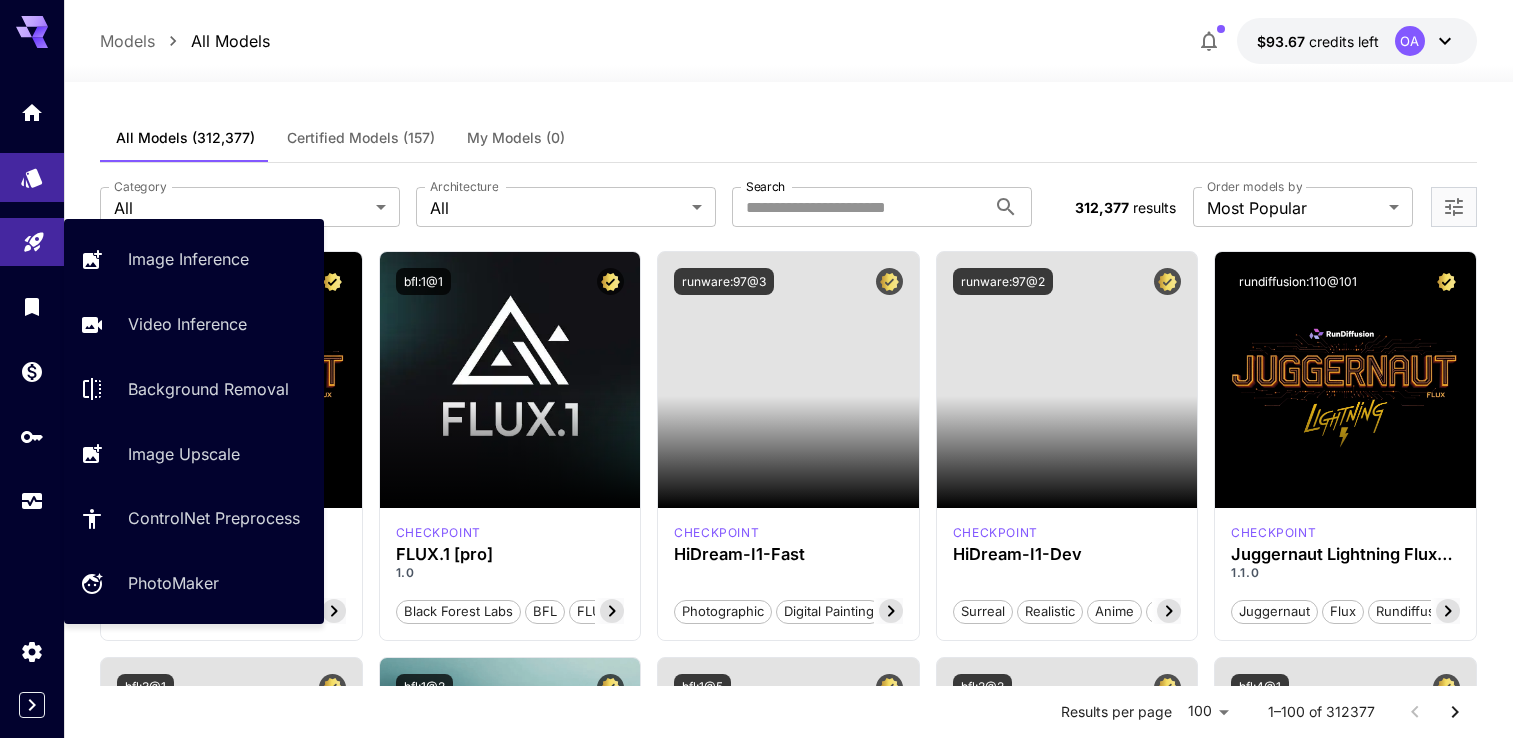 click at bounding box center (32, 242) 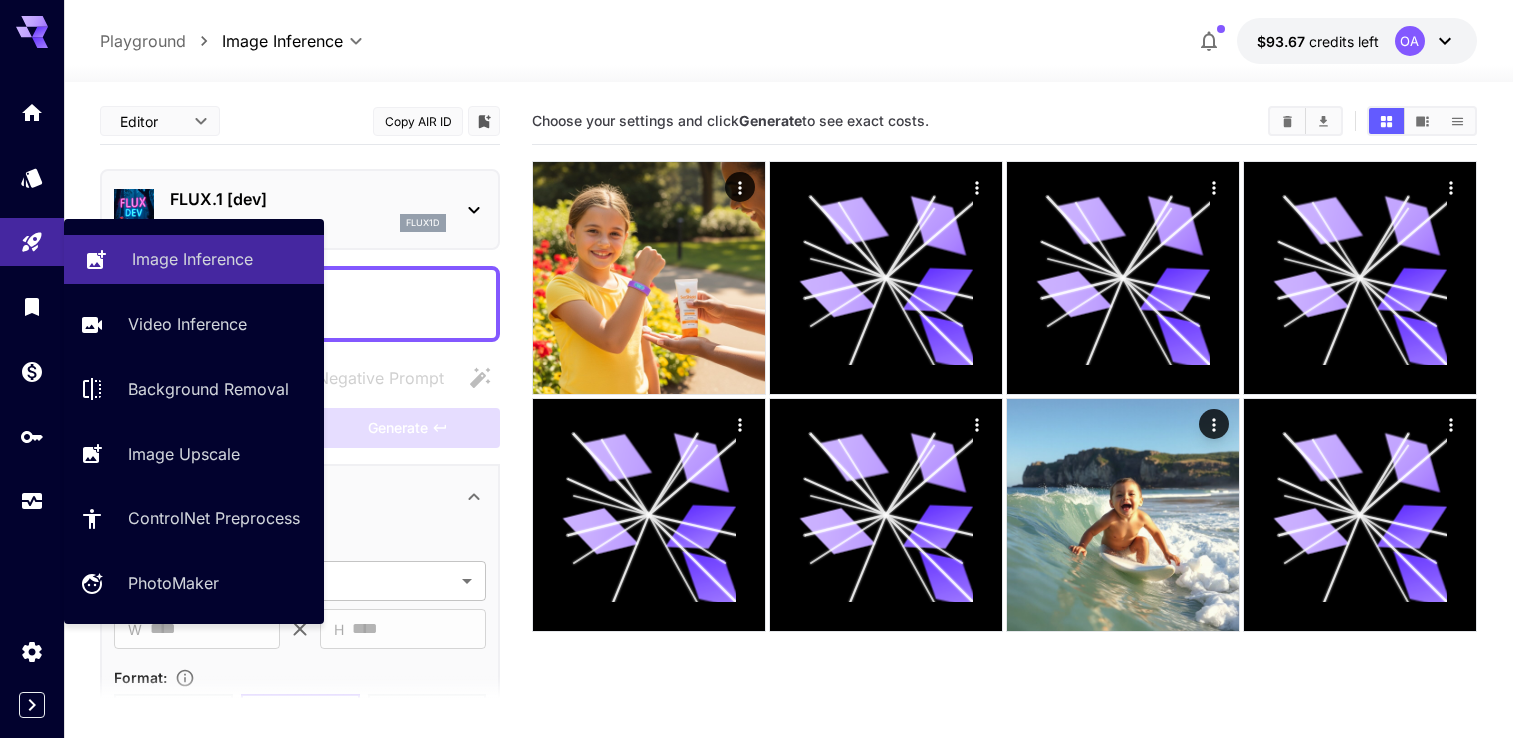 click on "Image Inference" at bounding box center [194, 259] 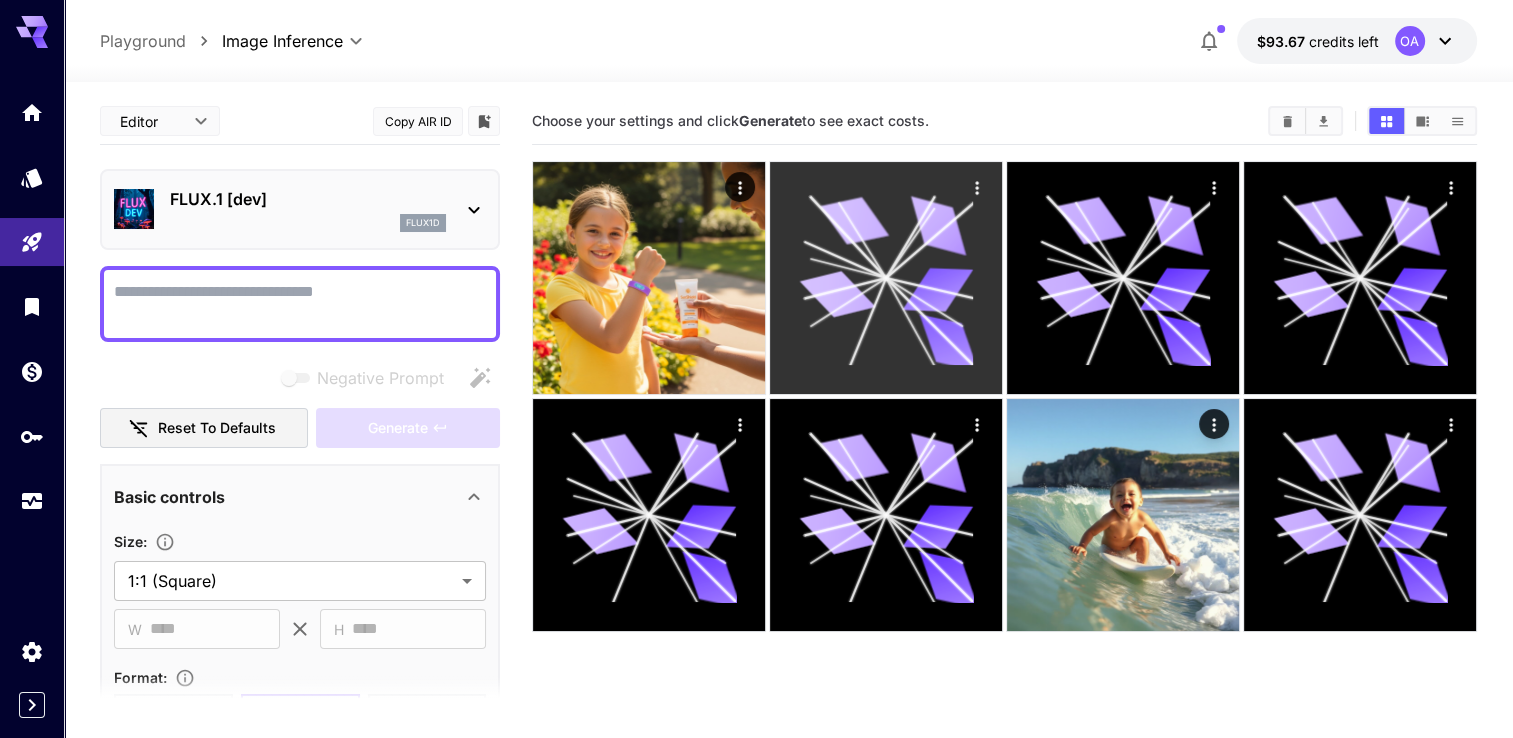 click 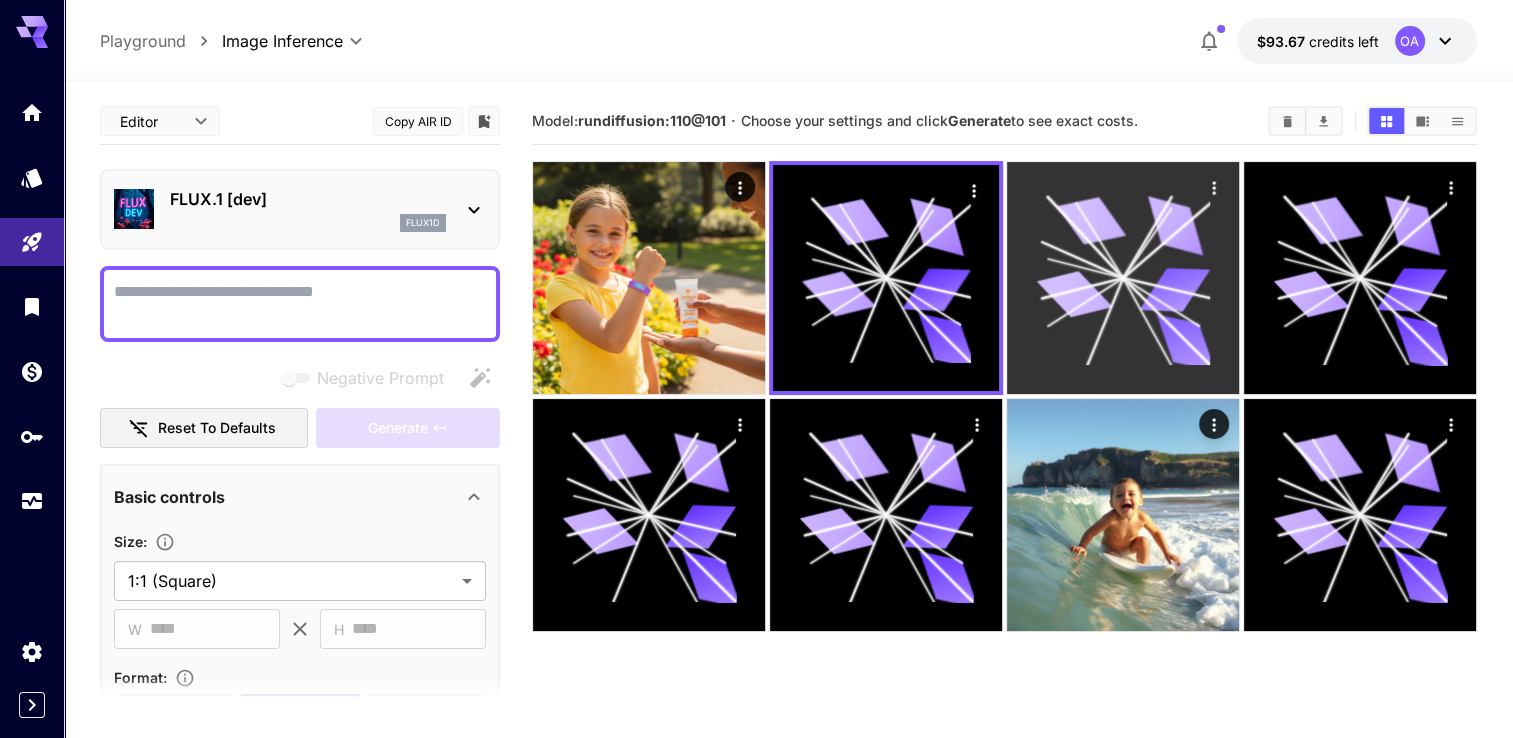 click 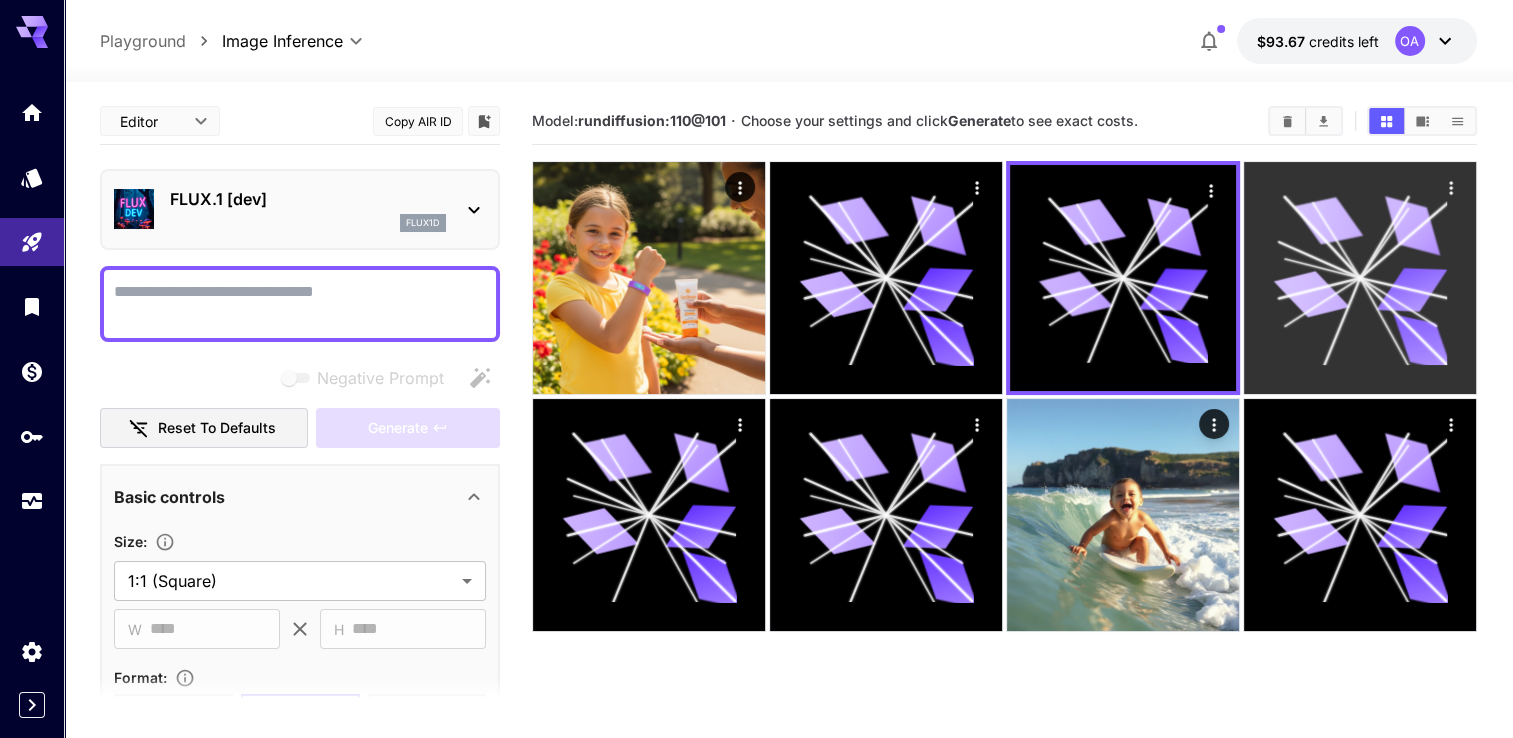 click 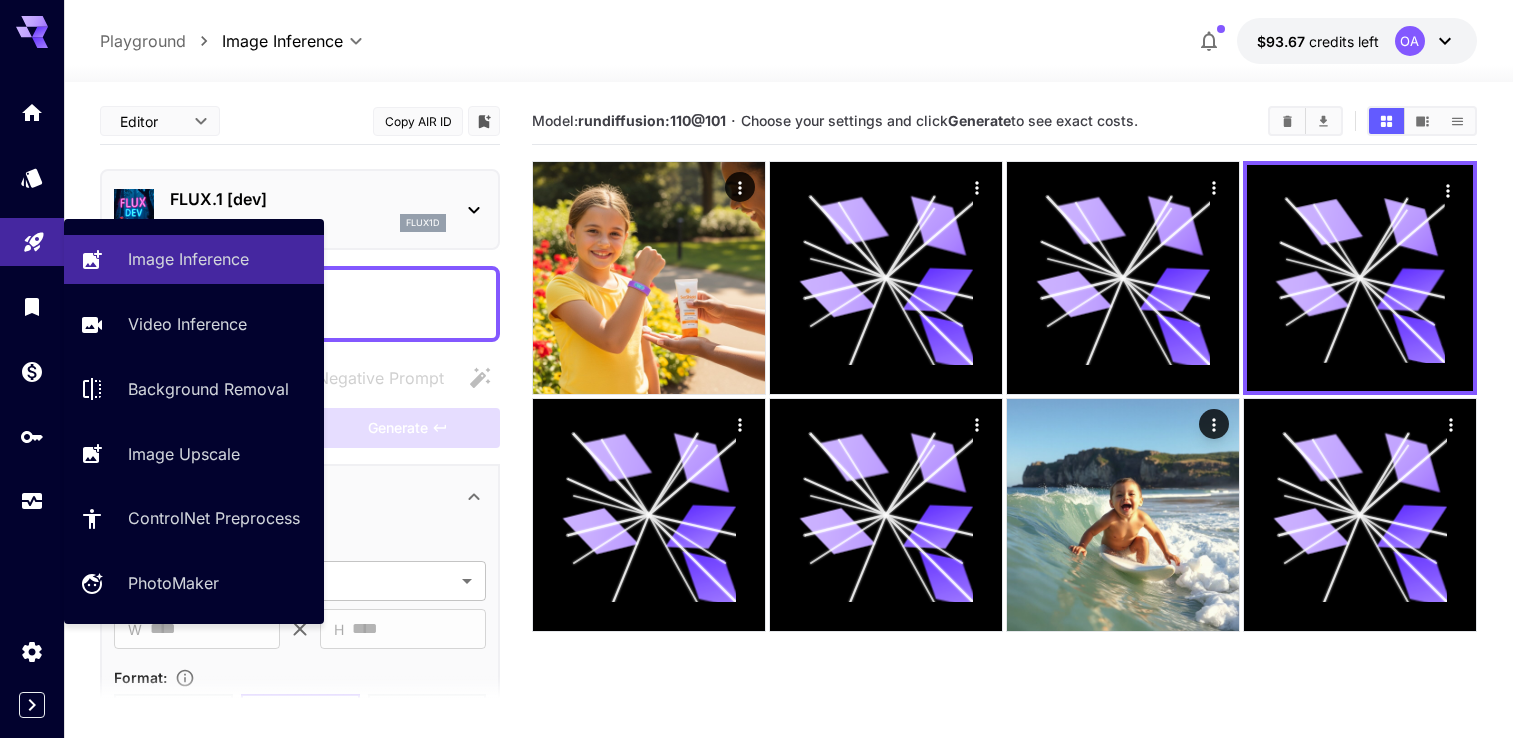 click at bounding box center (32, 242) 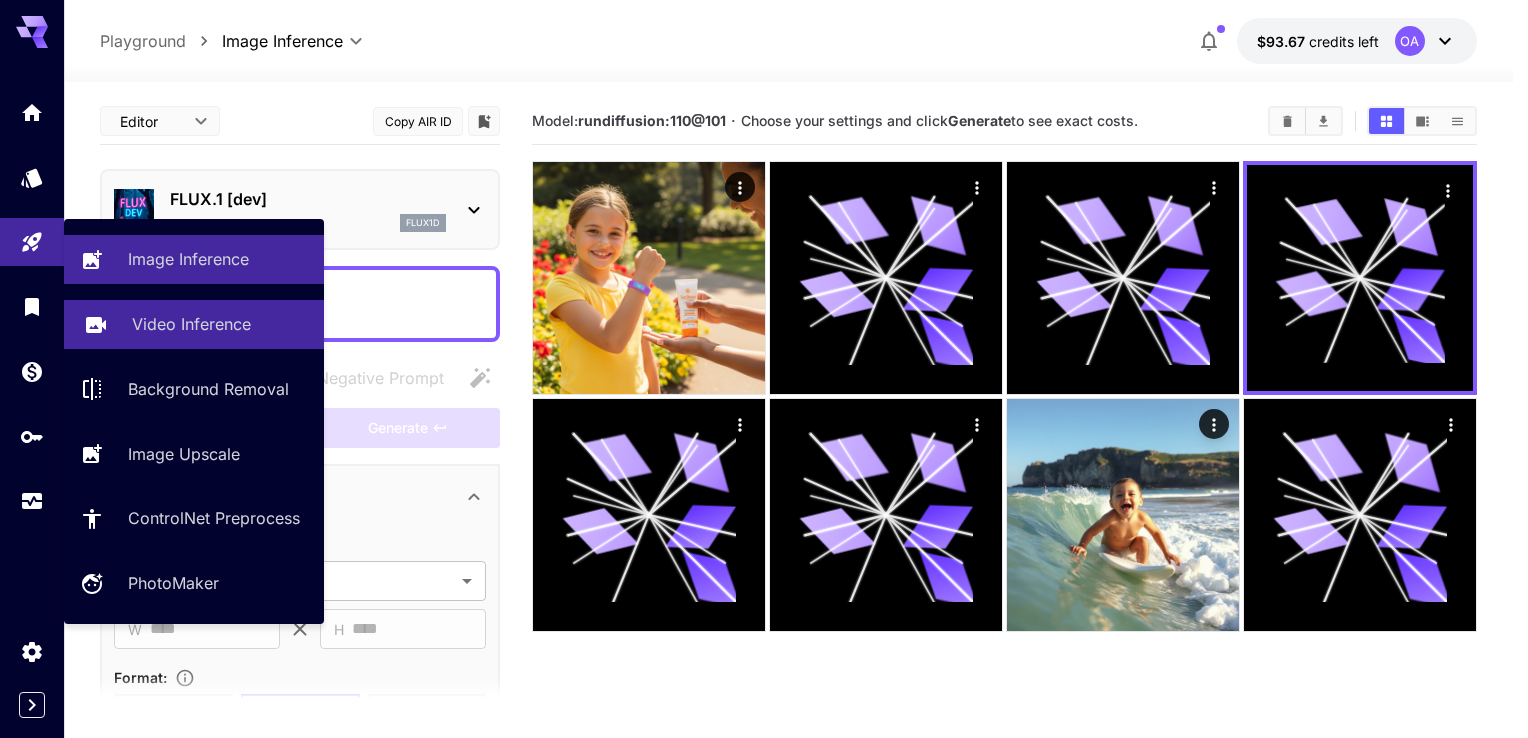 click on "Video Inference" at bounding box center [191, 324] 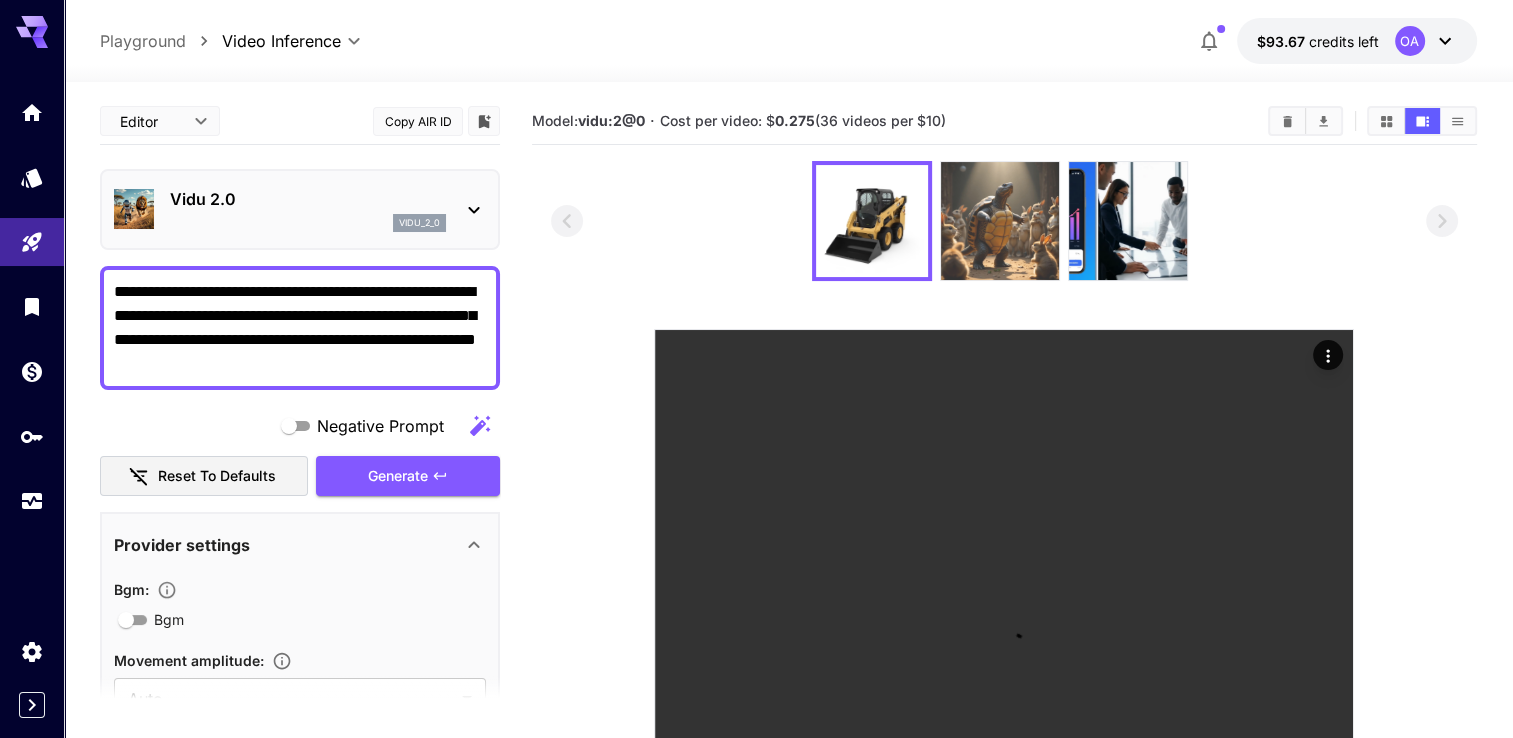 click at bounding box center (1000, 221) 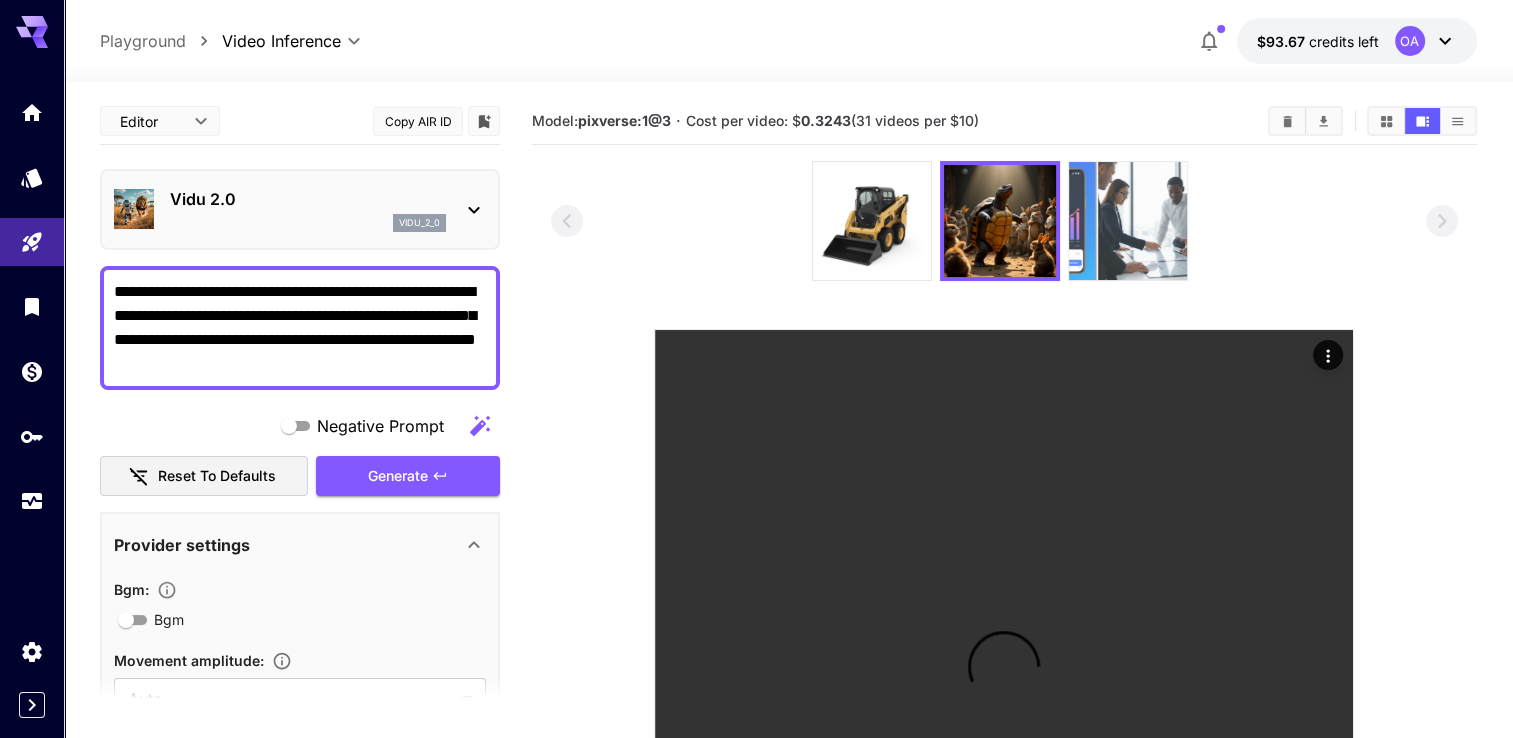 click at bounding box center (1128, 221) 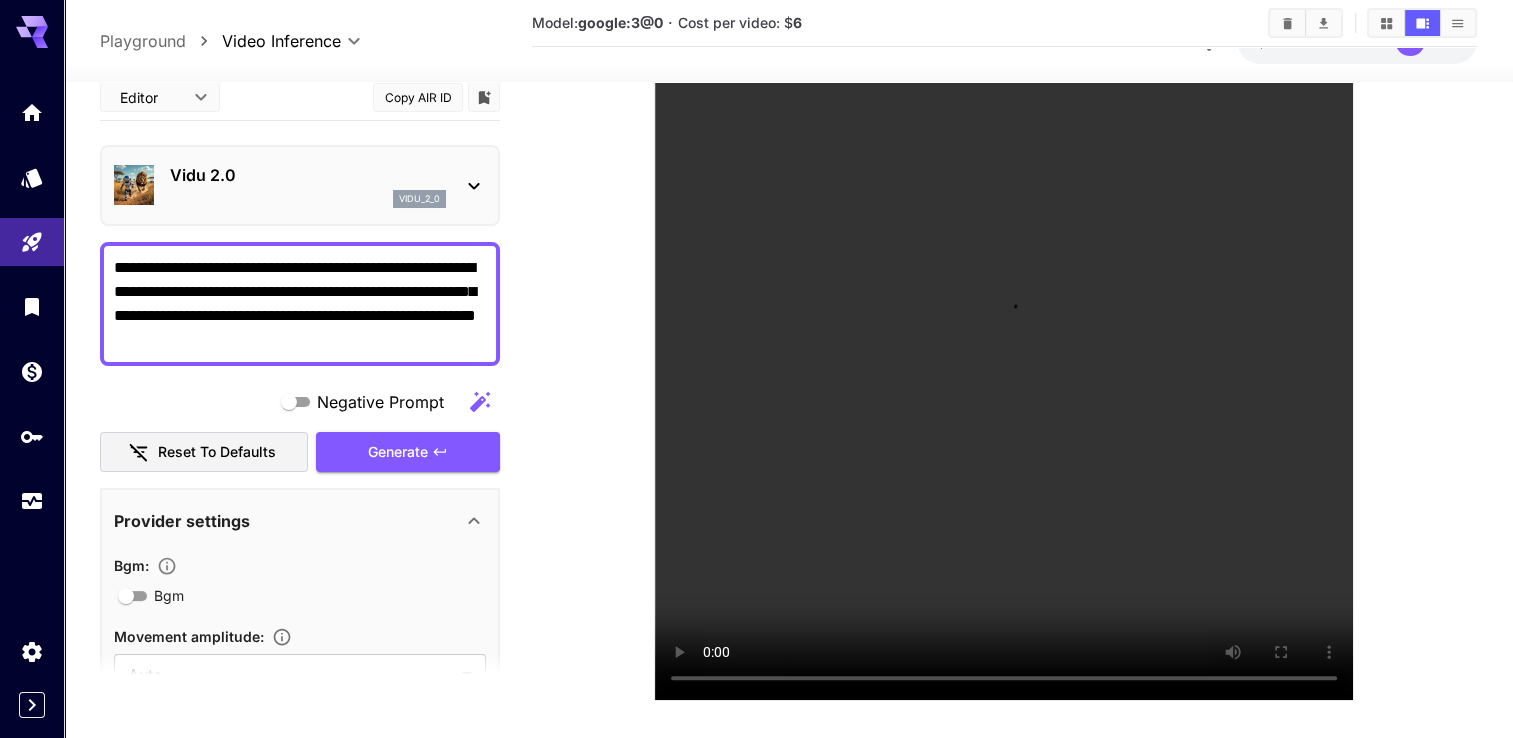 scroll, scrollTop: 350, scrollLeft: 0, axis: vertical 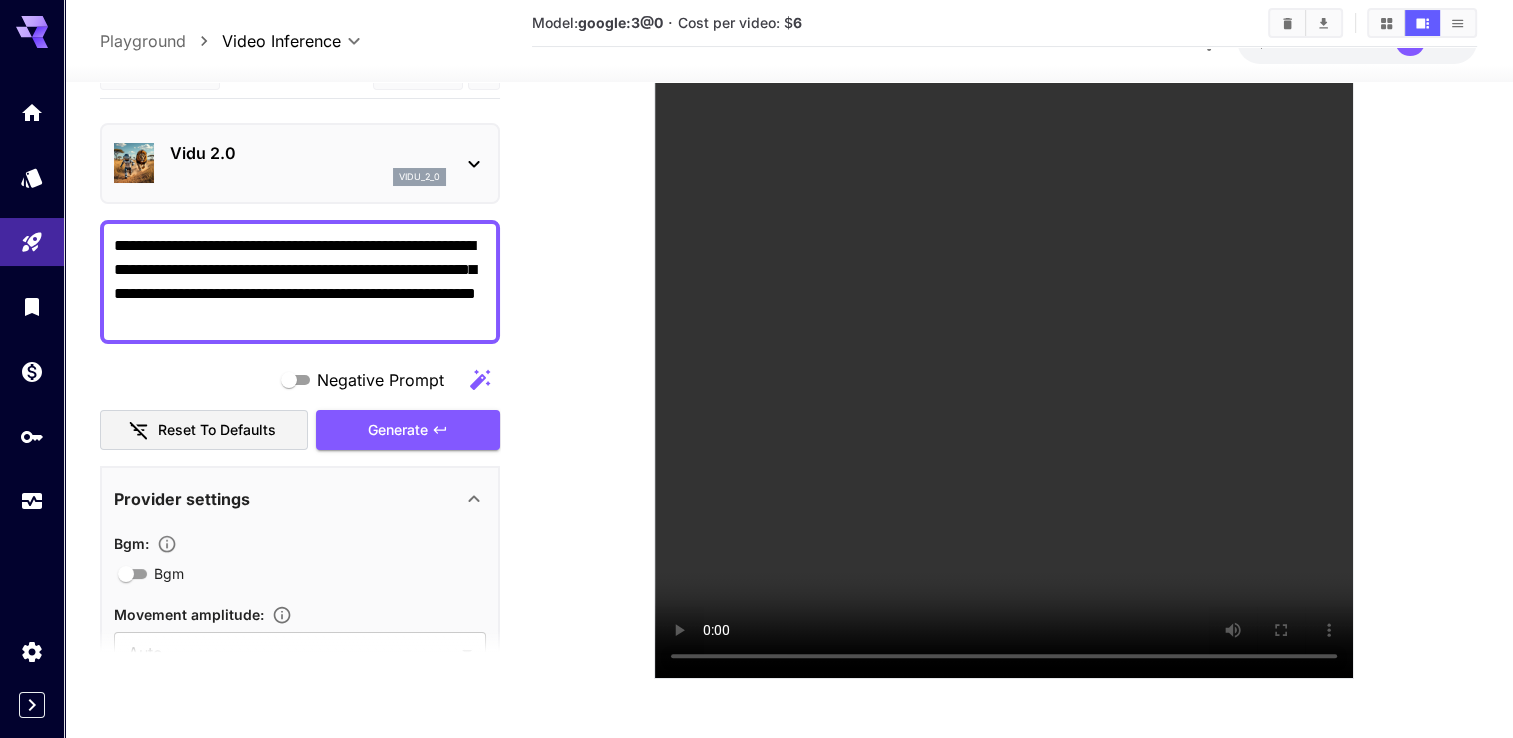 click on "Vidu 2.0" at bounding box center (308, 153) 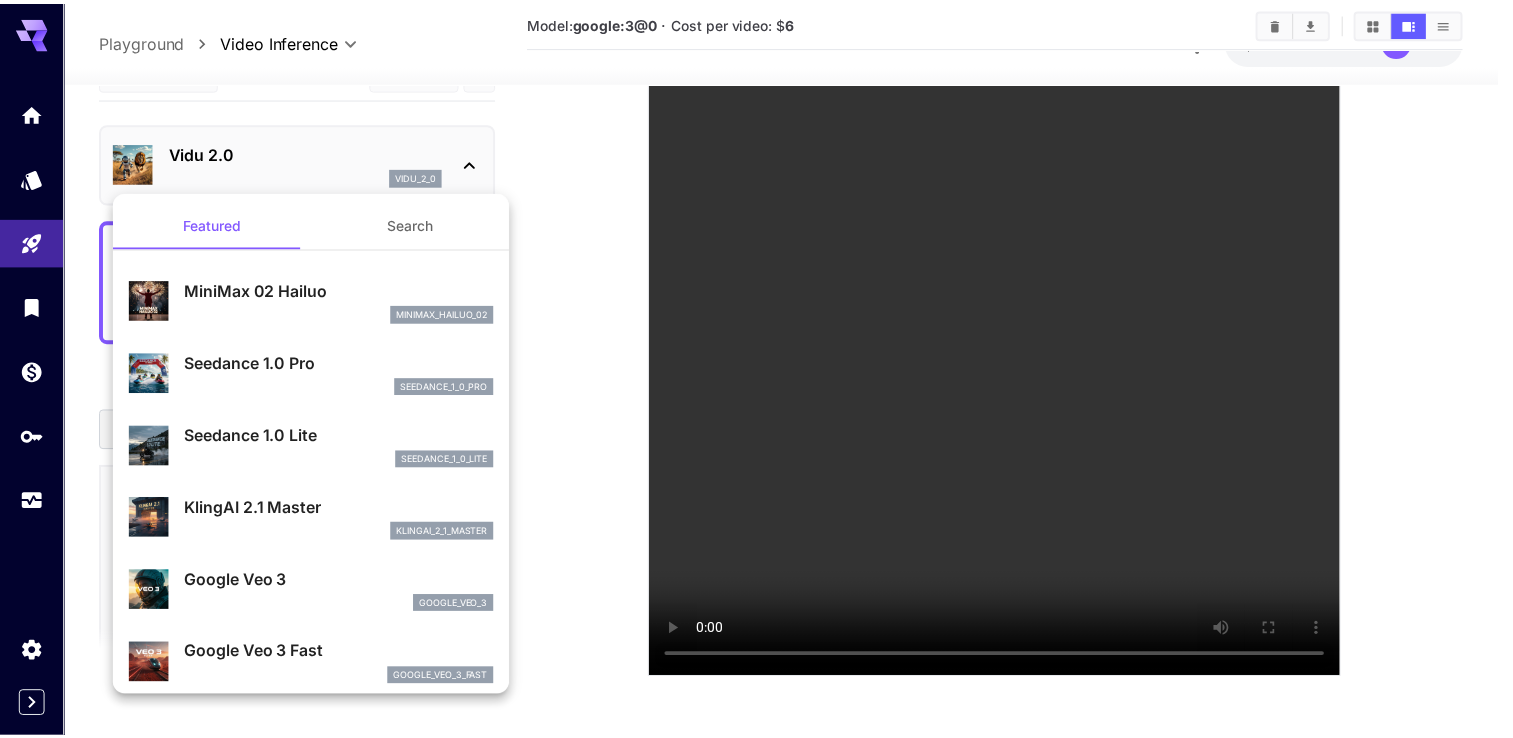 scroll, scrollTop: 100, scrollLeft: 0, axis: vertical 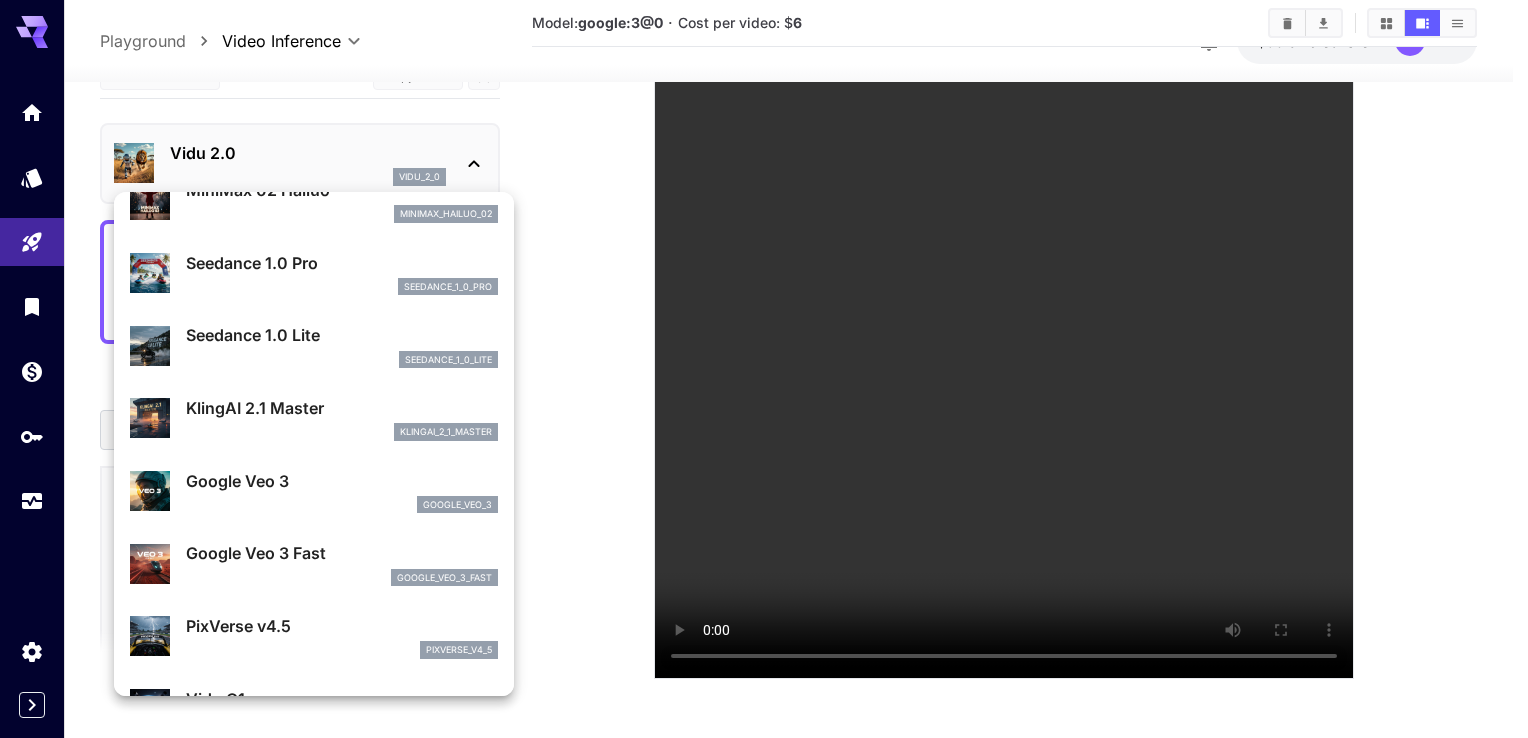 click on "Seedance 1.0 Pro" at bounding box center [342, 263] 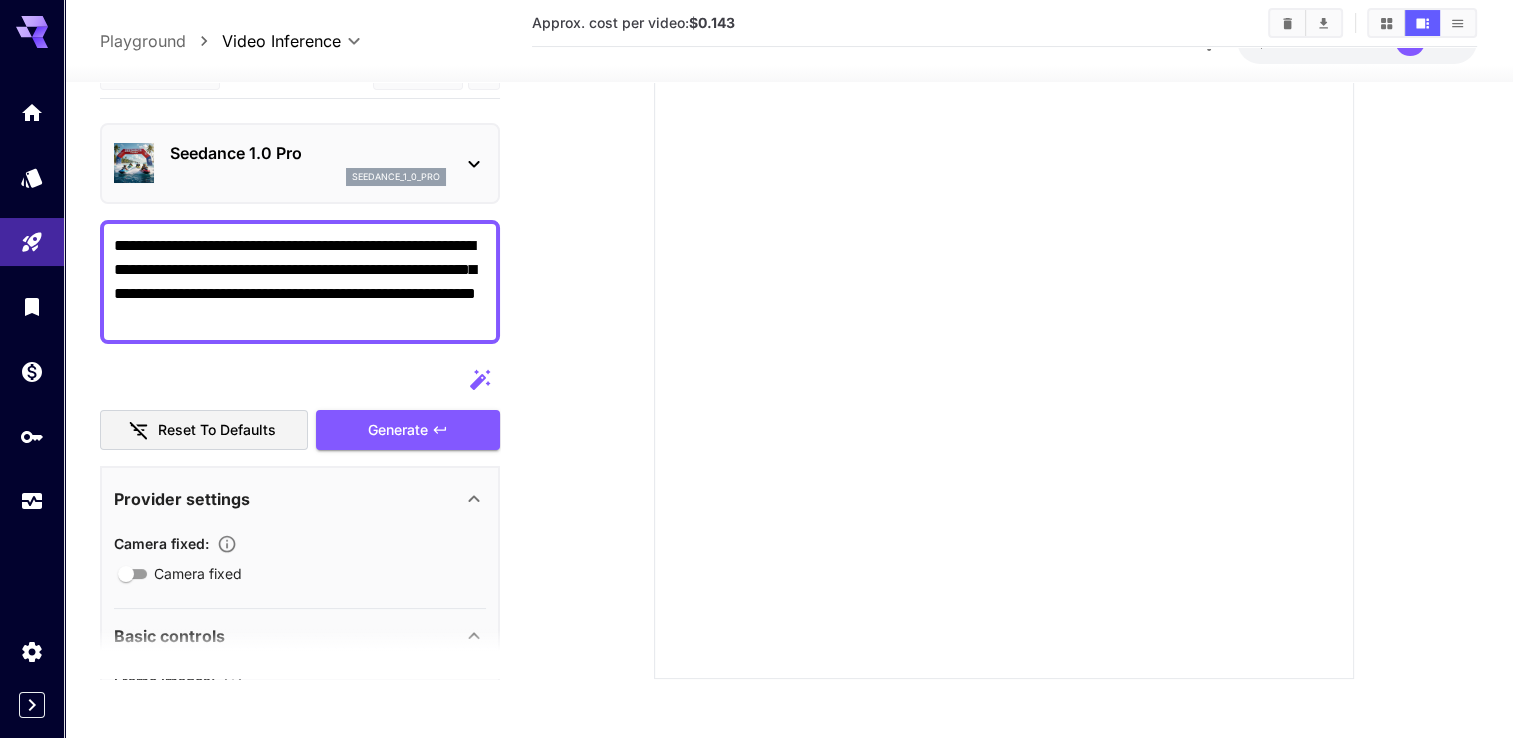 drag, startPoint x: 320, startPoint y: 316, endPoint x: 68, endPoint y: 219, distance: 270.02408 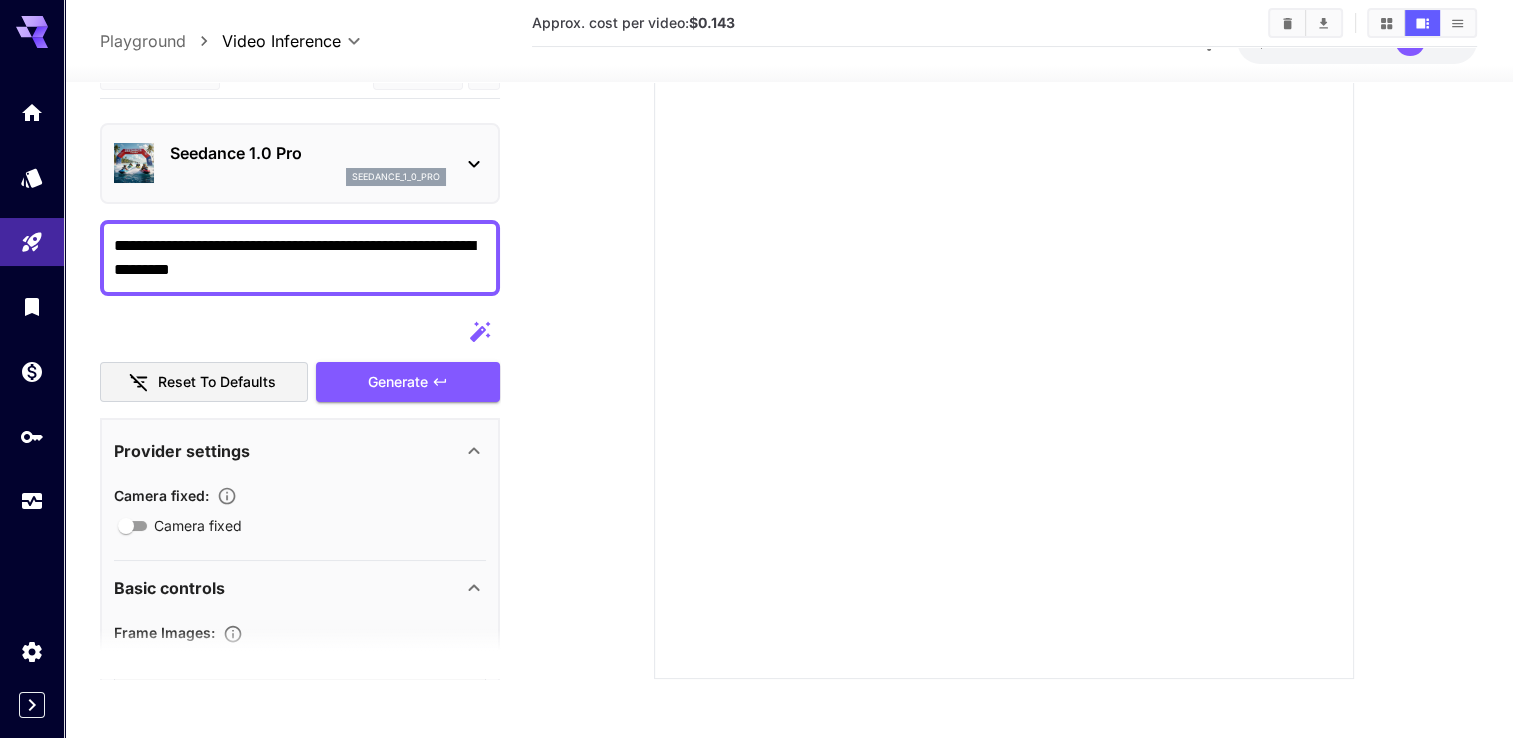 drag, startPoint x: 283, startPoint y: 269, endPoint x: 78, endPoint y: 250, distance: 205.8786 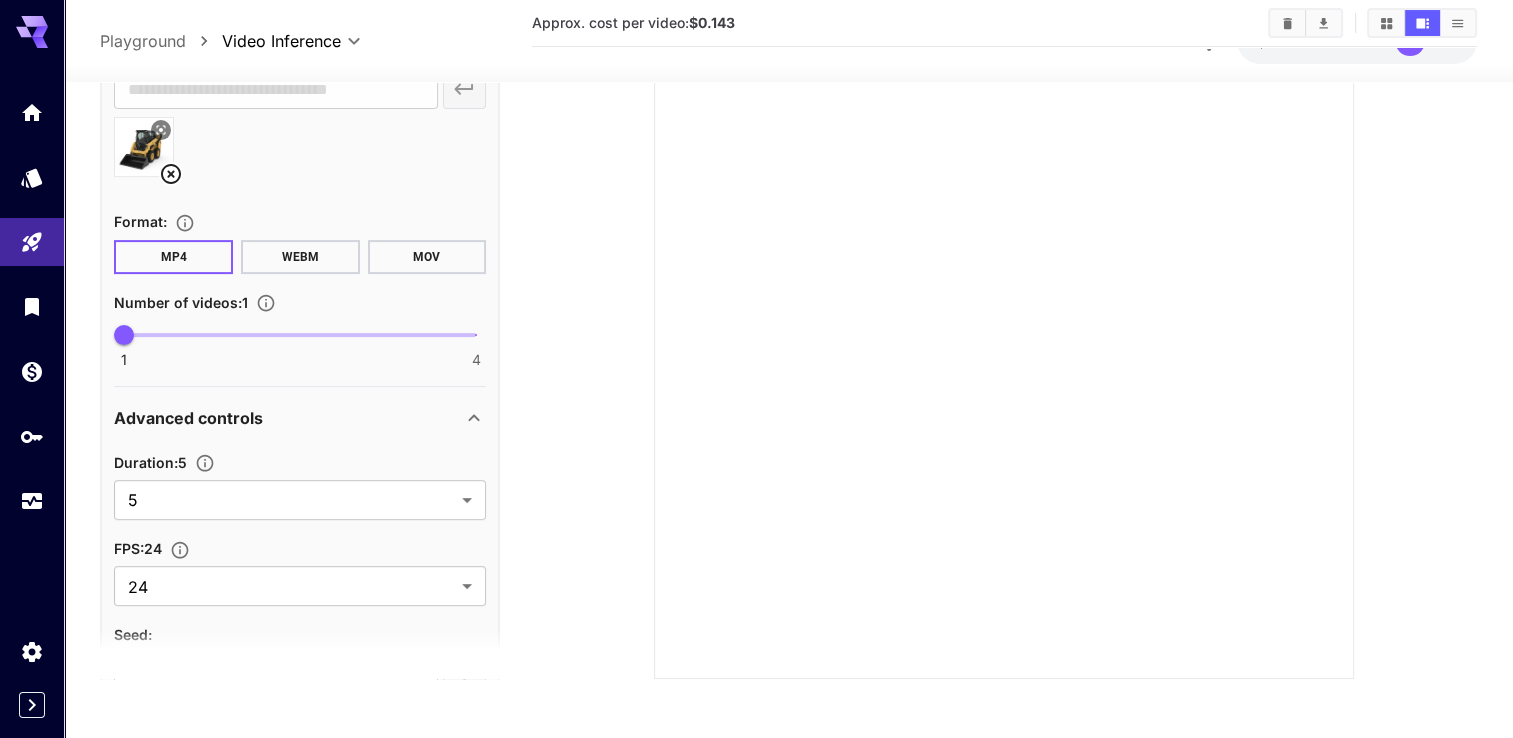 scroll, scrollTop: 600, scrollLeft: 0, axis: vertical 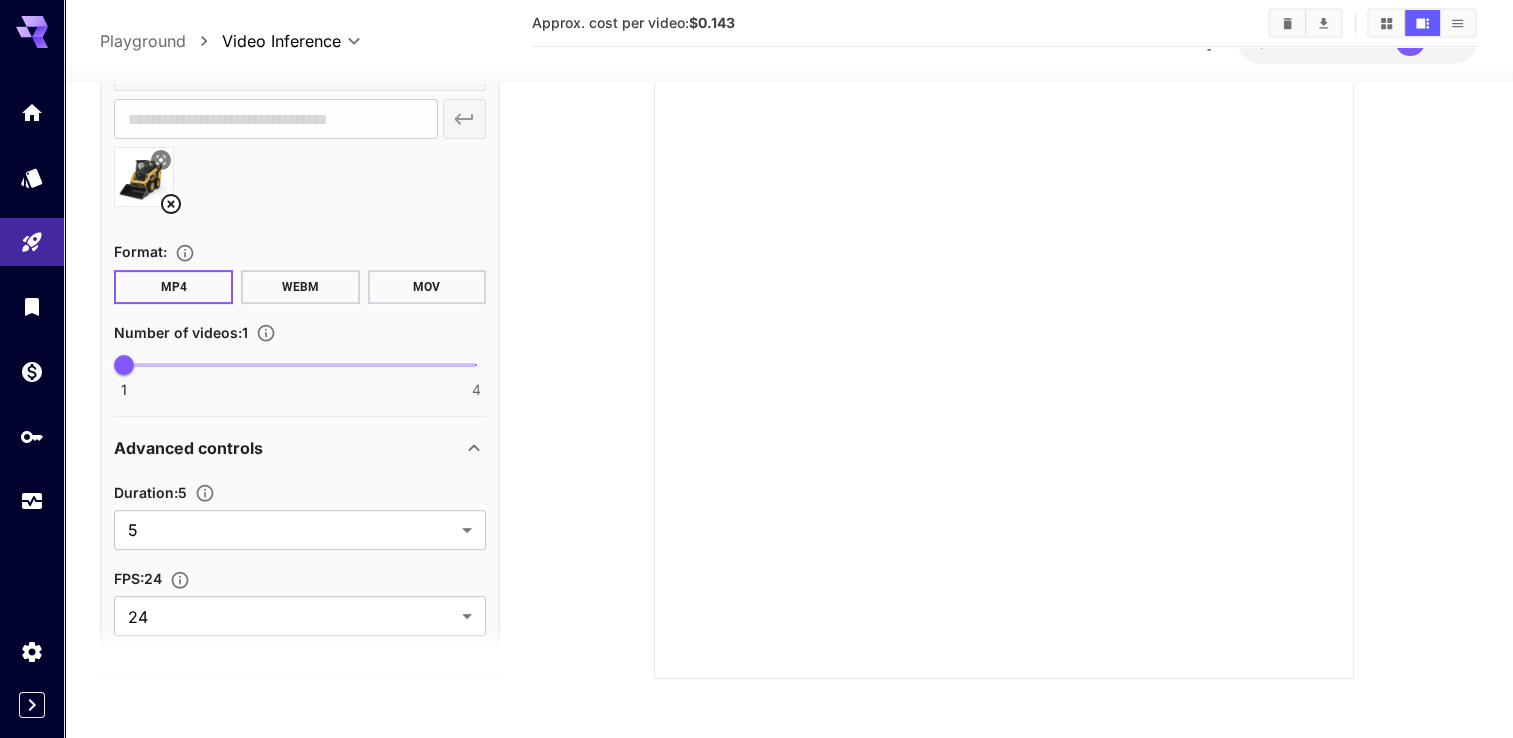 type on "**********" 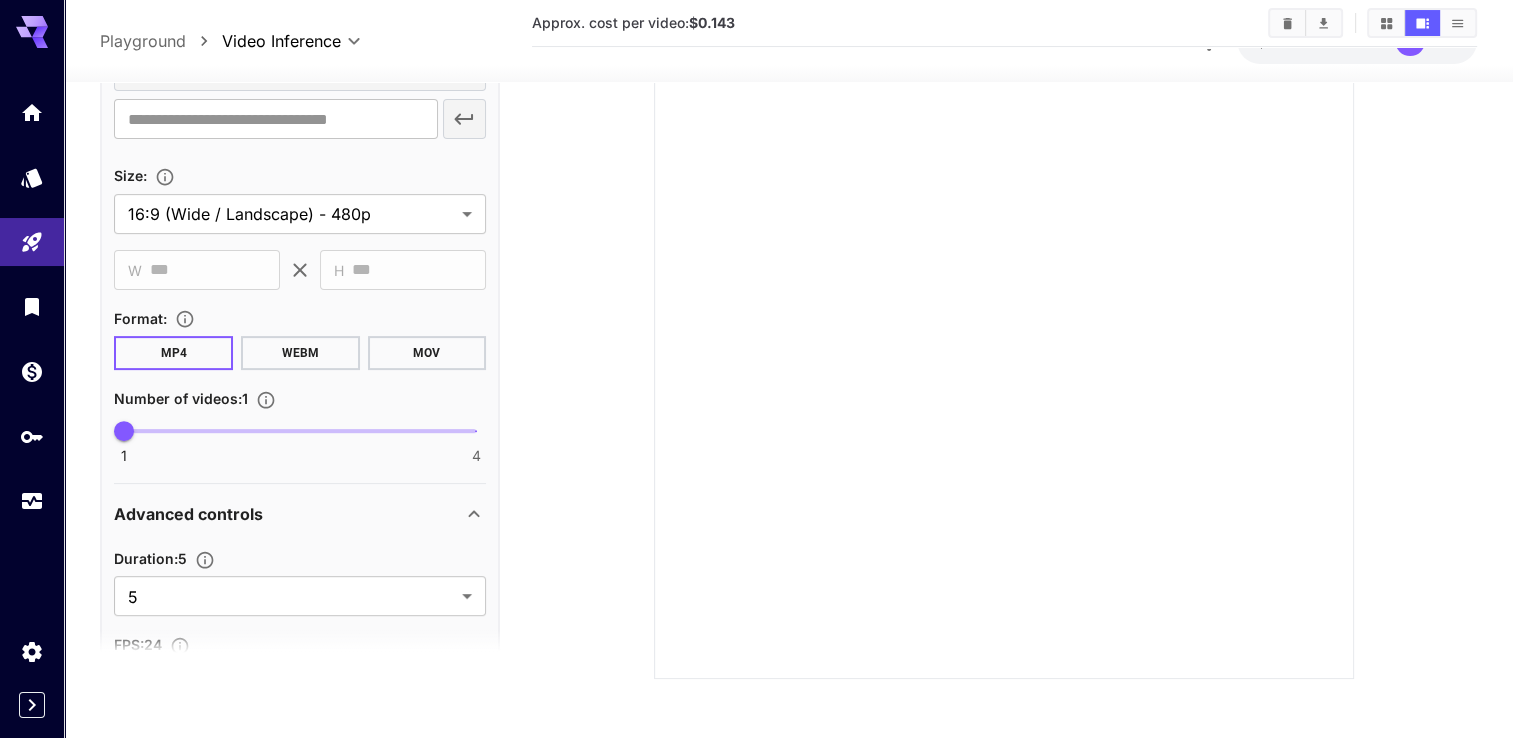 click on "​" at bounding box center [300, 119] 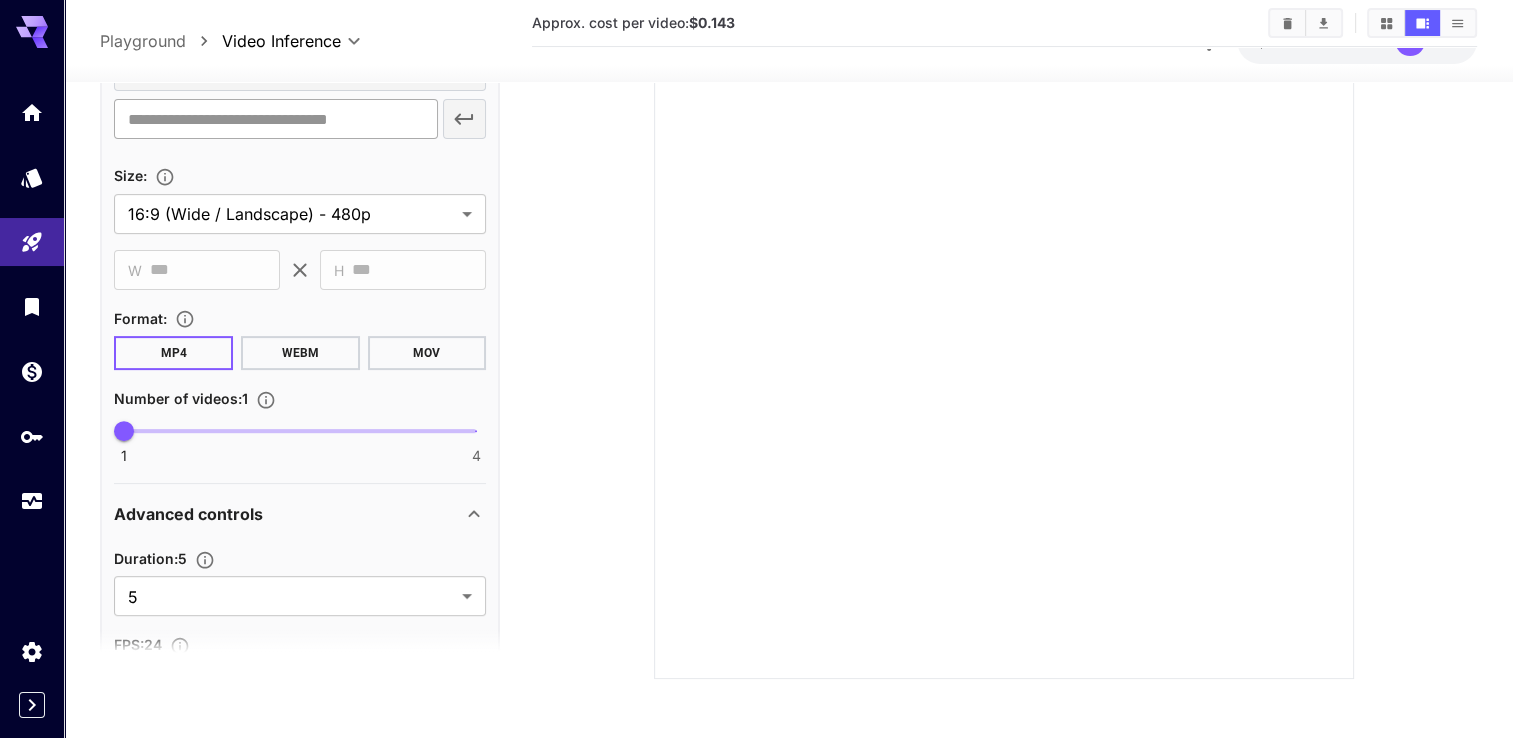 click at bounding box center [275, 119] 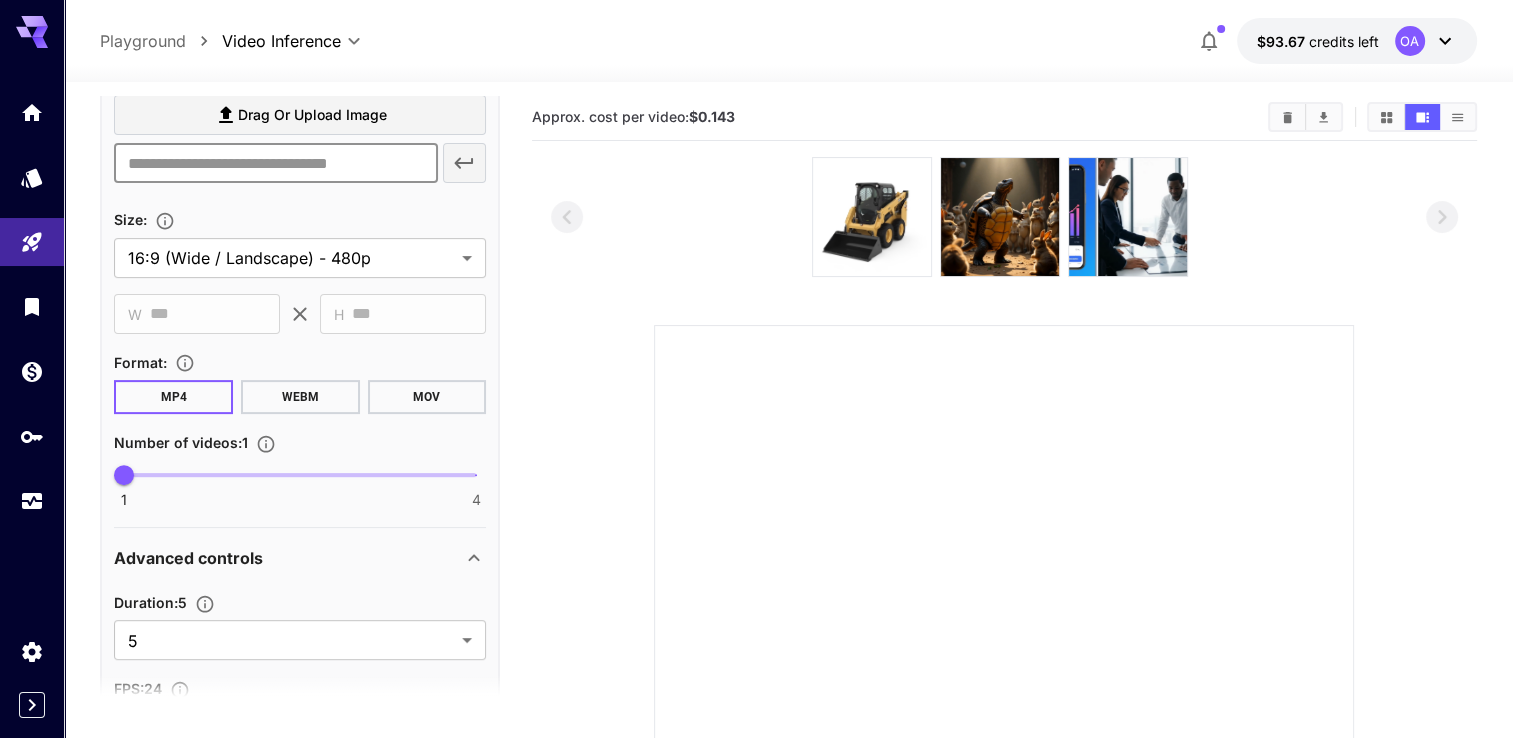 scroll, scrollTop: 0, scrollLeft: 0, axis: both 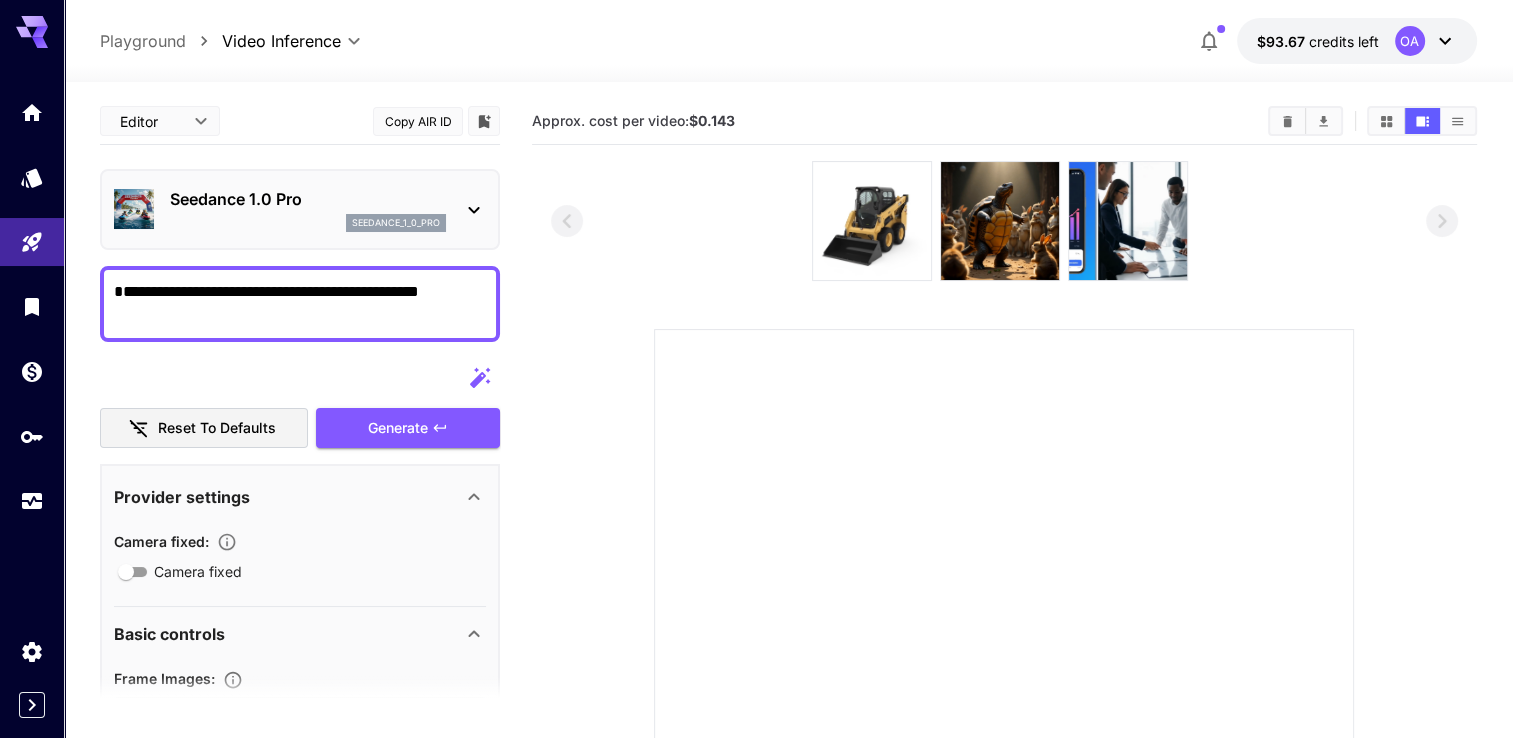 click on "seedance_1_0_pro" at bounding box center (308, 223) 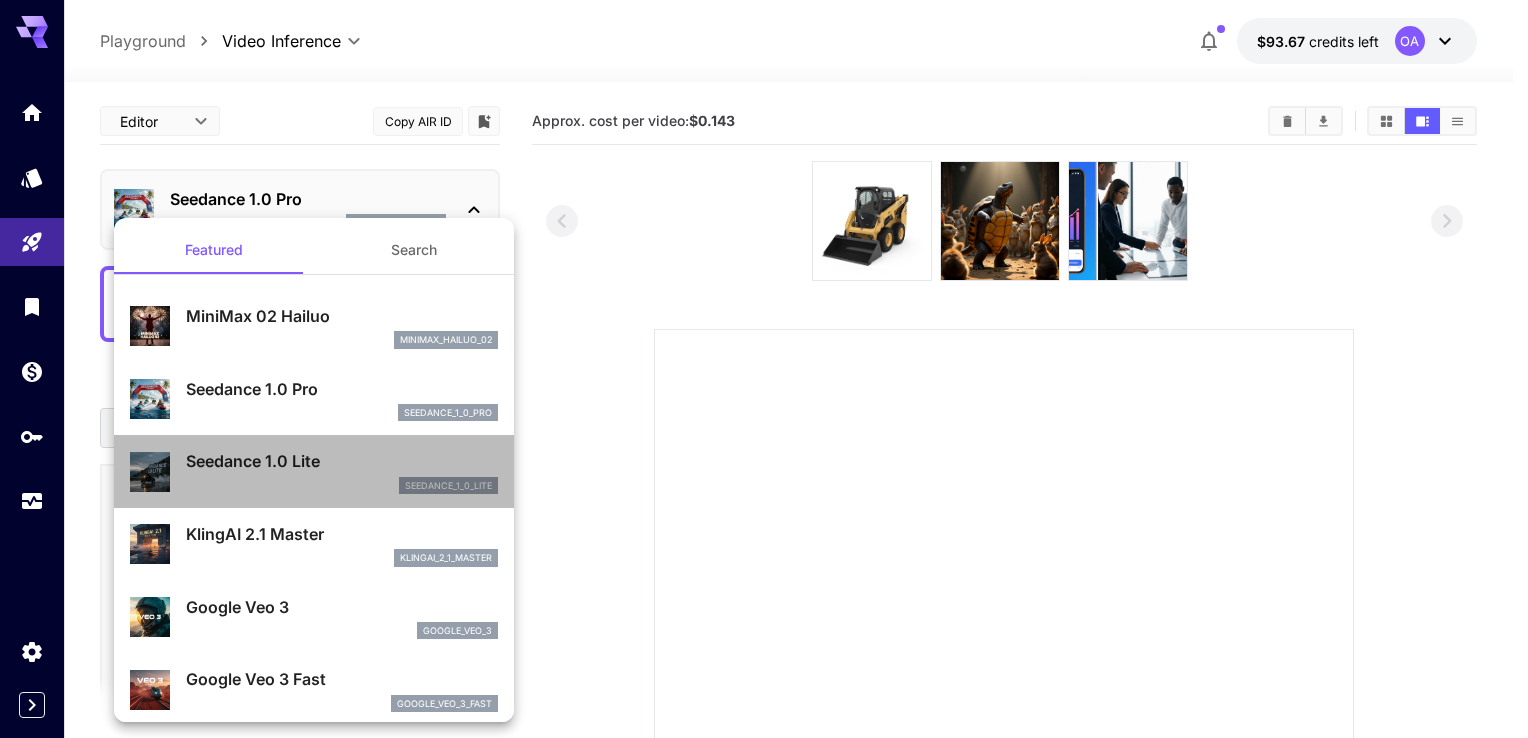 click on "Seedance 1.0 Lite" at bounding box center (342, 461) 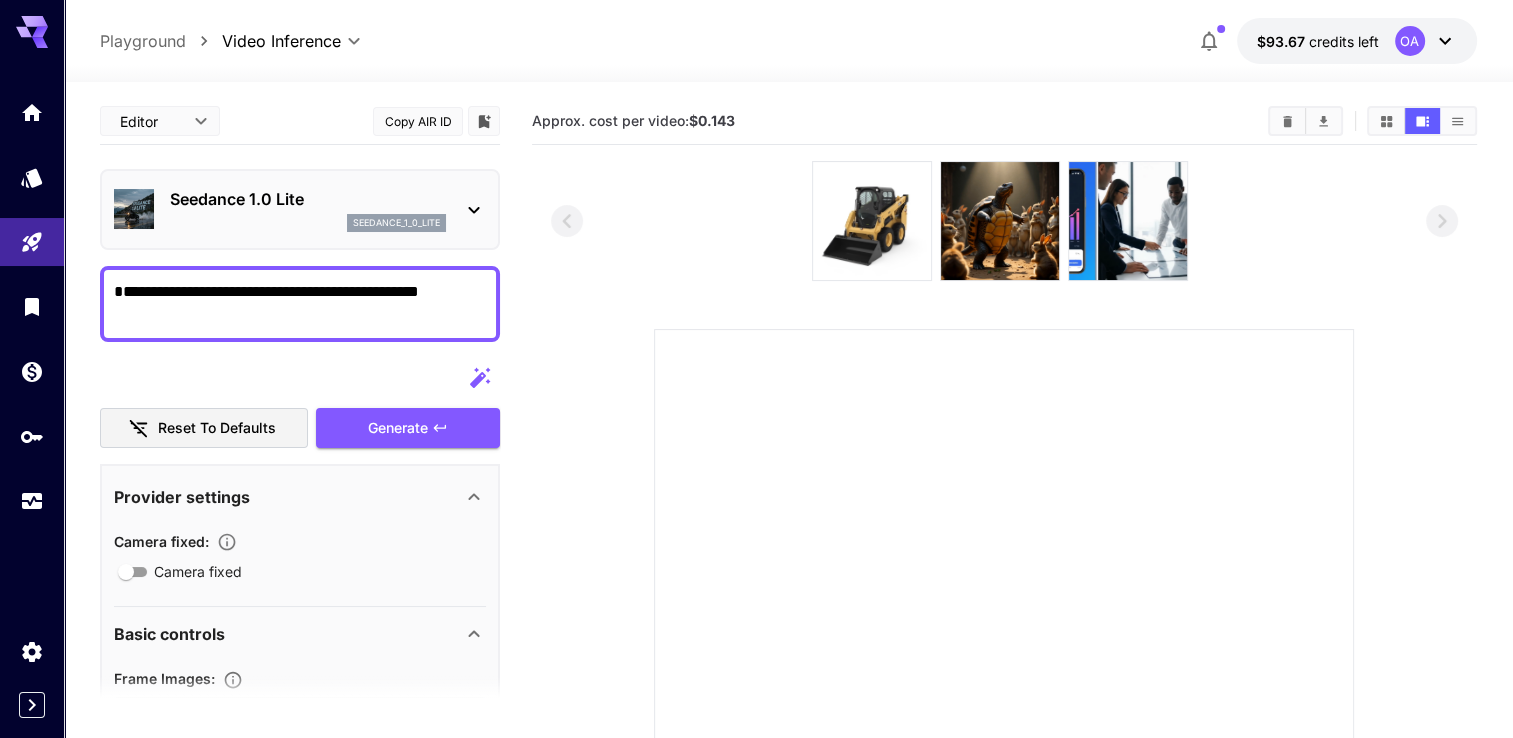 click on "Seedance 1.0 Lite" at bounding box center [308, 199] 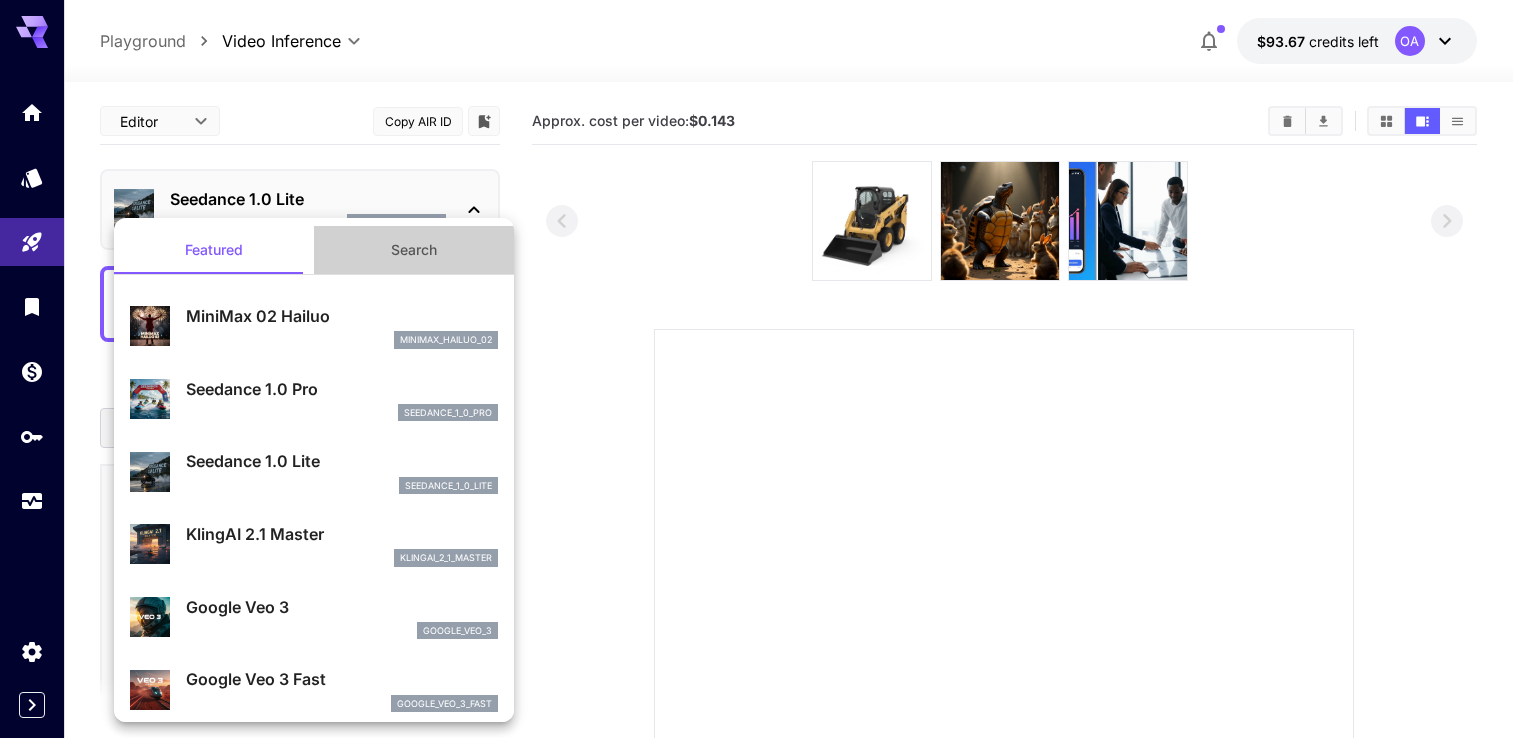 click on "Search" at bounding box center (414, 250) 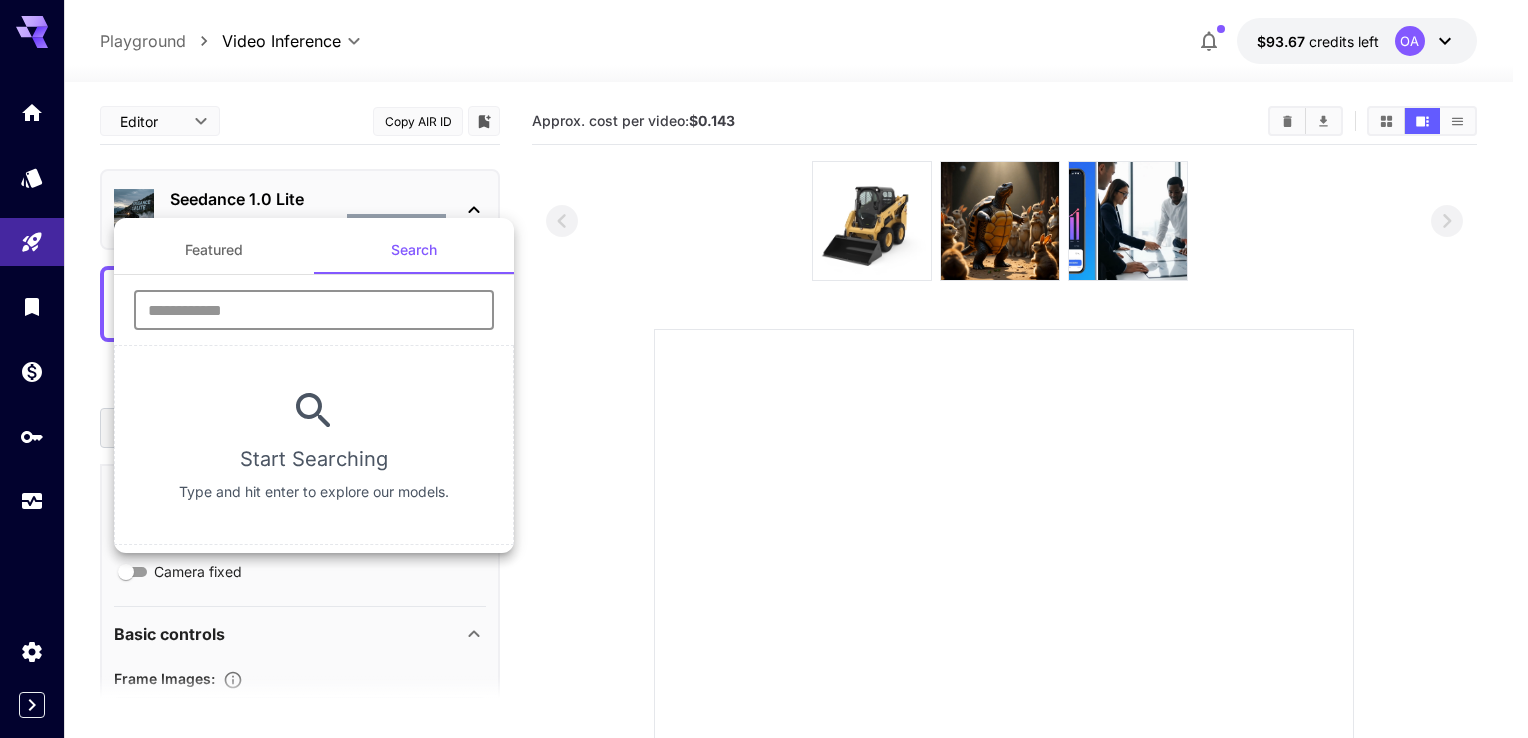 click at bounding box center [314, 310] 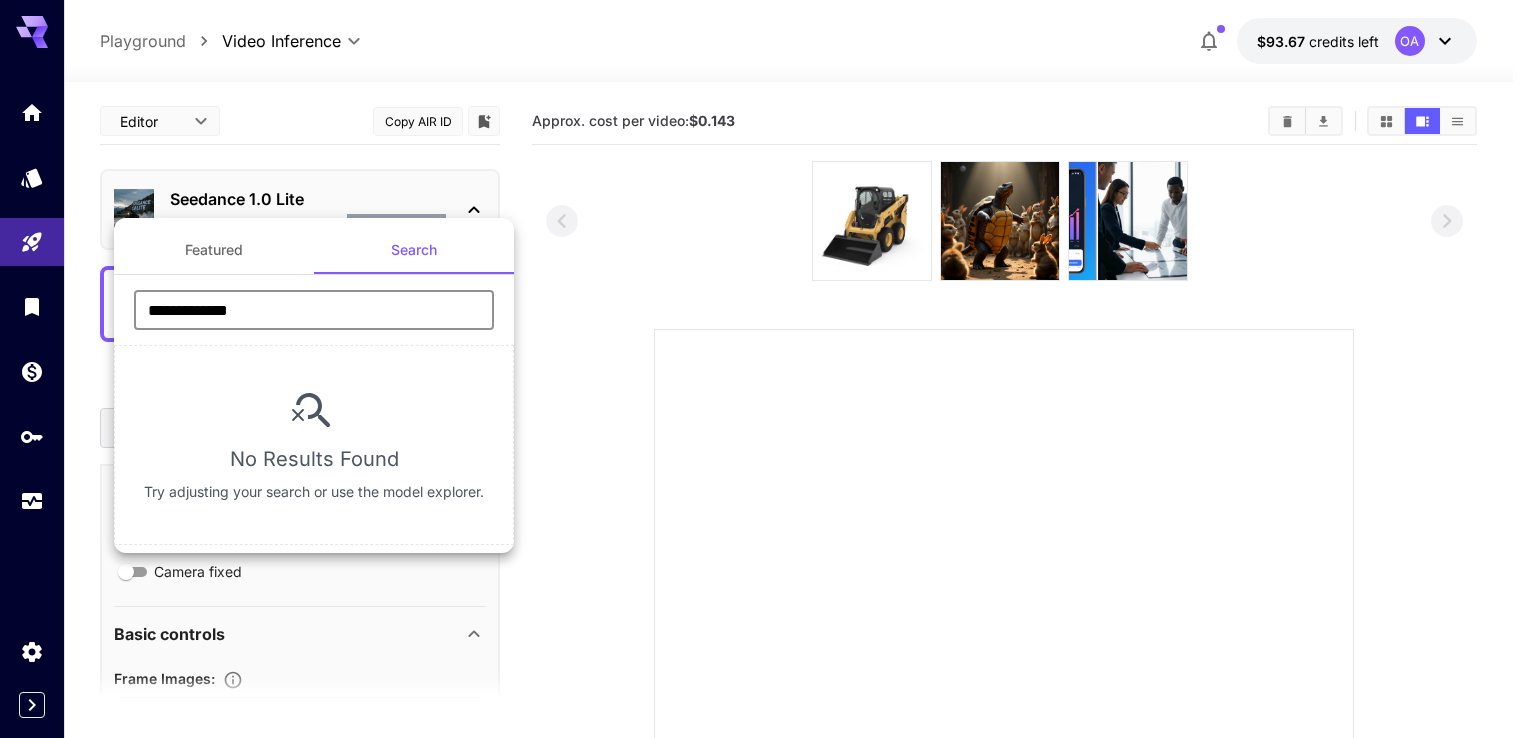 click on "**********" at bounding box center [314, 310] 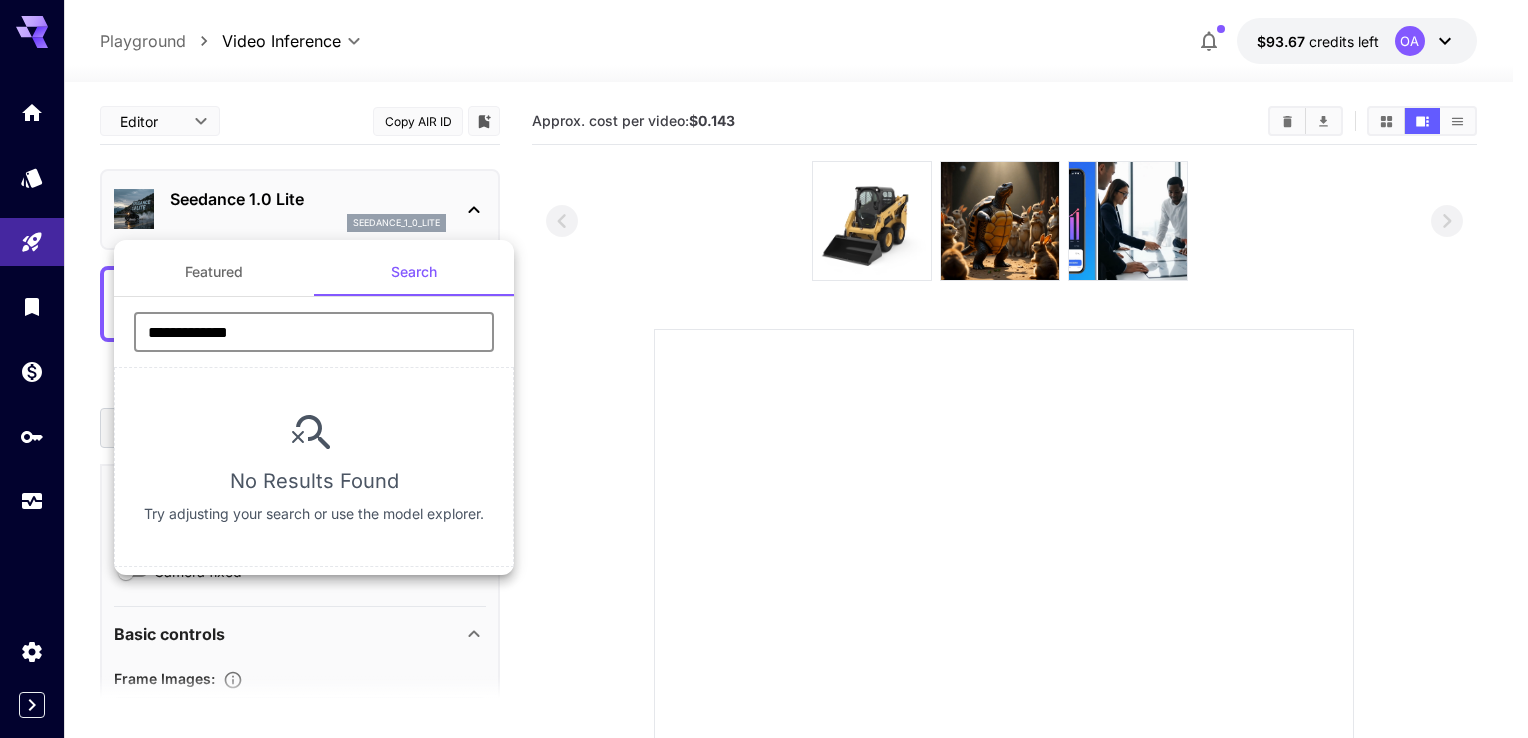 click at bounding box center [764, 369] 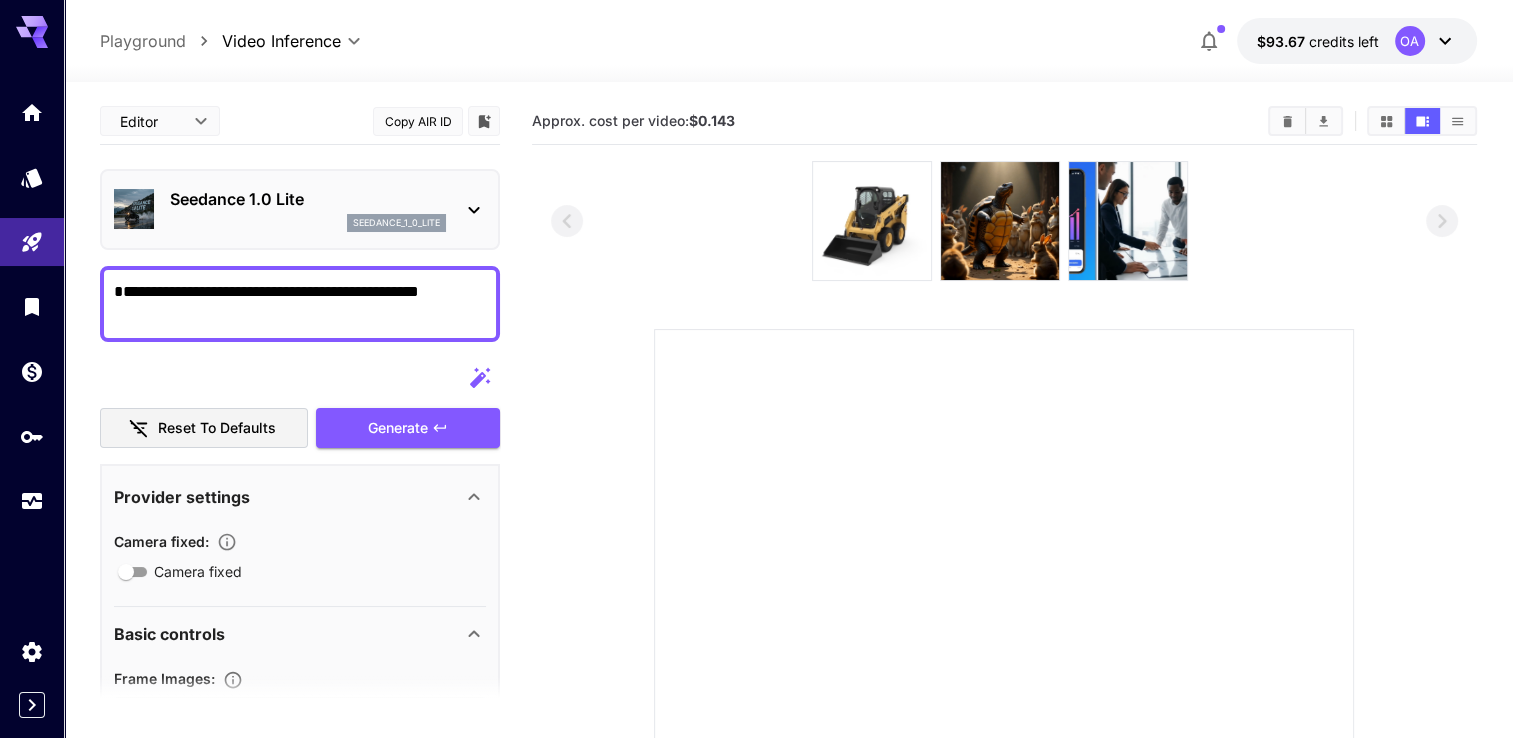 click on "seedance_1_0_lite" at bounding box center [308, 223] 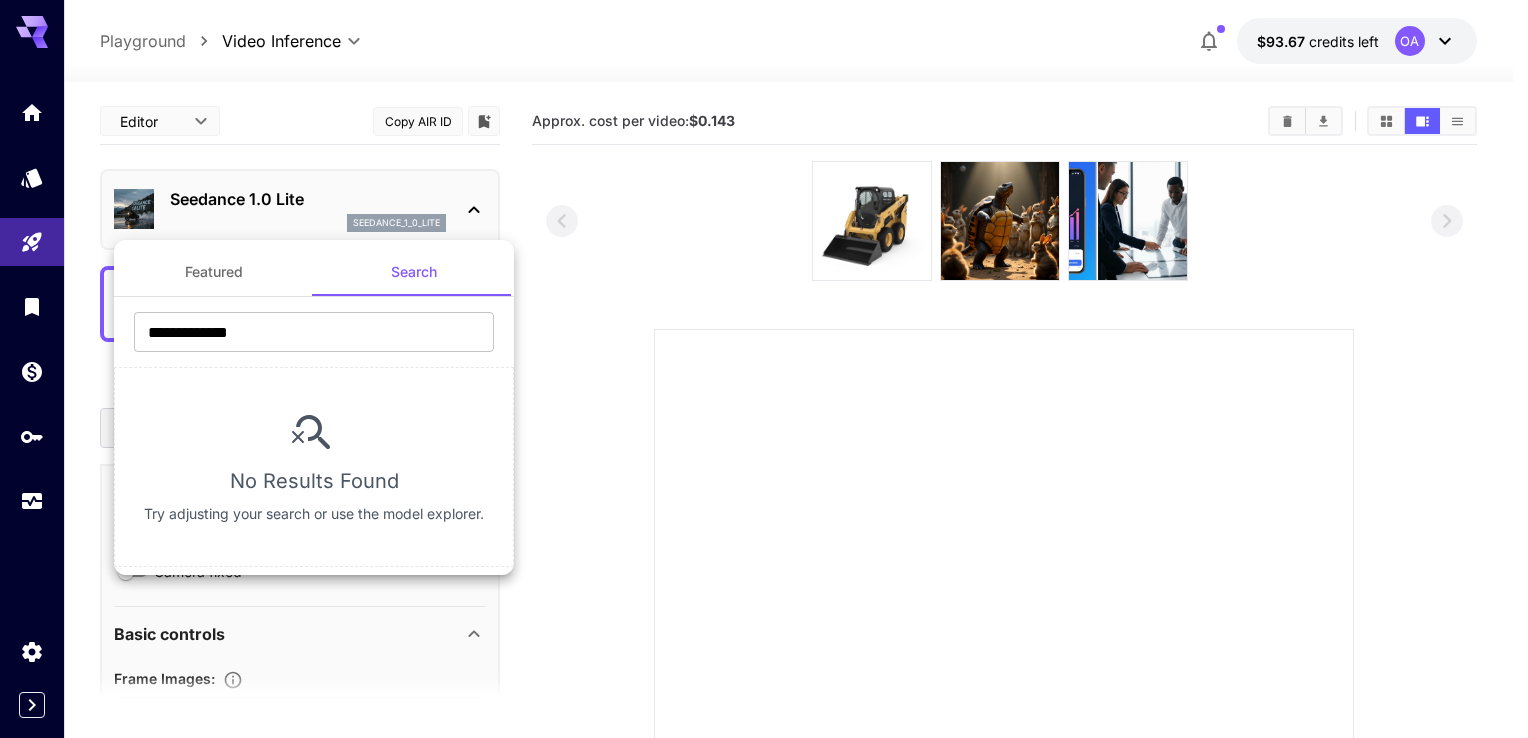 click on "**********" at bounding box center (314, 432) 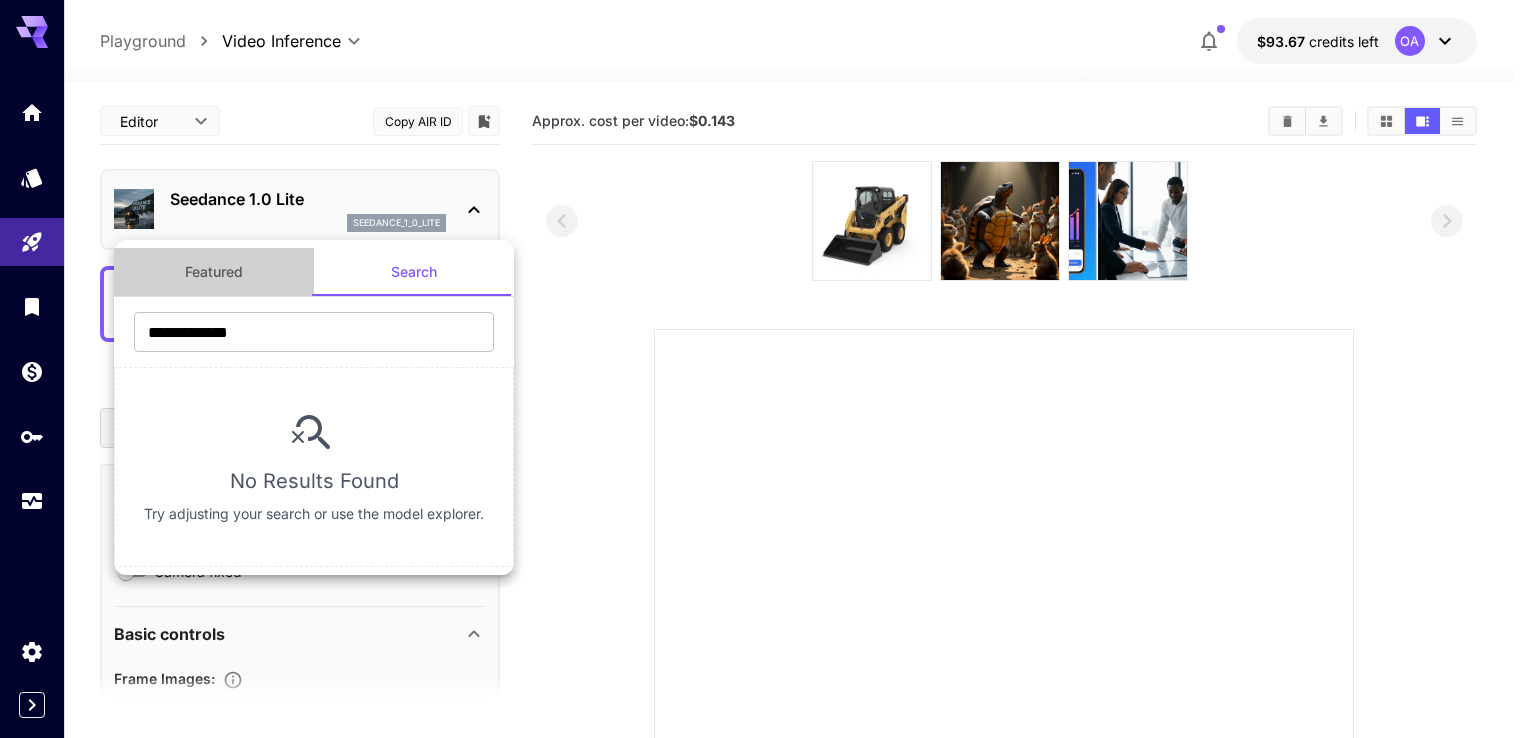 click on "Featured" at bounding box center [214, 272] 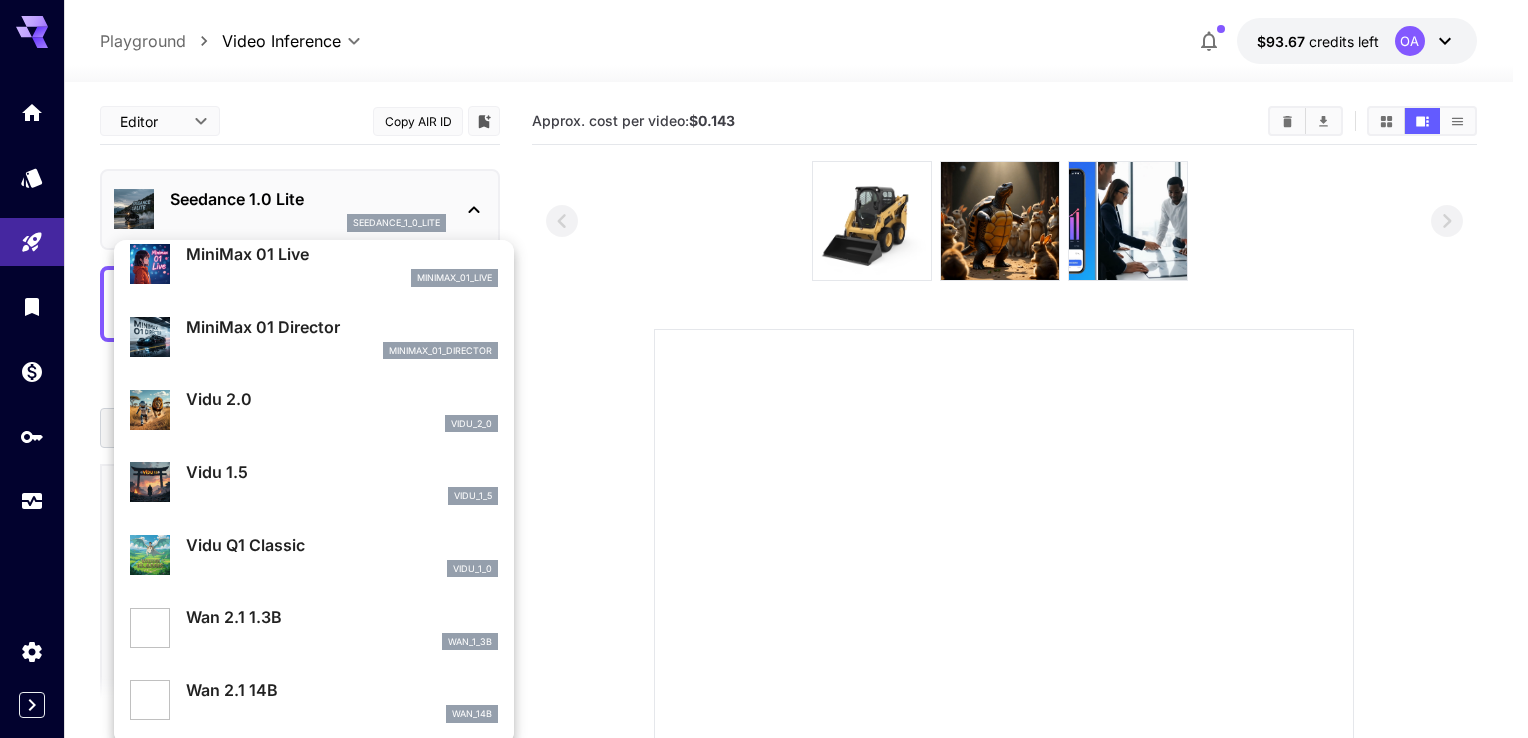 scroll, scrollTop: 1544, scrollLeft: 0, axis: vertical 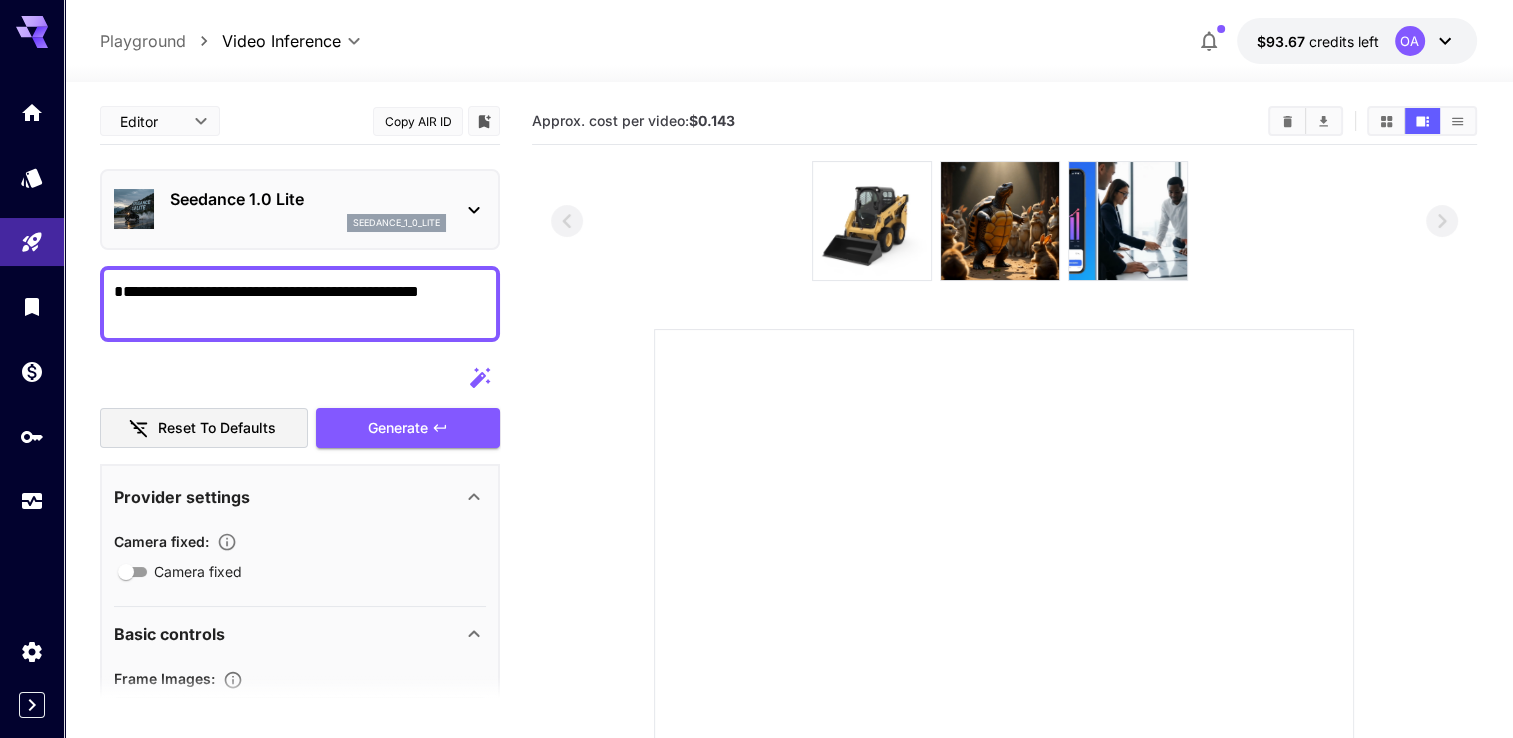 click on "Seedance 1.0 Lite" at bounding box center (308, 199) 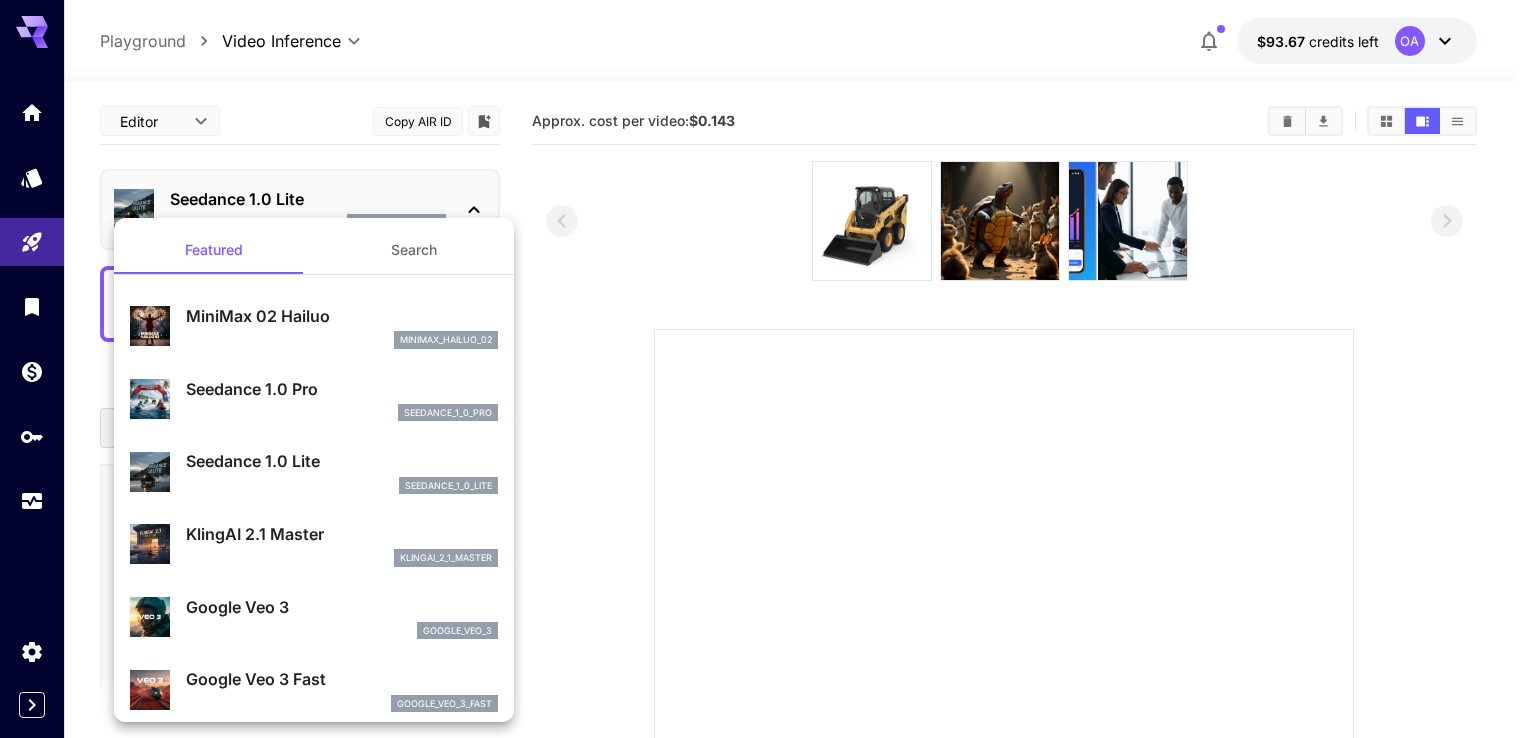 click on "Search" at bounding box center [414, 250] 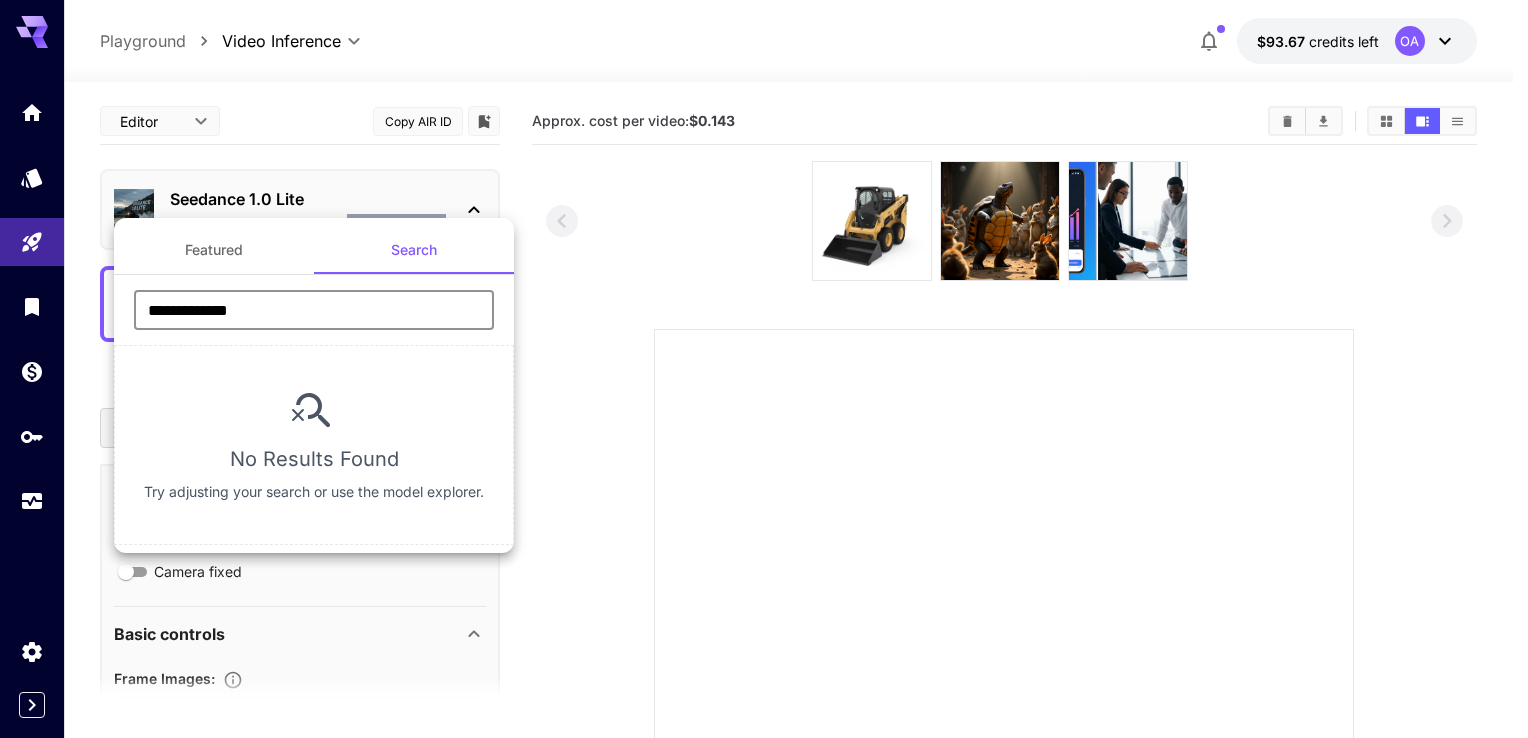 drag, startPoint x: 372, startPoint y: 310, endPoint x: 104, endPoint y: 306, distance: 268.02985 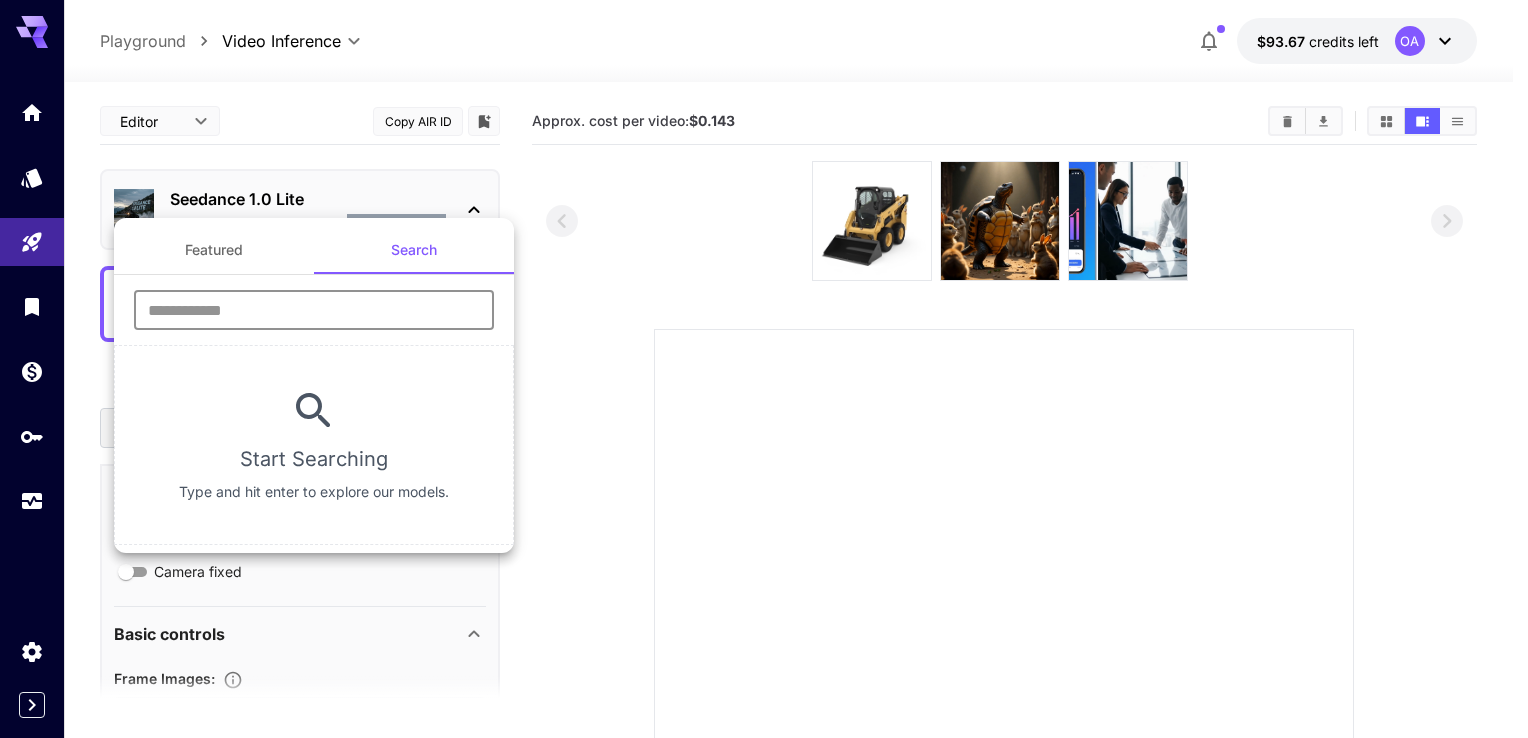 paste on "**********" 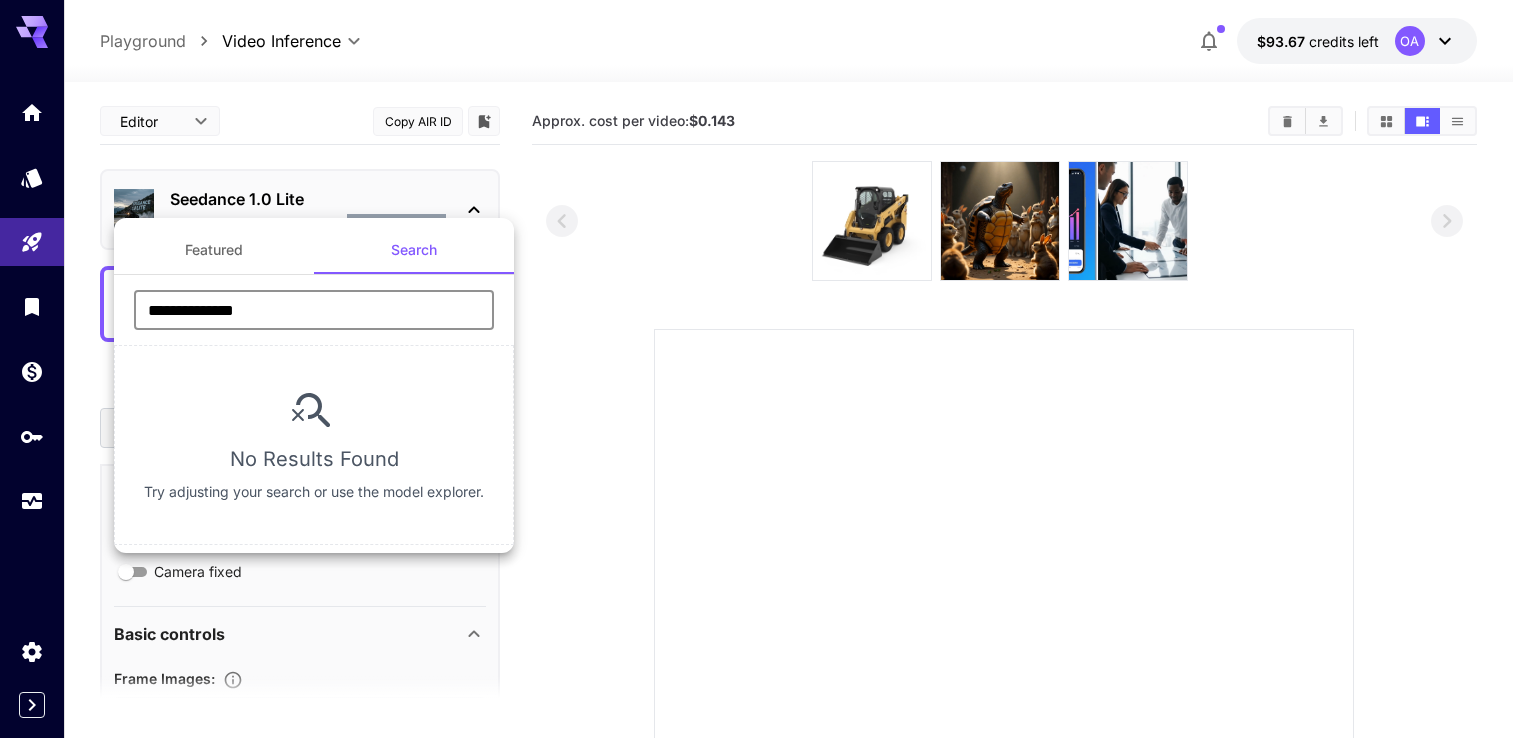 type on "**********" 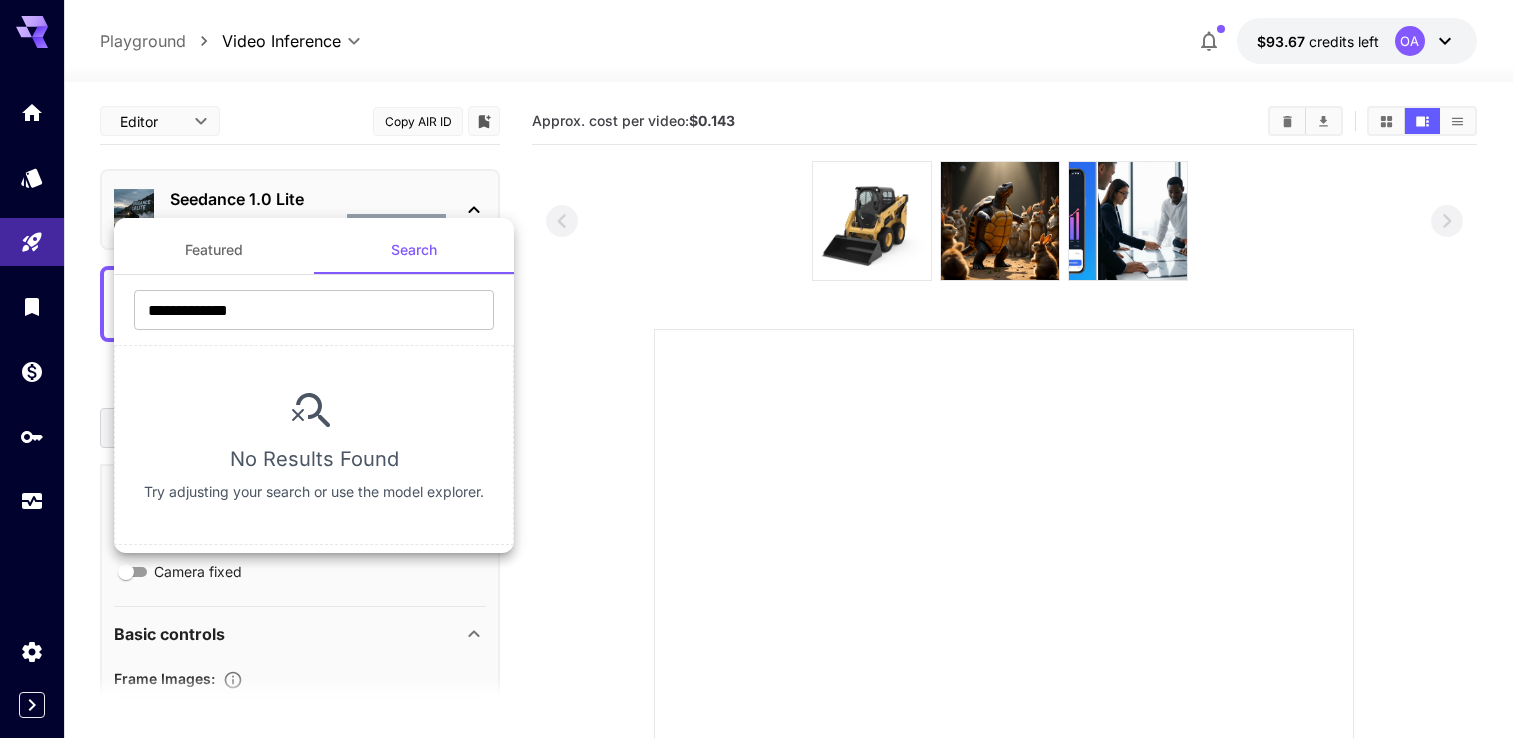 click at bounding box center (764, 369) 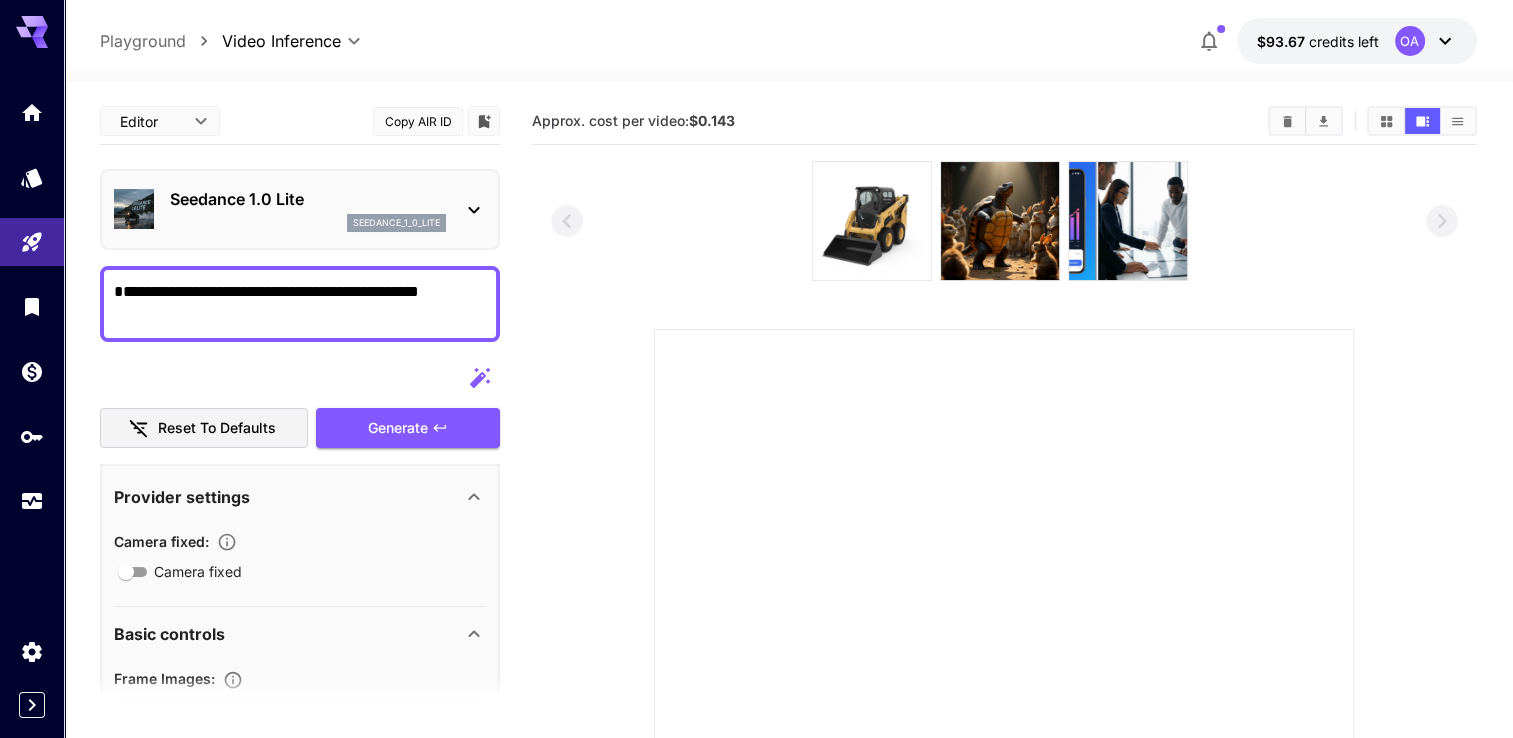 click on "Seedance 1.0 Lite" at bounding box center [308, 199] 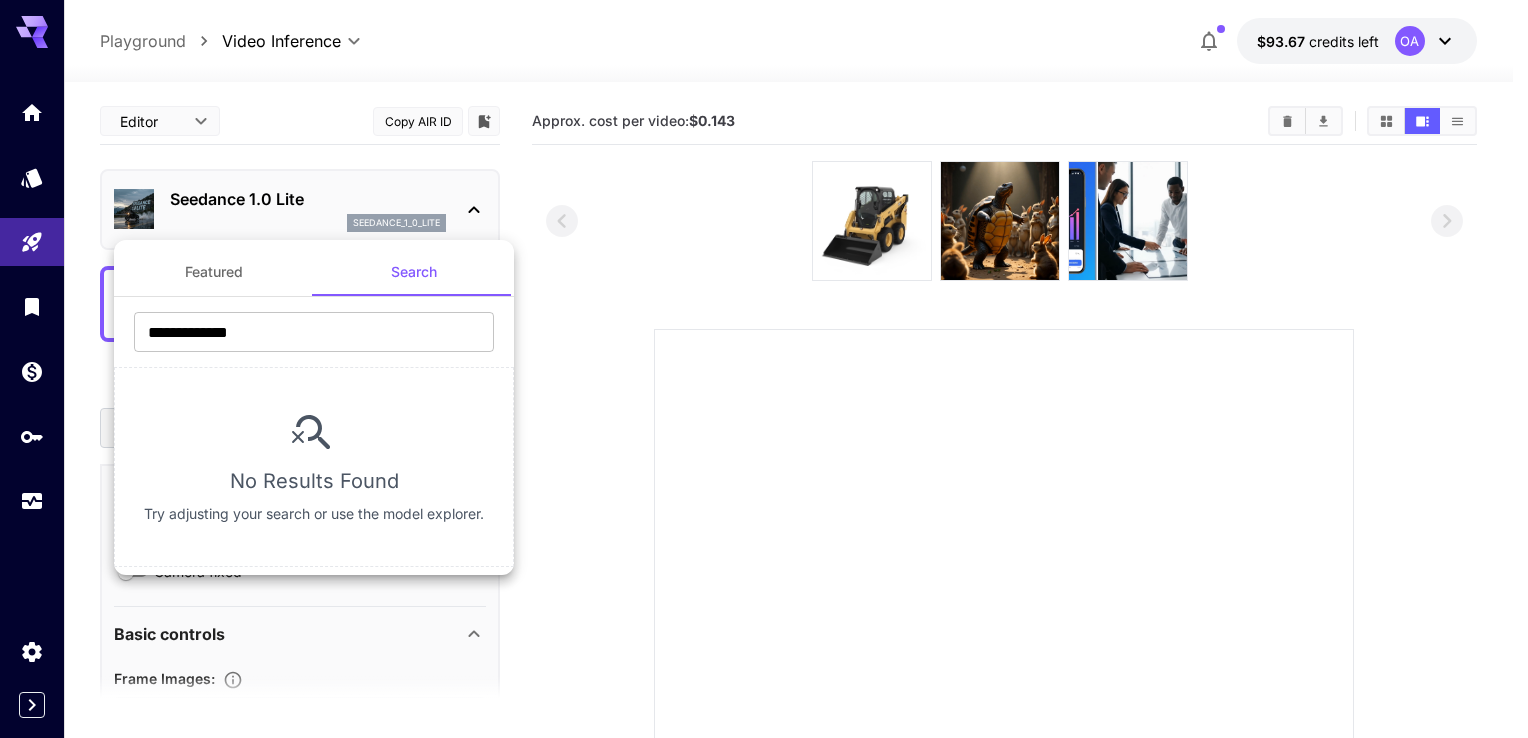 click on "Featured" at bounding box center (214, 272) 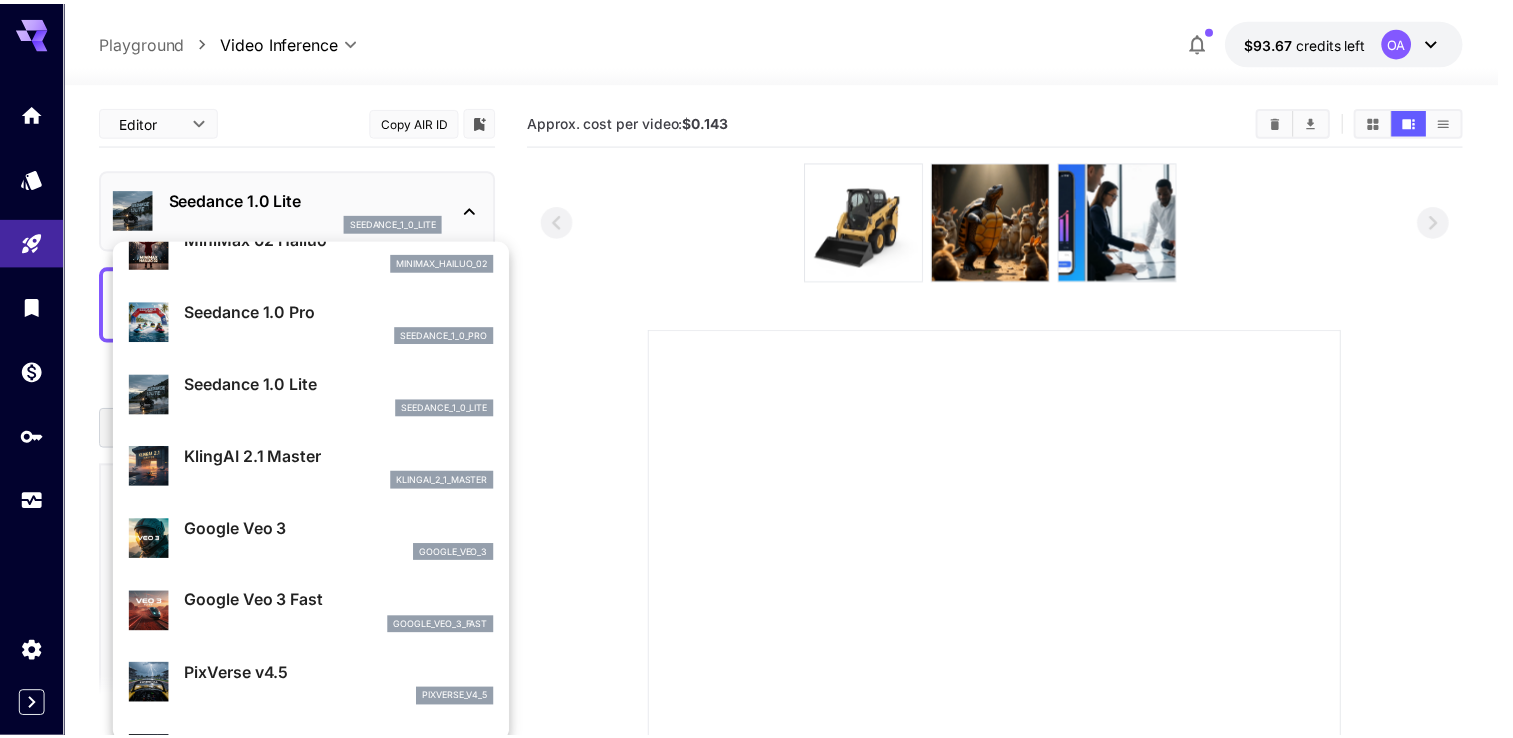 scroll, scrollTop: 0, scrollLeft: 0, axis: both 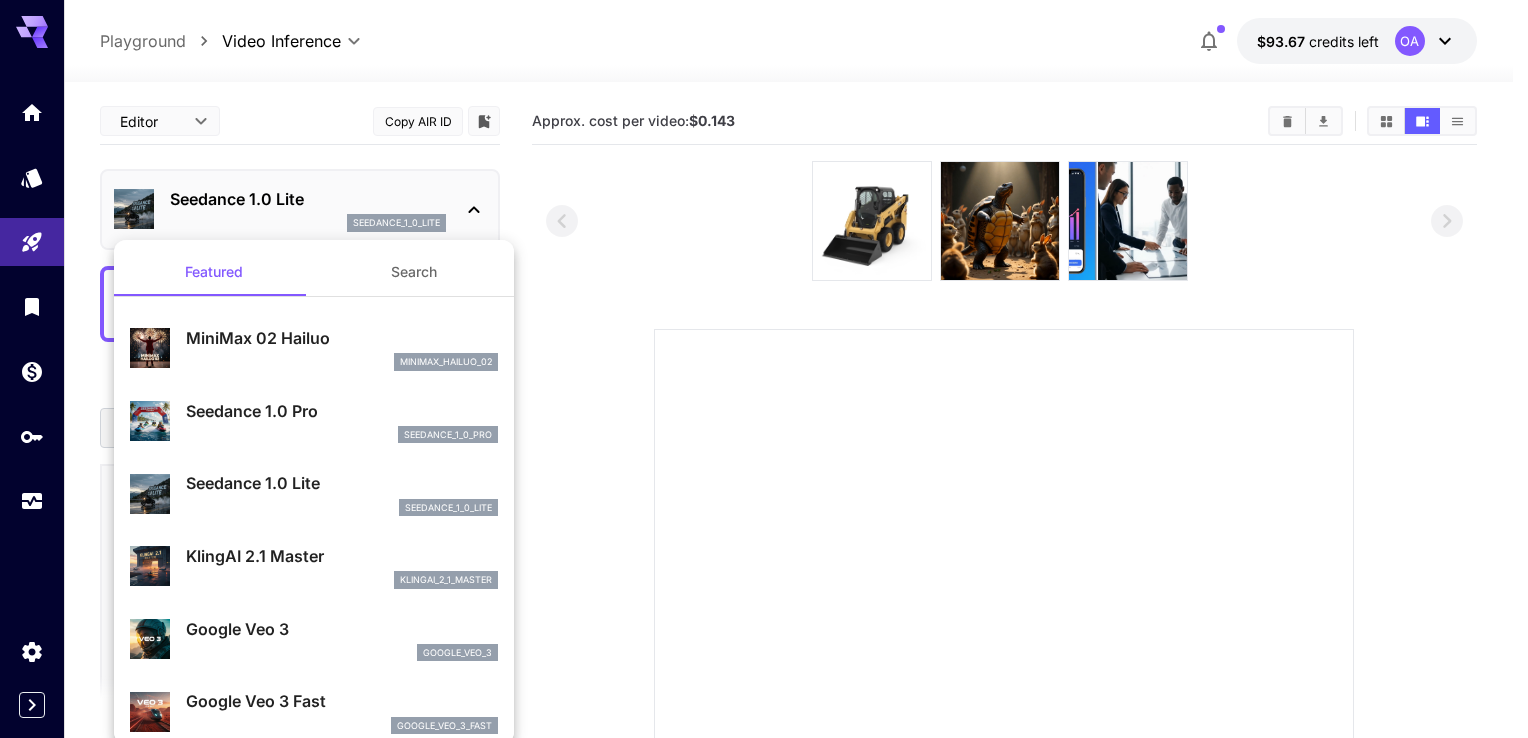click at bounding box center [764, 369] 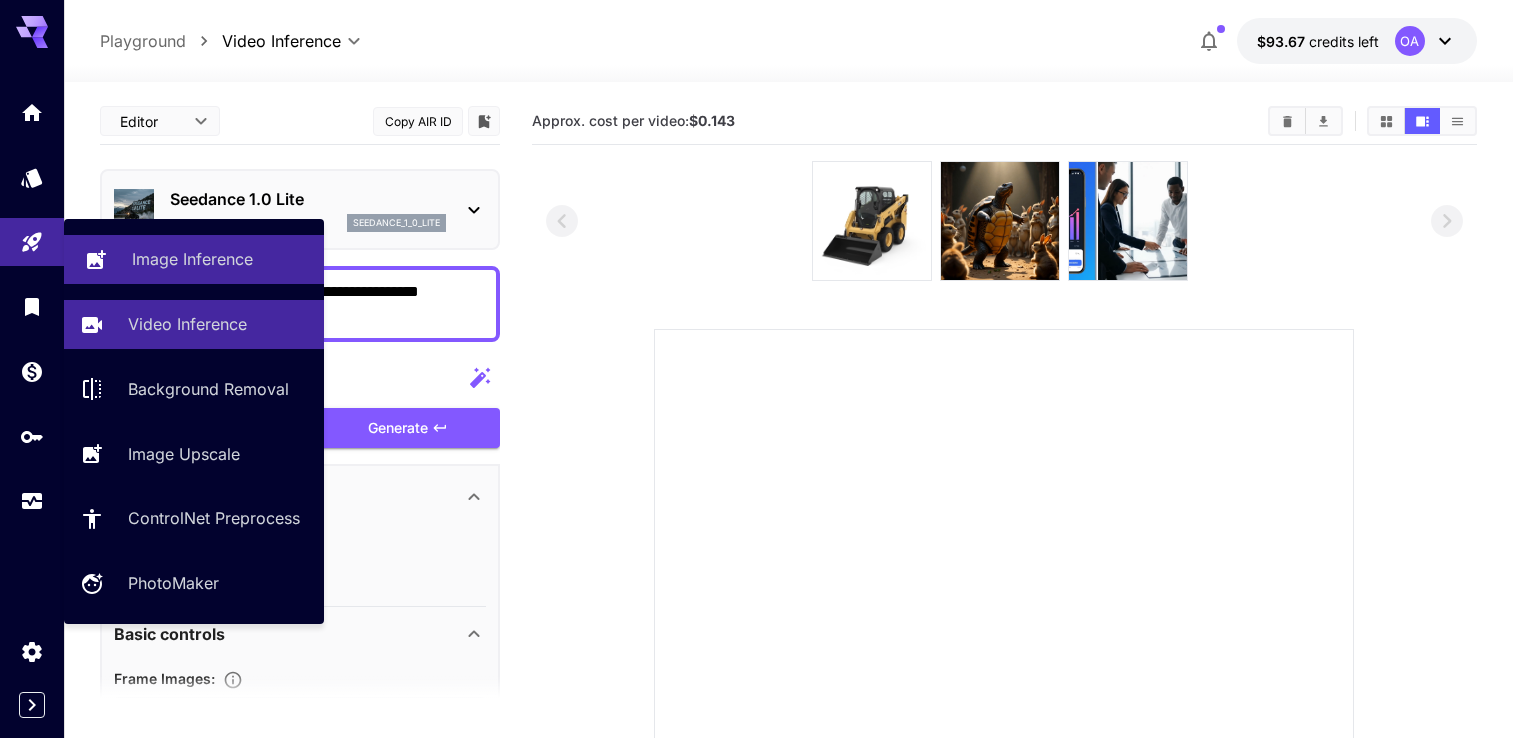 drag, startPoint x: 34, startPoint y: 246, endPoint x: 174, endPoint y: 260, distance: 140.69826 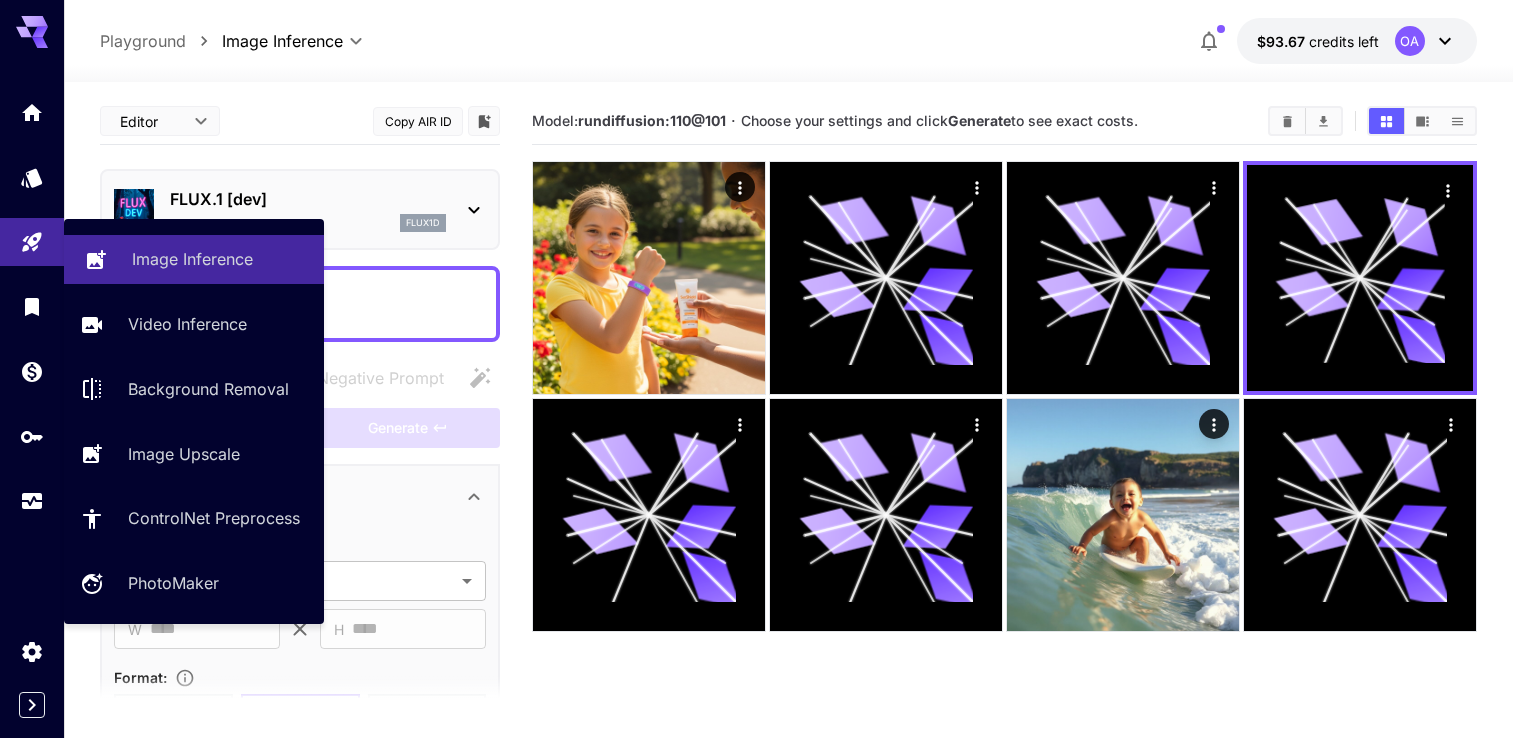 click on "Image Inference" at bounding box center [192, 259] 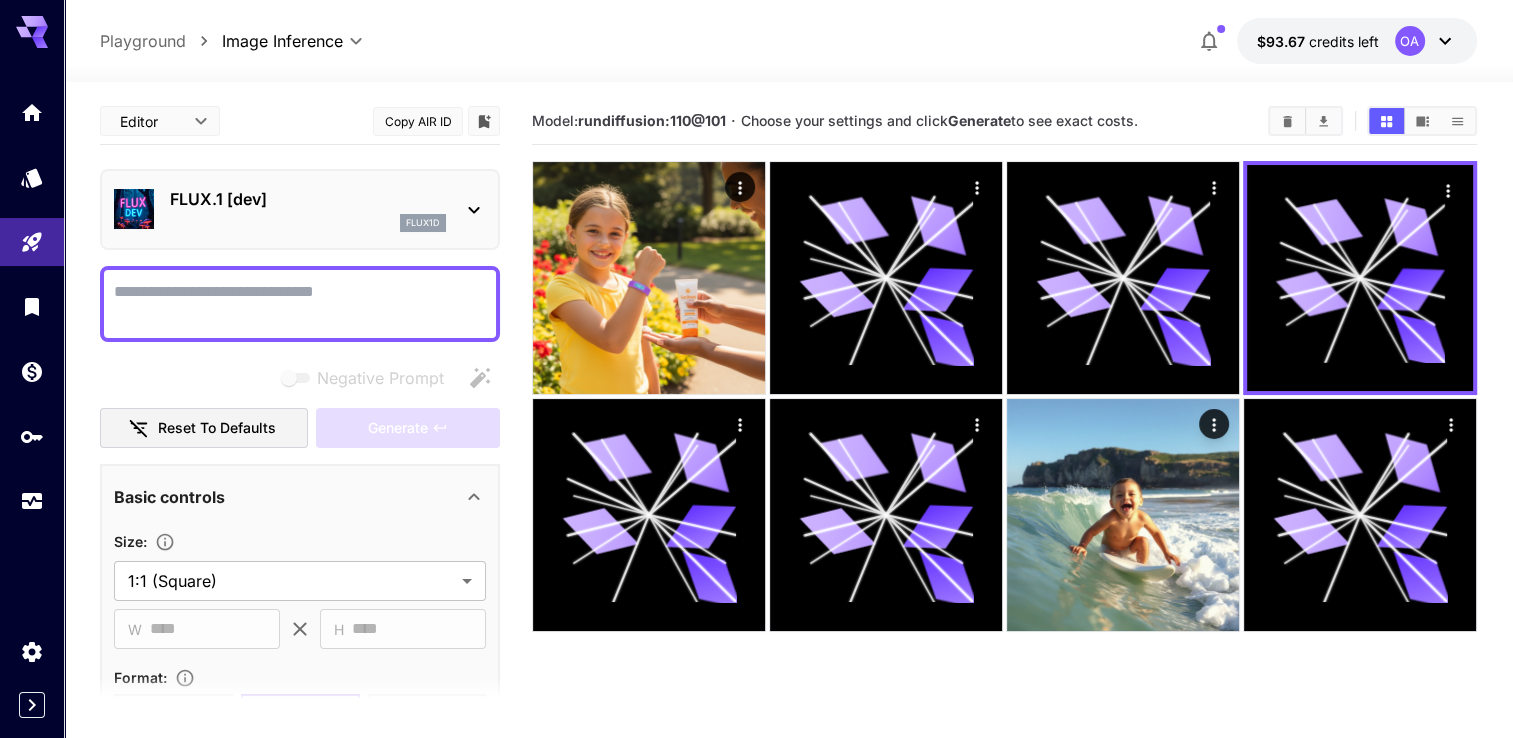 click on "FLUX.1 [dev]" at bounding box center (308, 199) 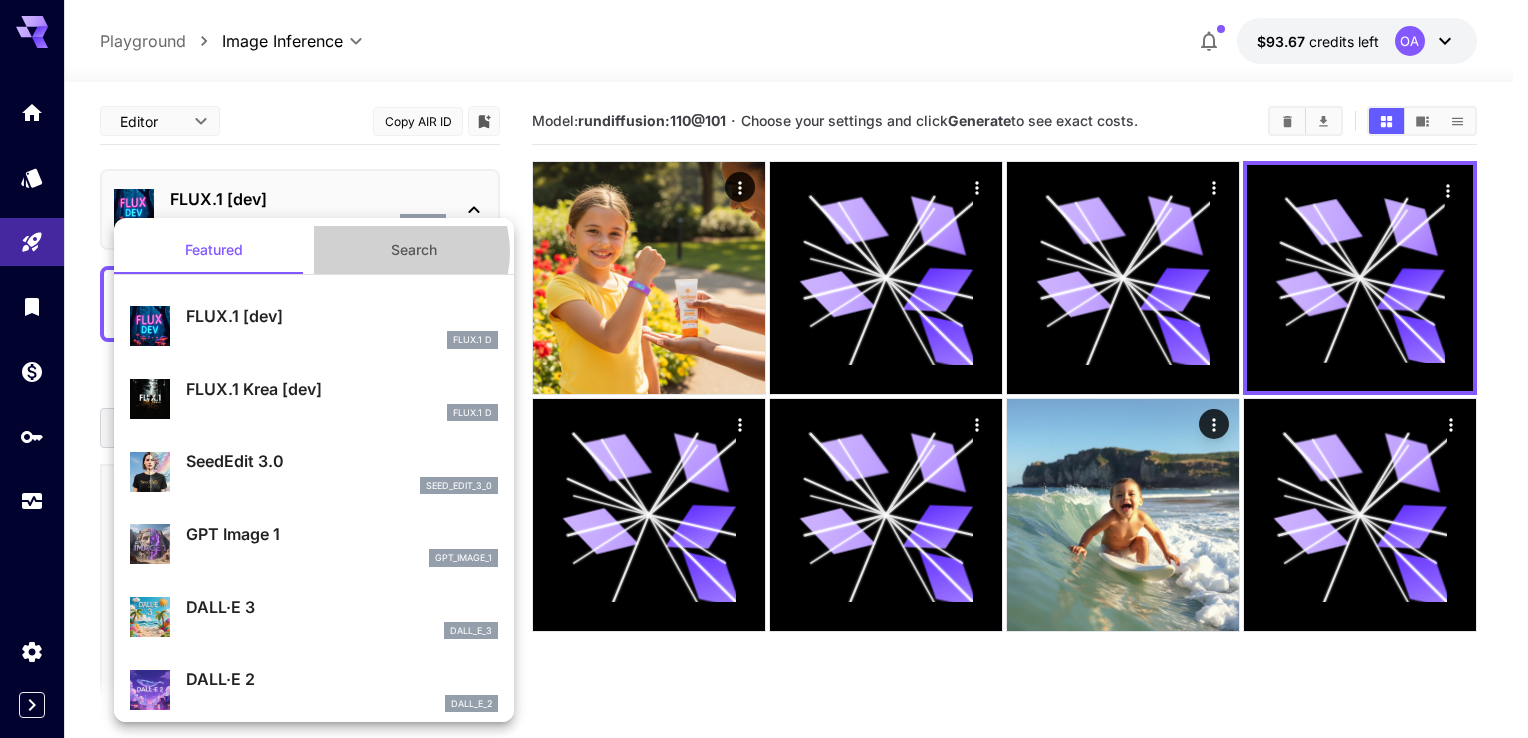 click on "Search" at bounding box center (414, 250) 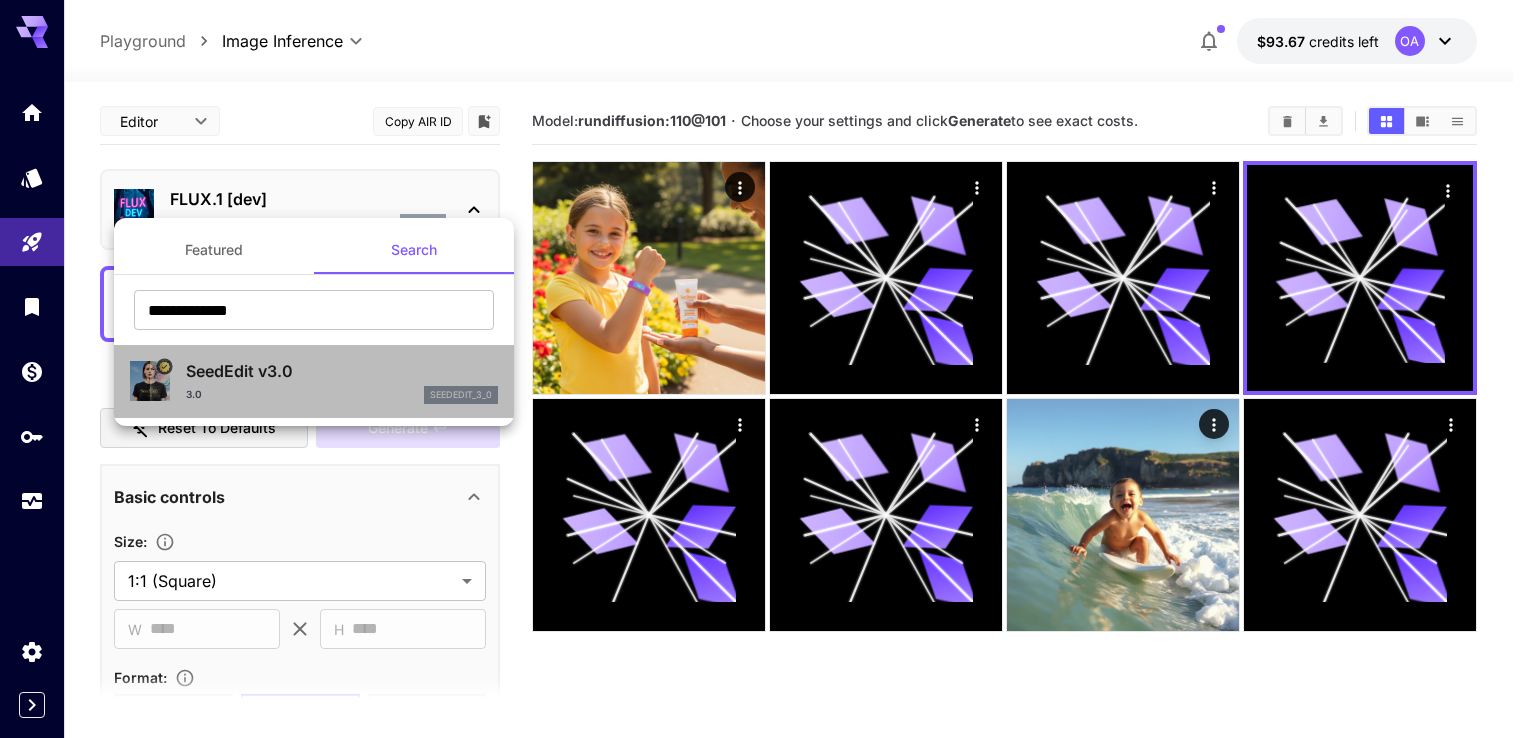 click on "SeedEdit v3.0 3.0 seededit_3_0" at bounding box center (314, 381) 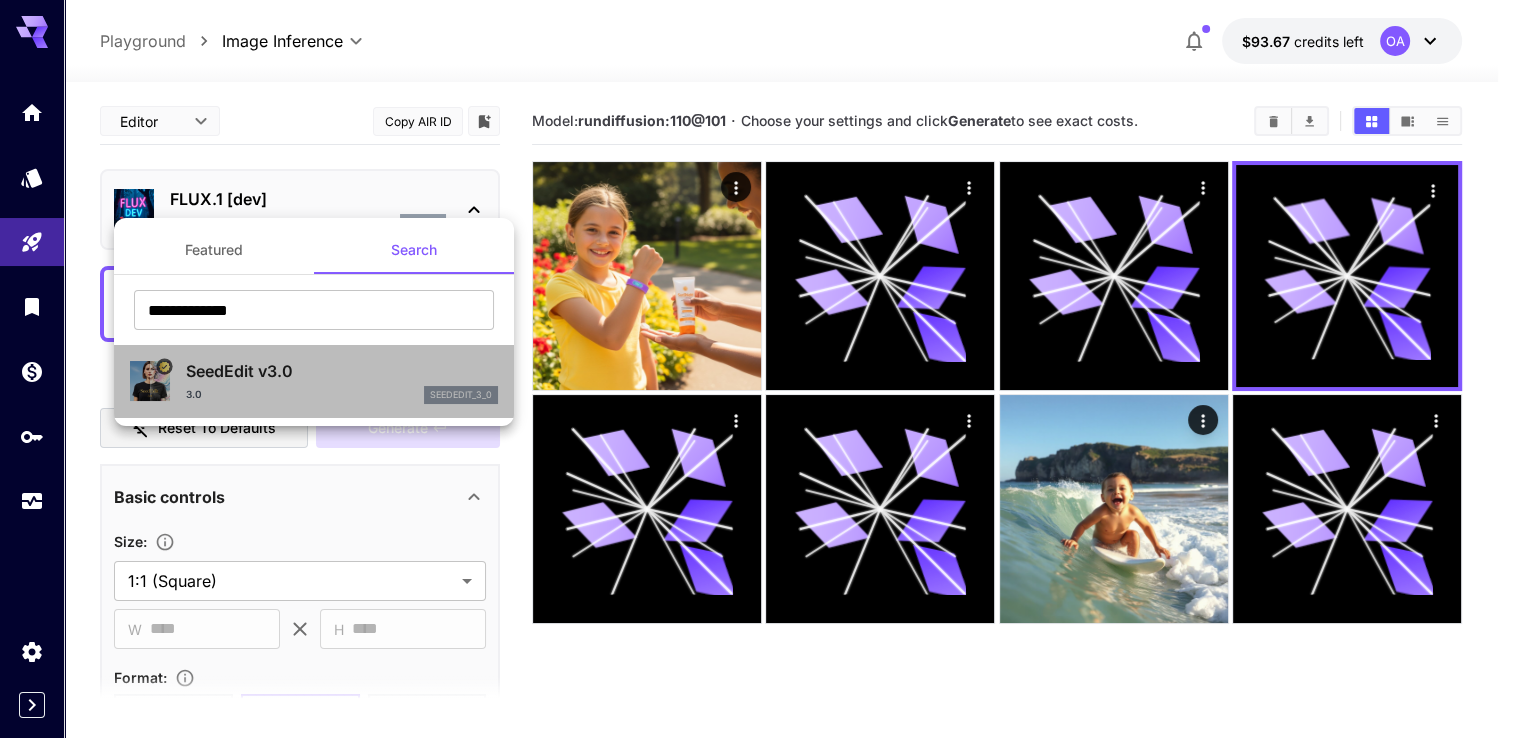 type on "***" 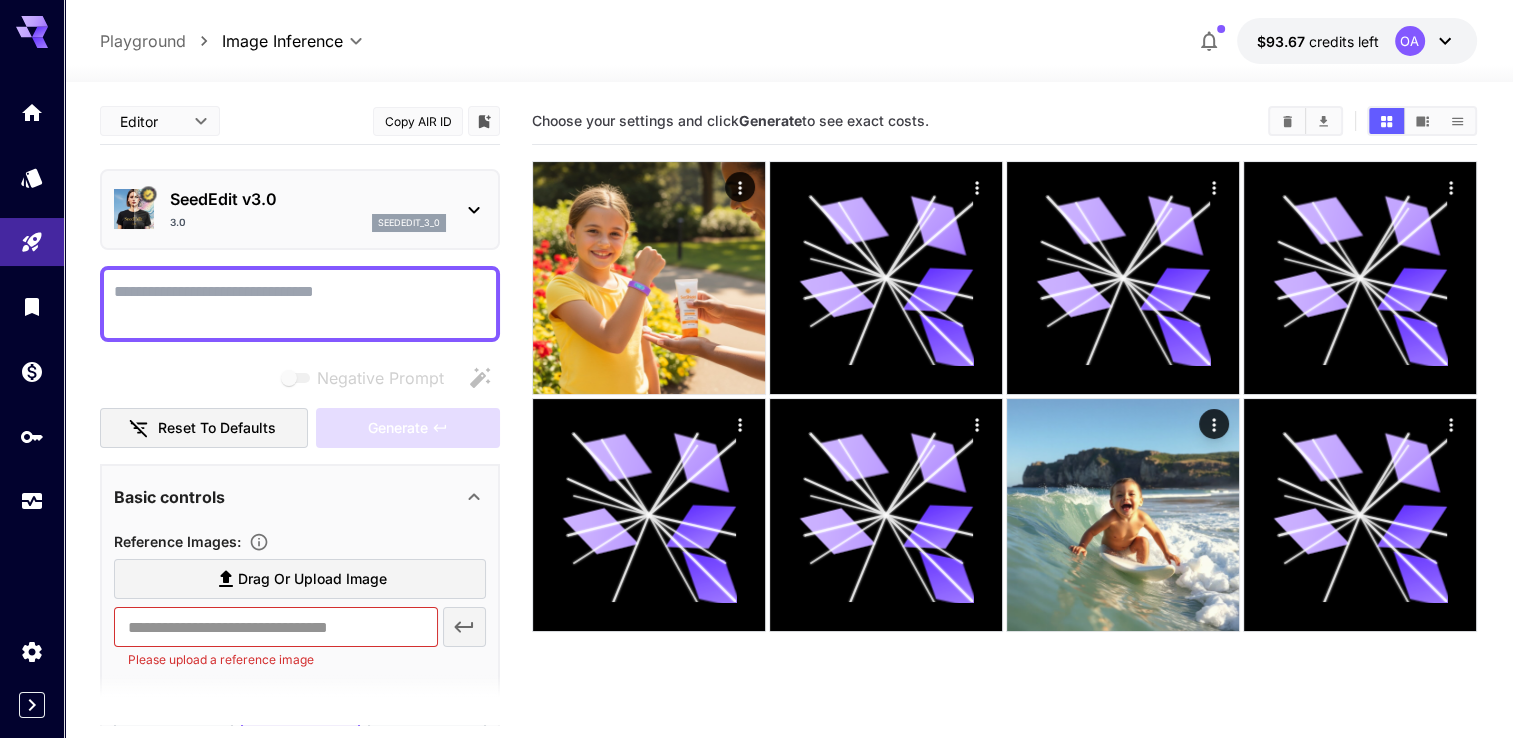click on "Negative Prompt" at bounding box center [300, 304] 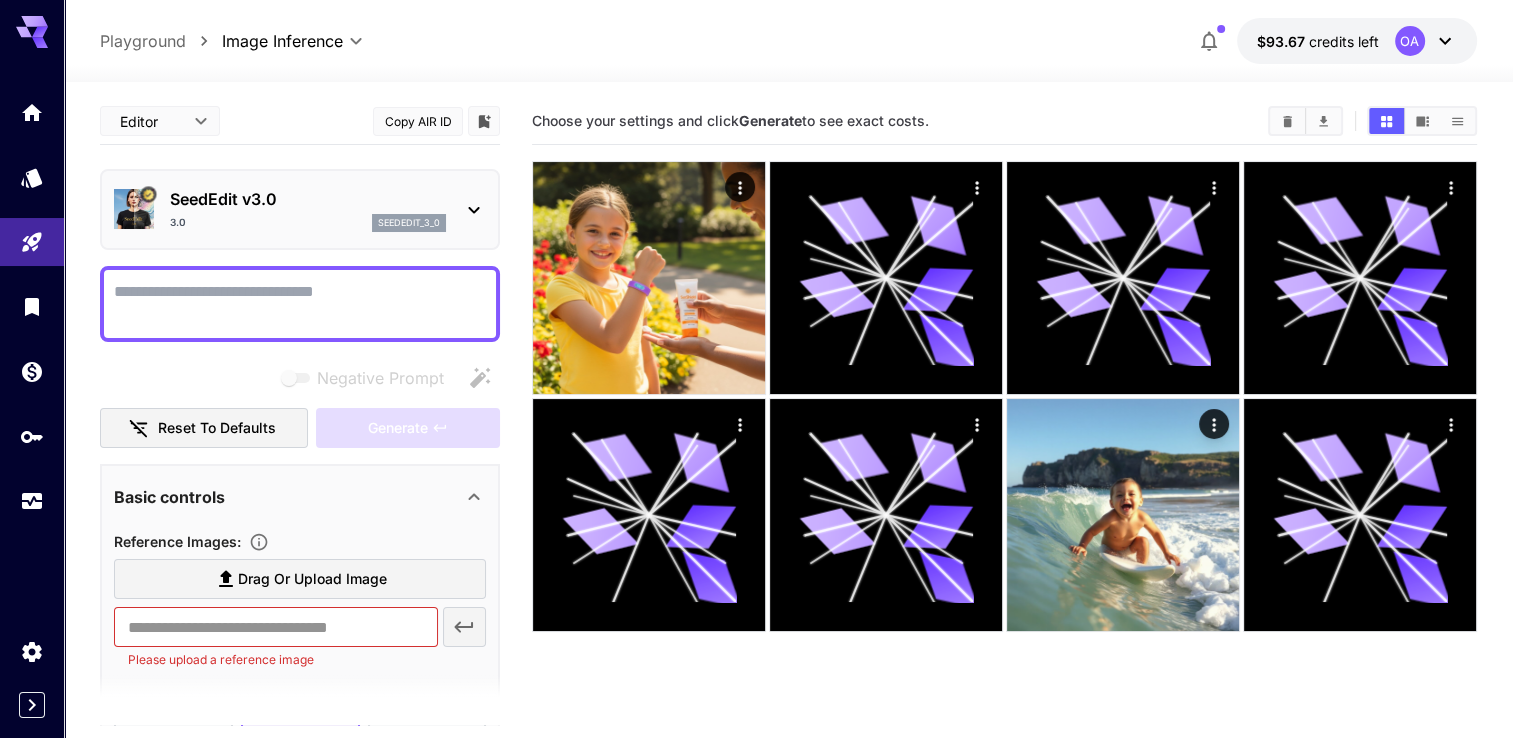 click on "Negative Prompt" at bounding box center [300, 304] 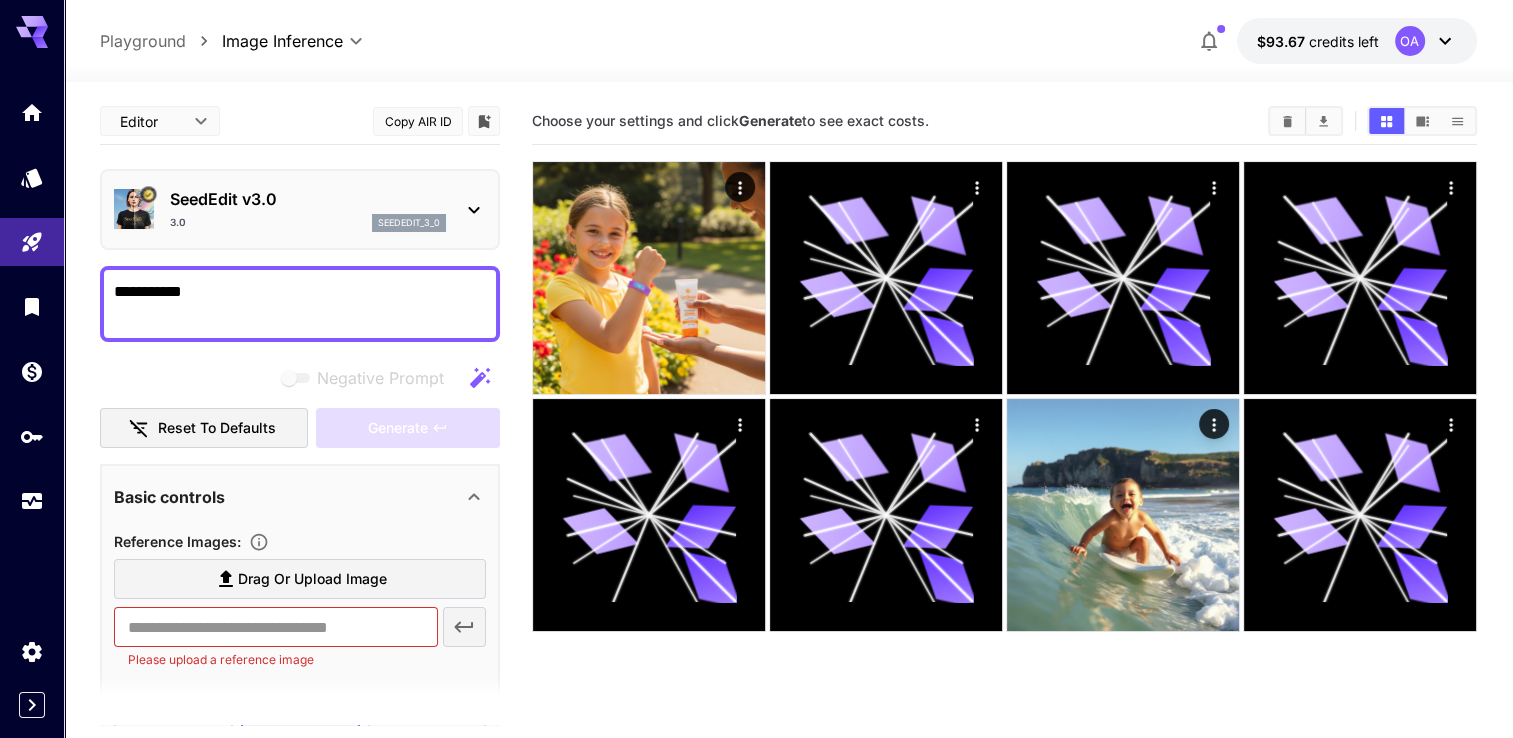 click on "**********" at bounding box center (300, 304) 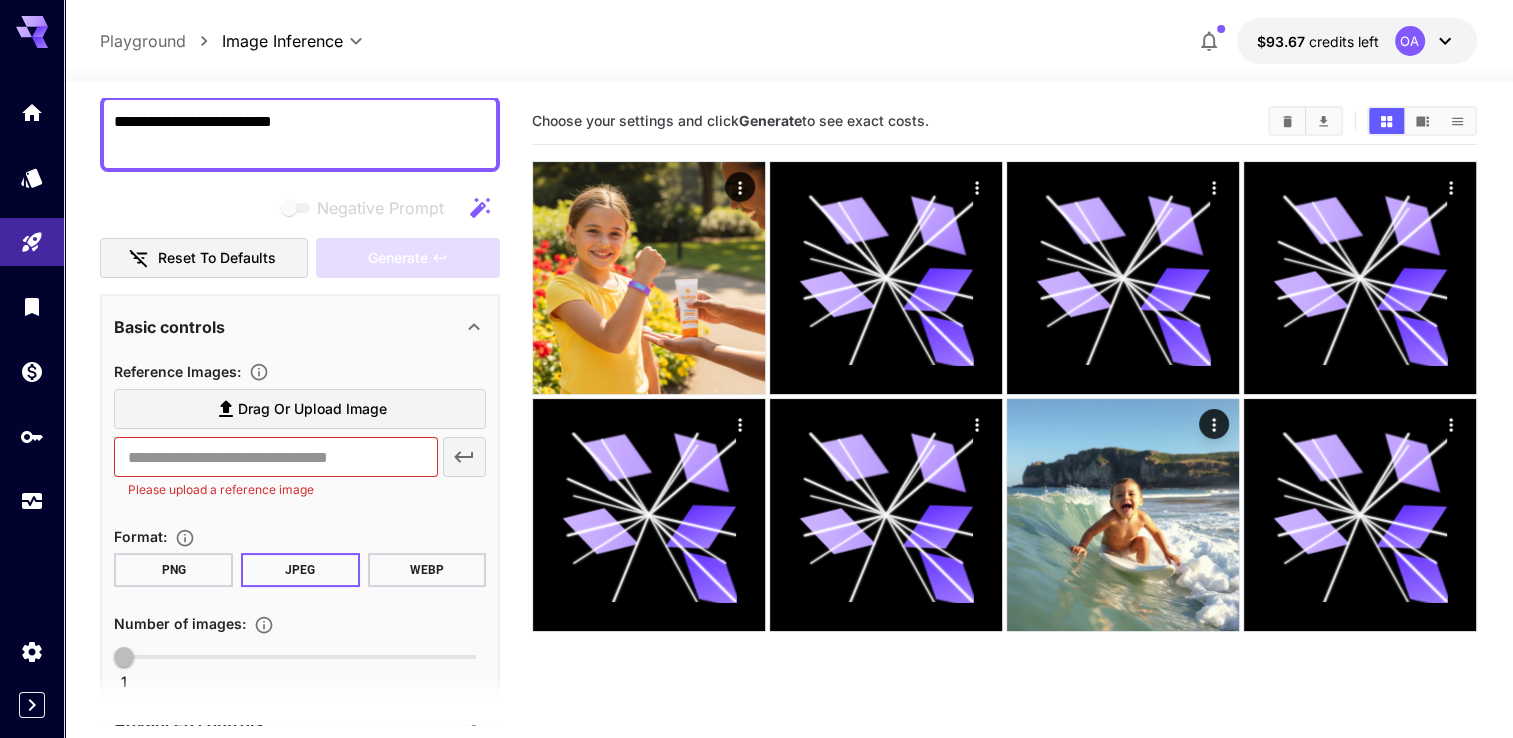 scroll, scrollTop: 200, scrollLeft: 0, axis: vertical 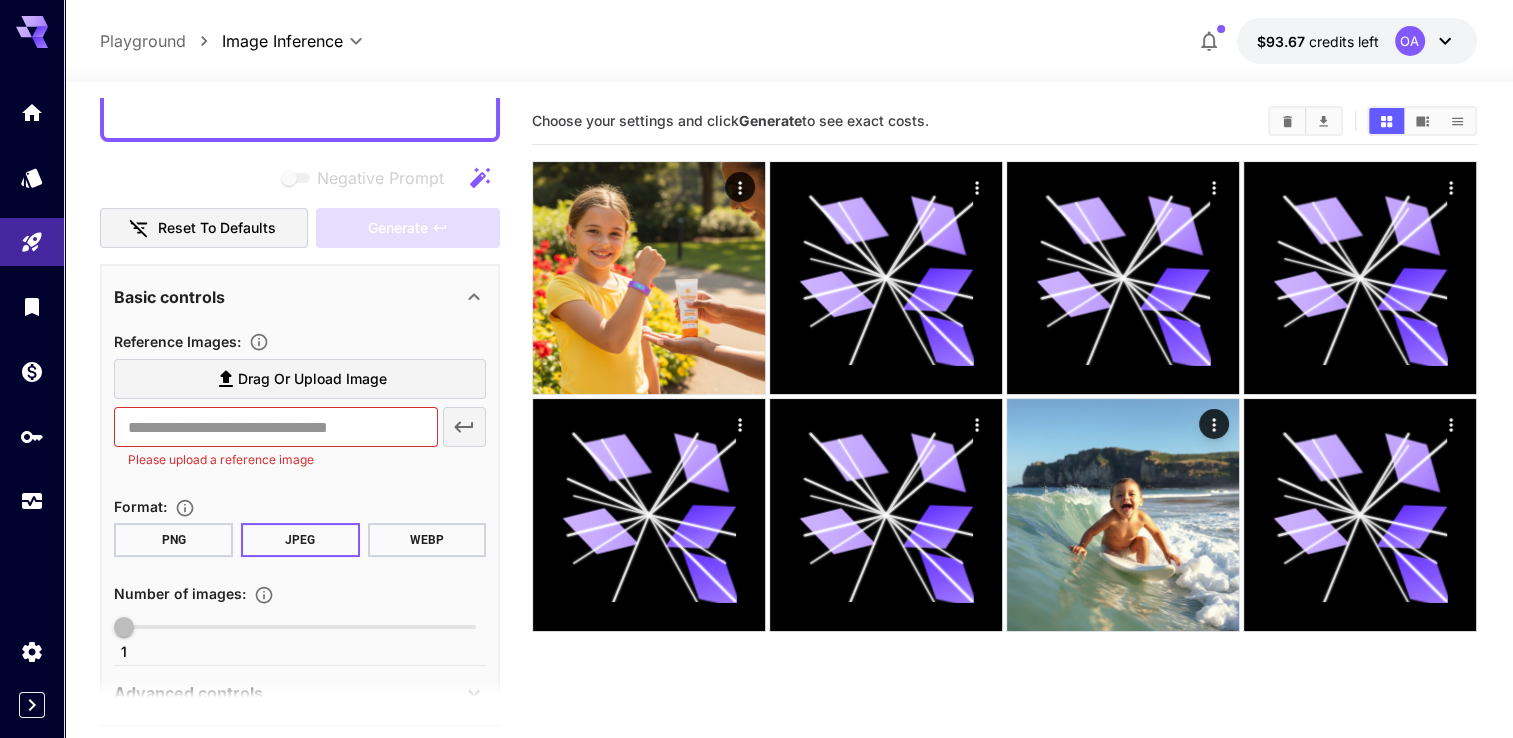 type on "**********" 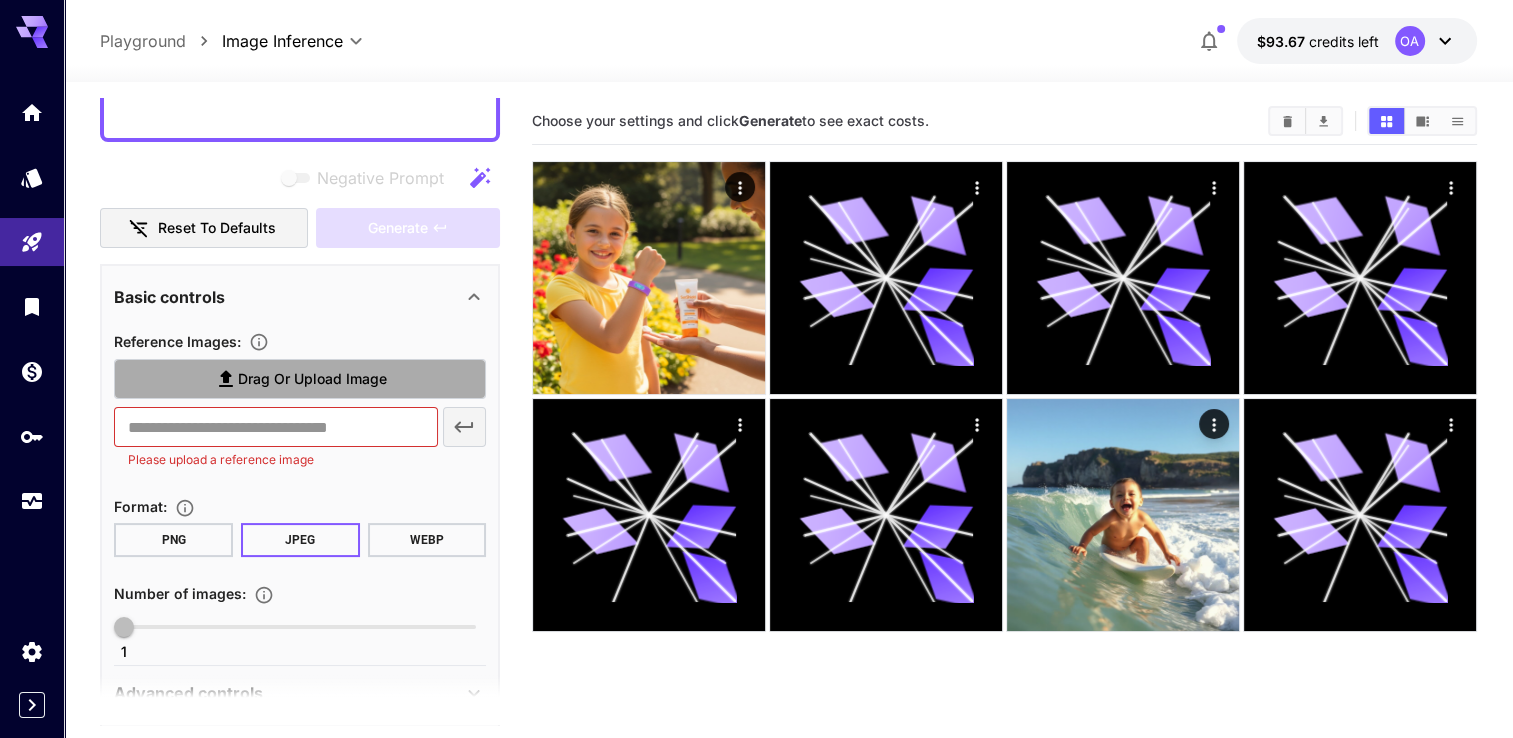 click on "Drag or upload image" at bounding box center [300, 379] 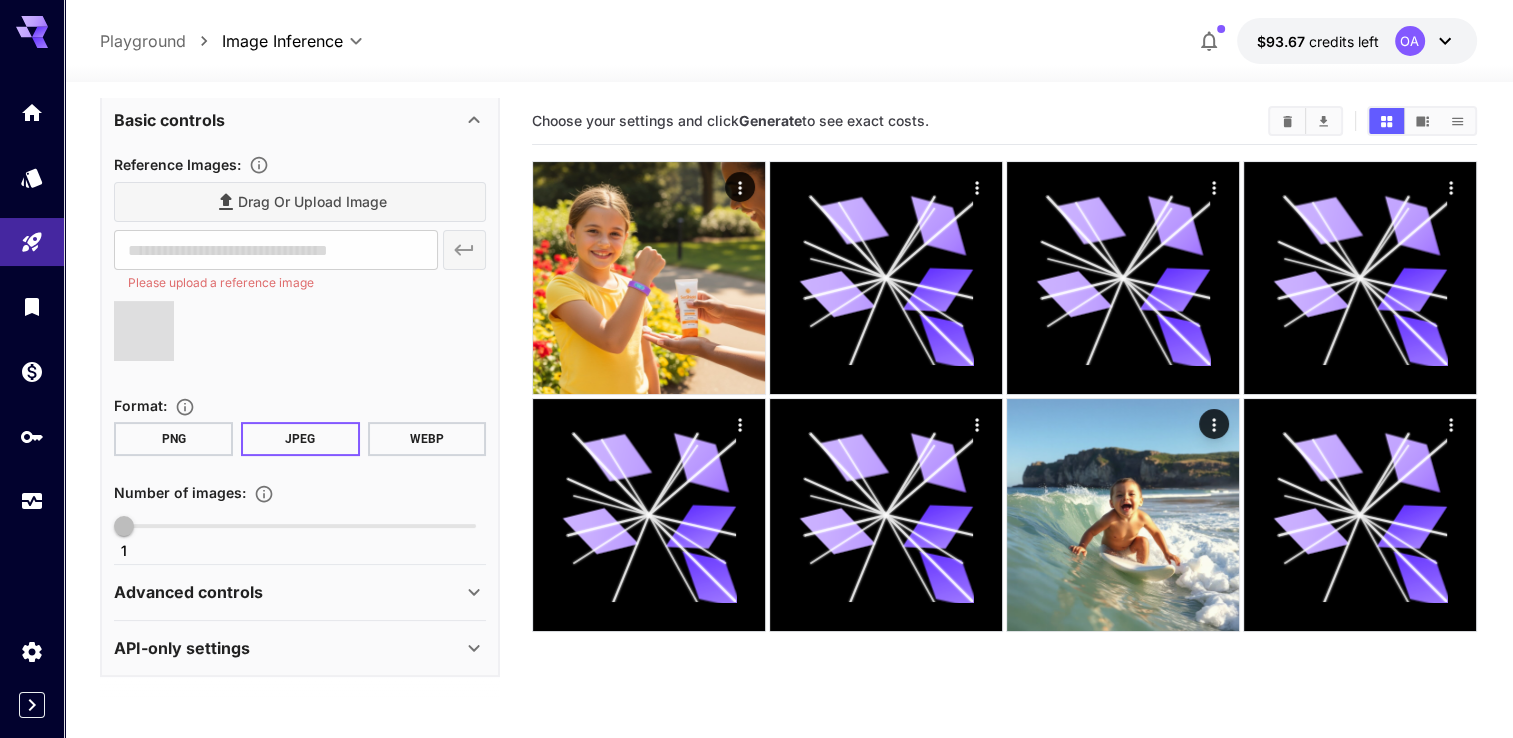 type on "**********" 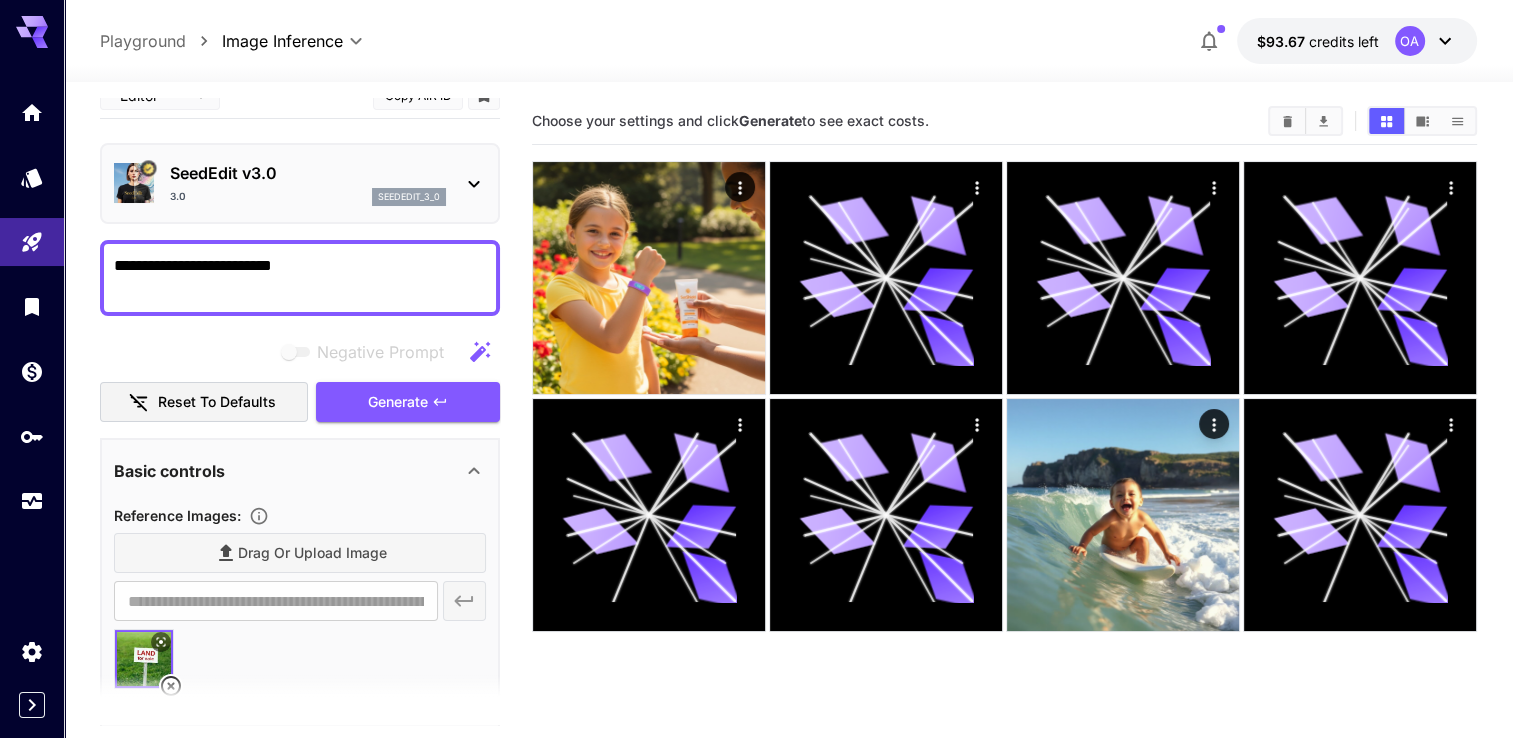 scroll, scrollTop: 0, scrollLeft: 0, axis: both 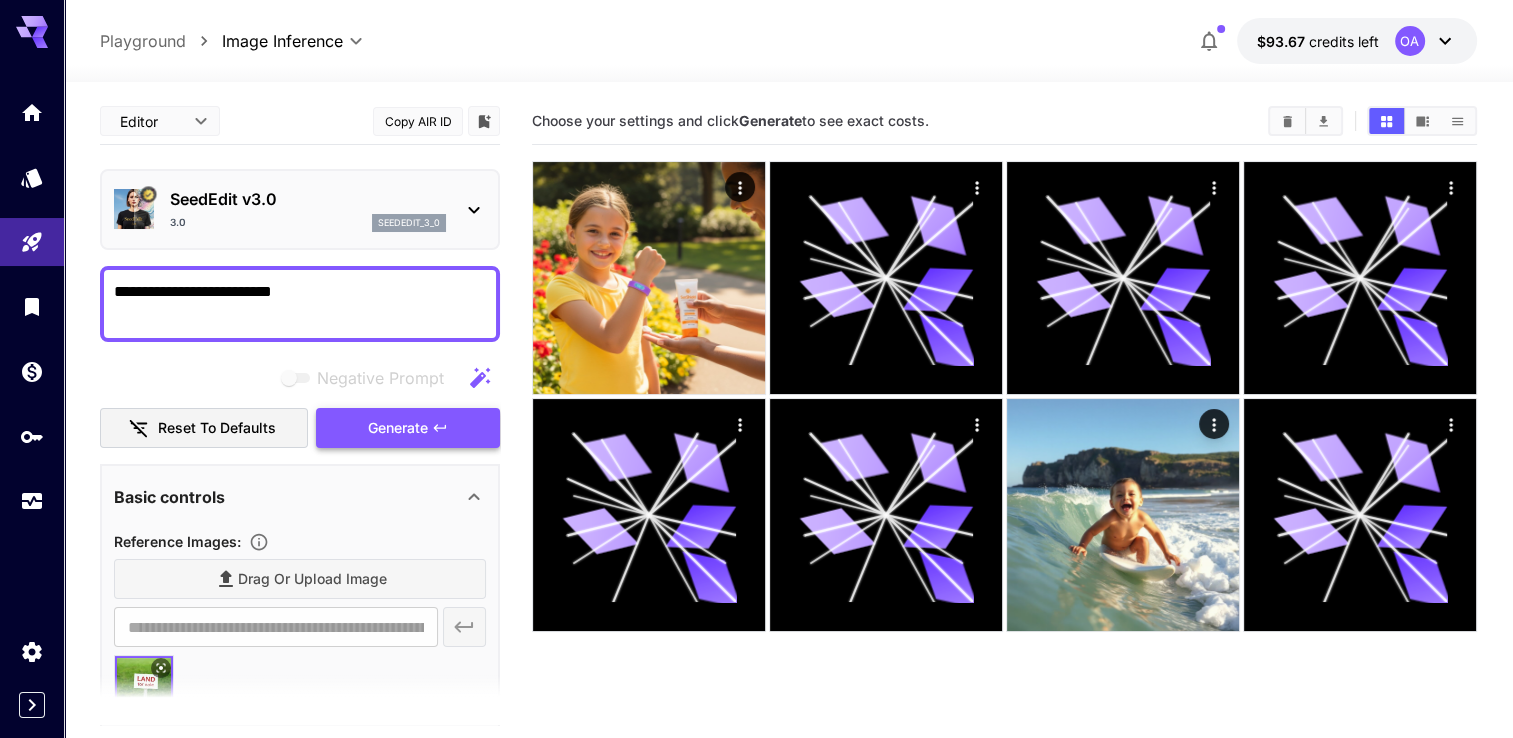 click on "Generate" at bounding box center (398, 428) 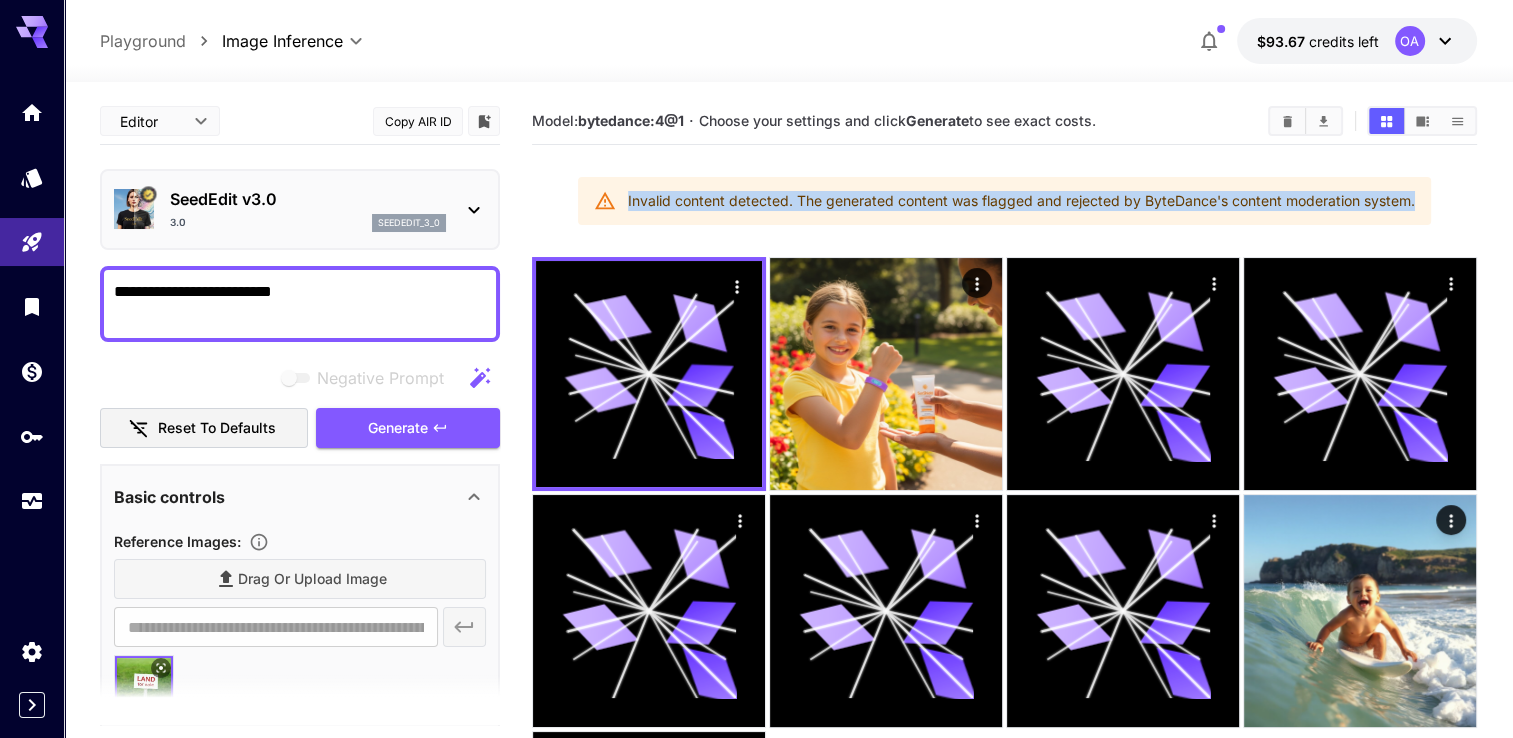 drag, startPoint x: 618, startPoint y: 199, endPoint x: 1416, endPoint y: 196, distance: 798.0056 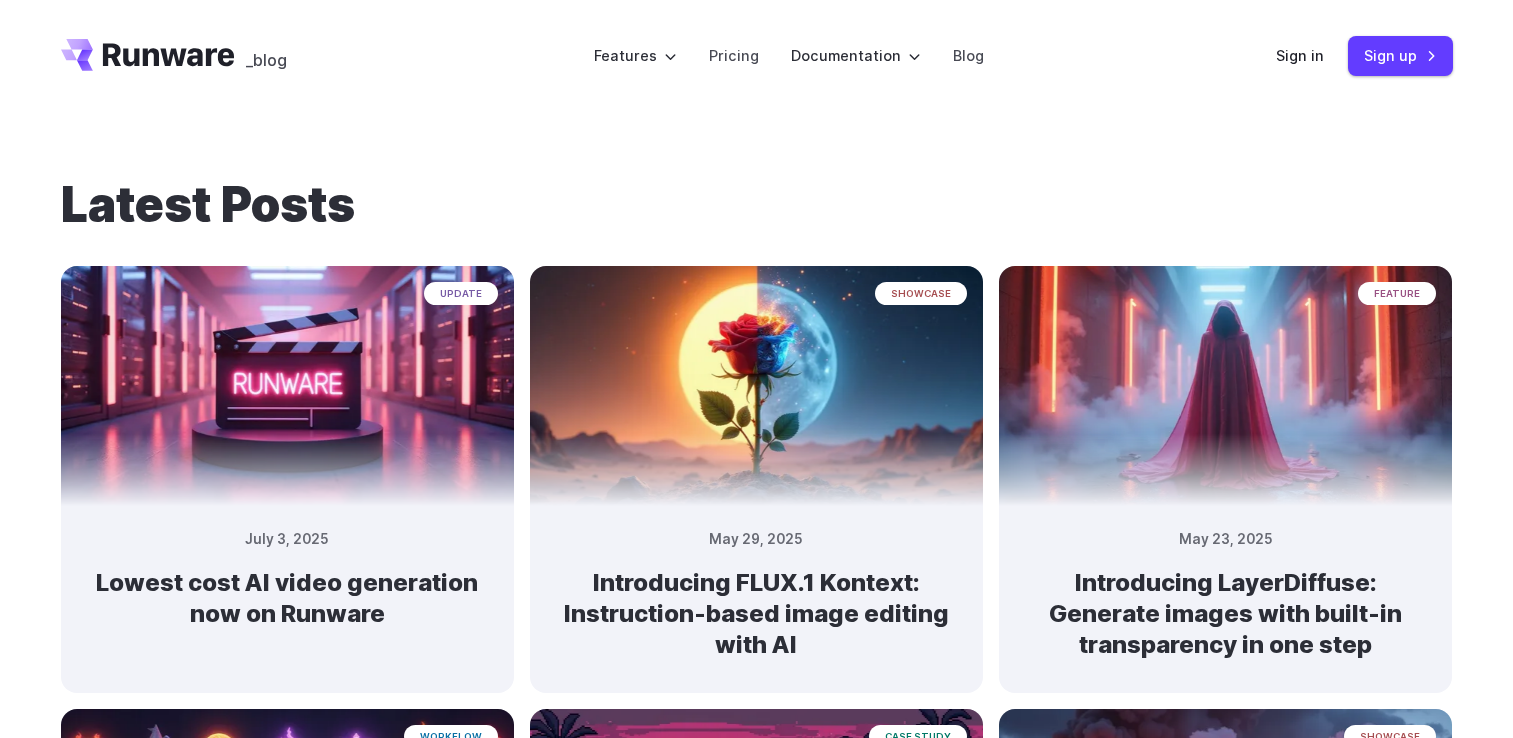 scroll, scrollTop: 668, scrollLeft: 0, axis: vertical 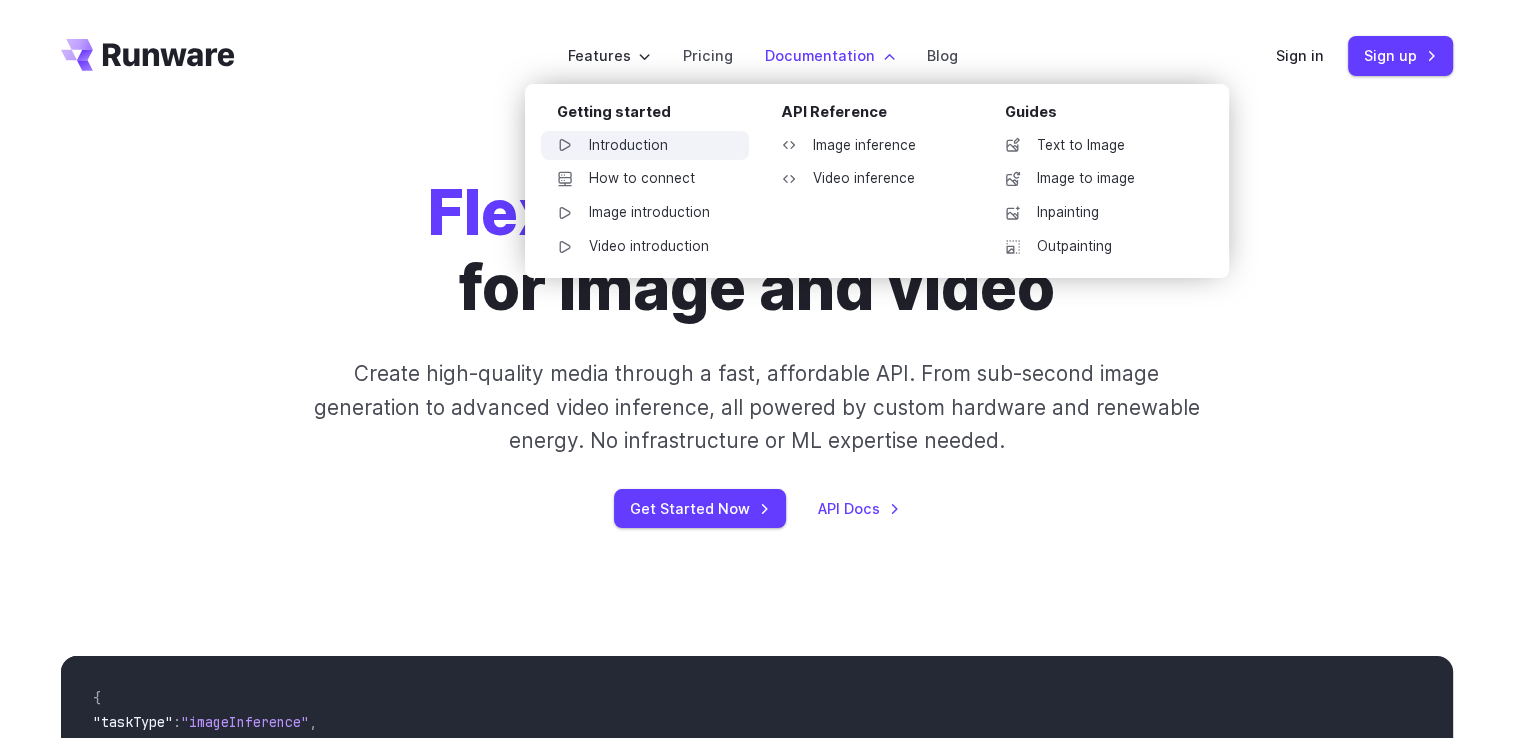 click on "Introduction" at bounding box center [645, 146] 